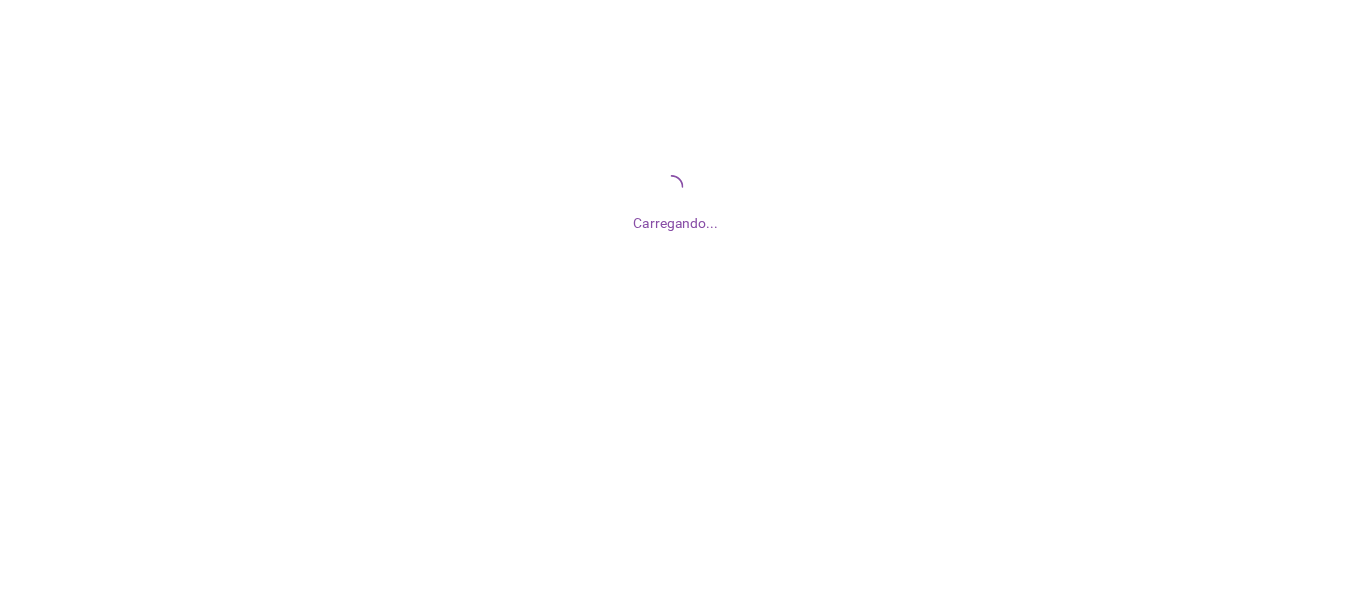 scroll, scrollTop: 0, scrollLeft: 0, axis: both 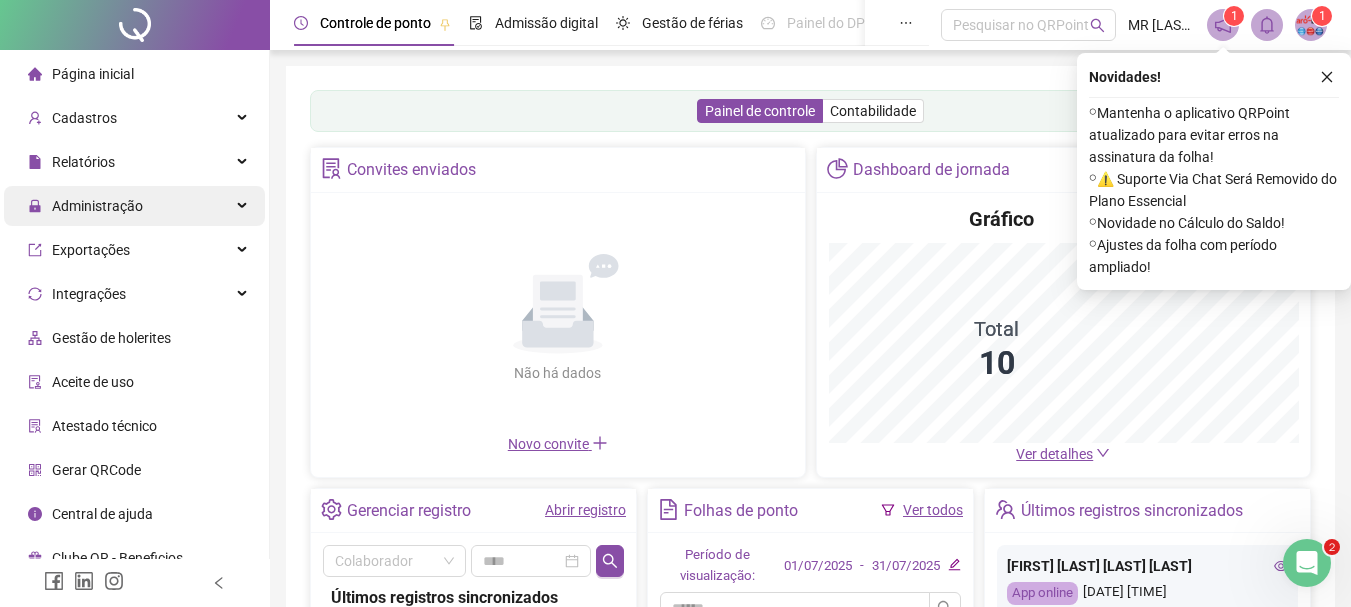 click on "Administração" at bounding box center (97, 206) 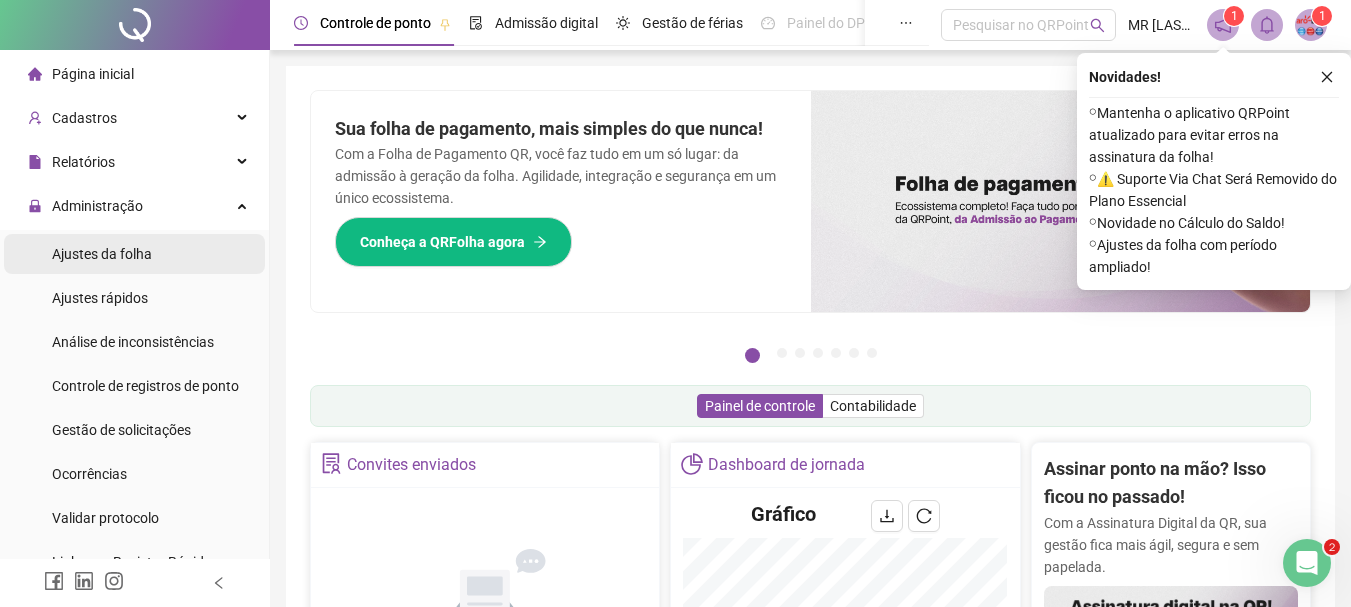 drag, startPoint x: 115, startPoint y: 262, endPoint x: 243, endPoint y: 256, distance: 128.14055 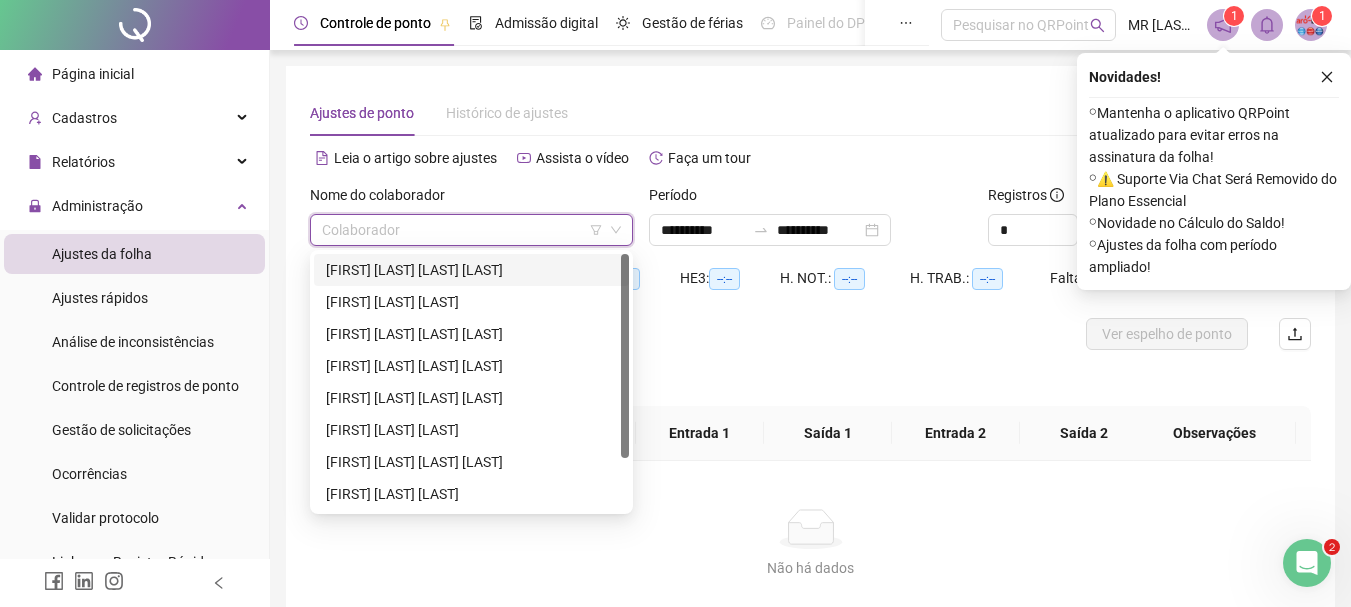 click at bounding box center (462, 230) 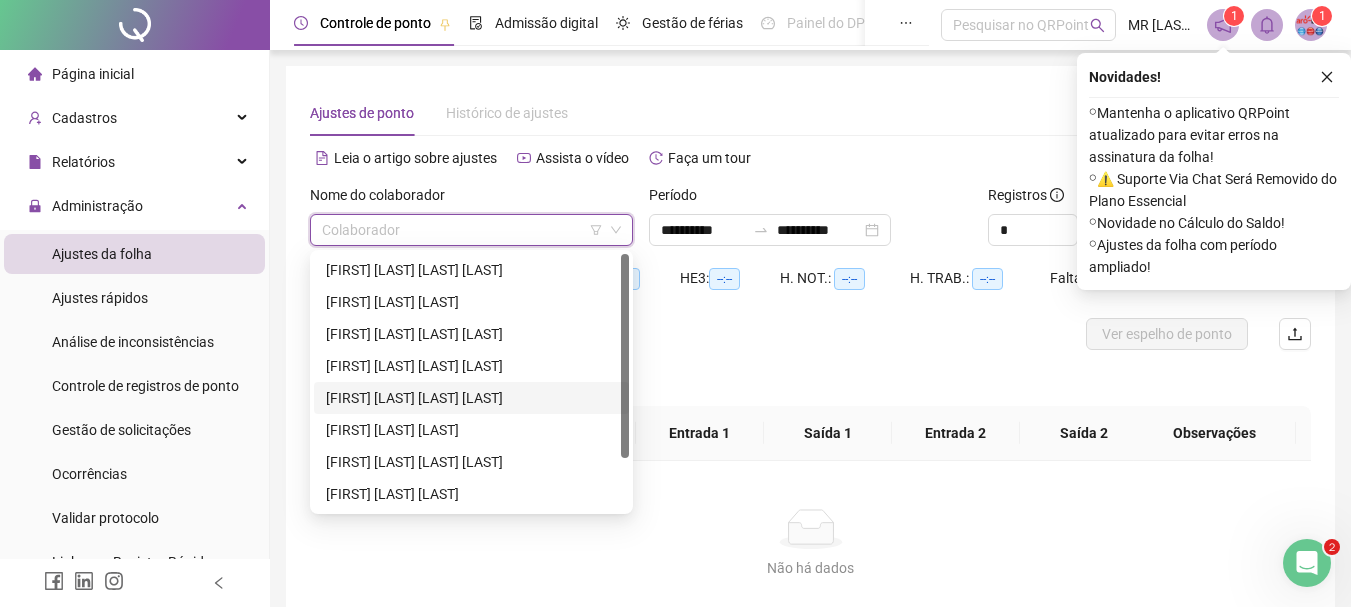 click on "[FIRST] [LAST] [LAST] [LAST]" at bounding box center [471, 398] 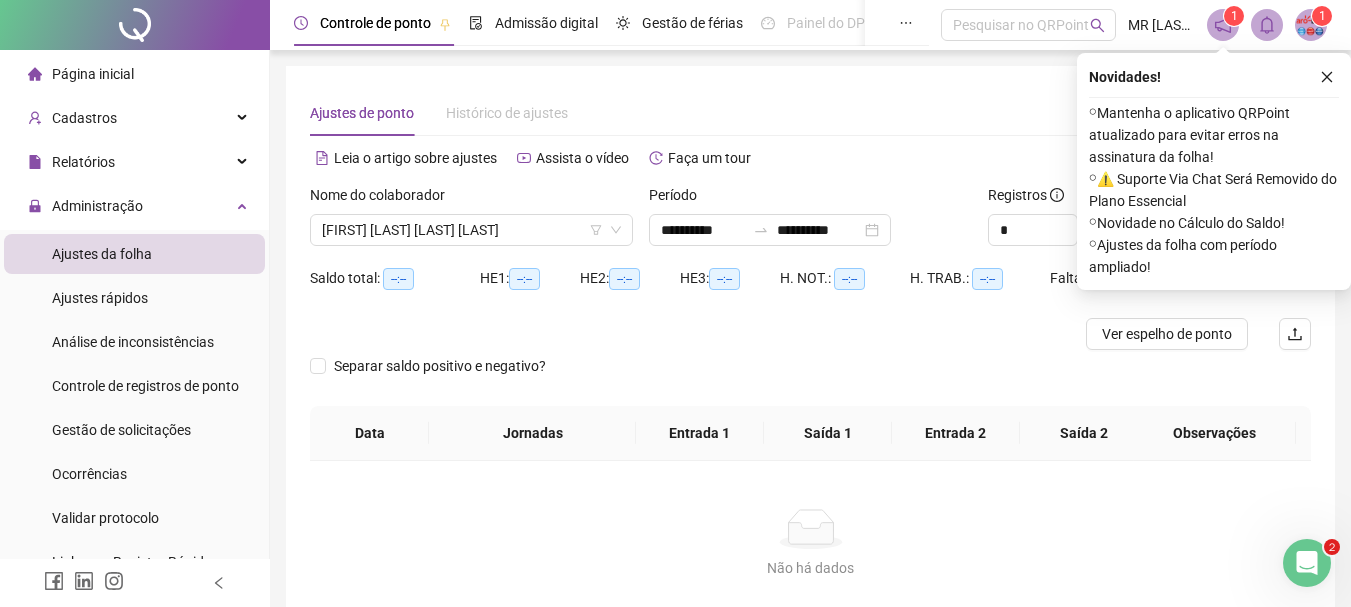 click on "Novidades !" at bounding box center (1214, 77) 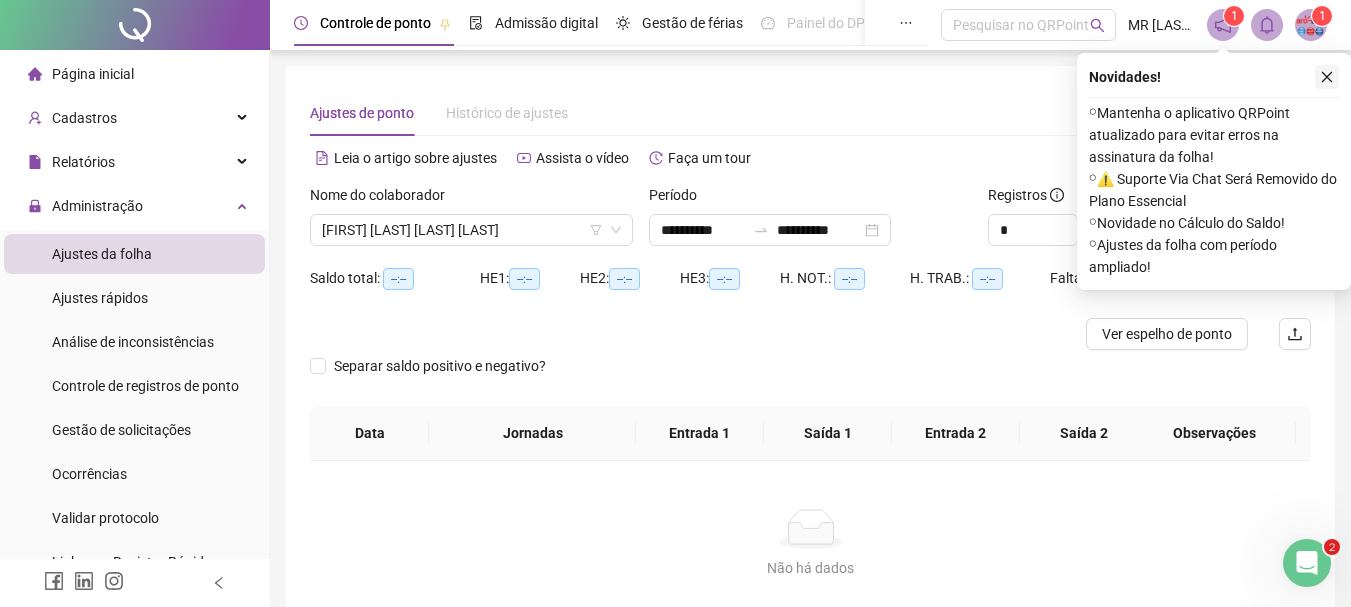 click at bounding box center (1327, 77) 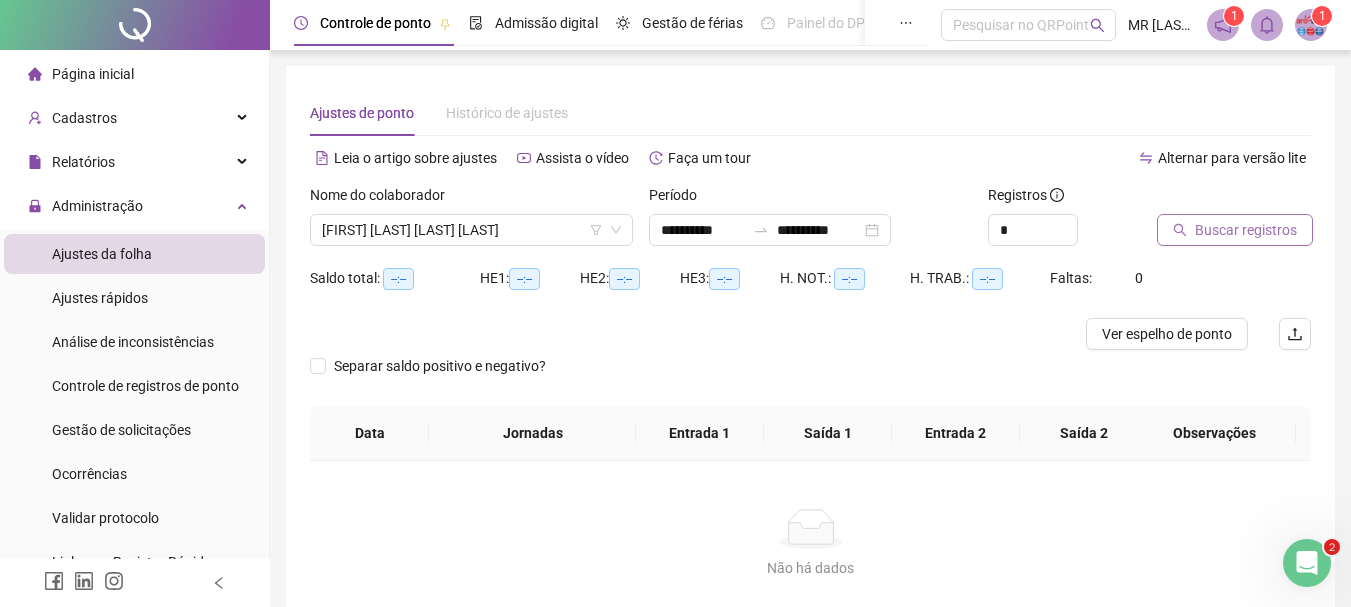 click on "Buscar registros" at bounding box center (1246, 230) 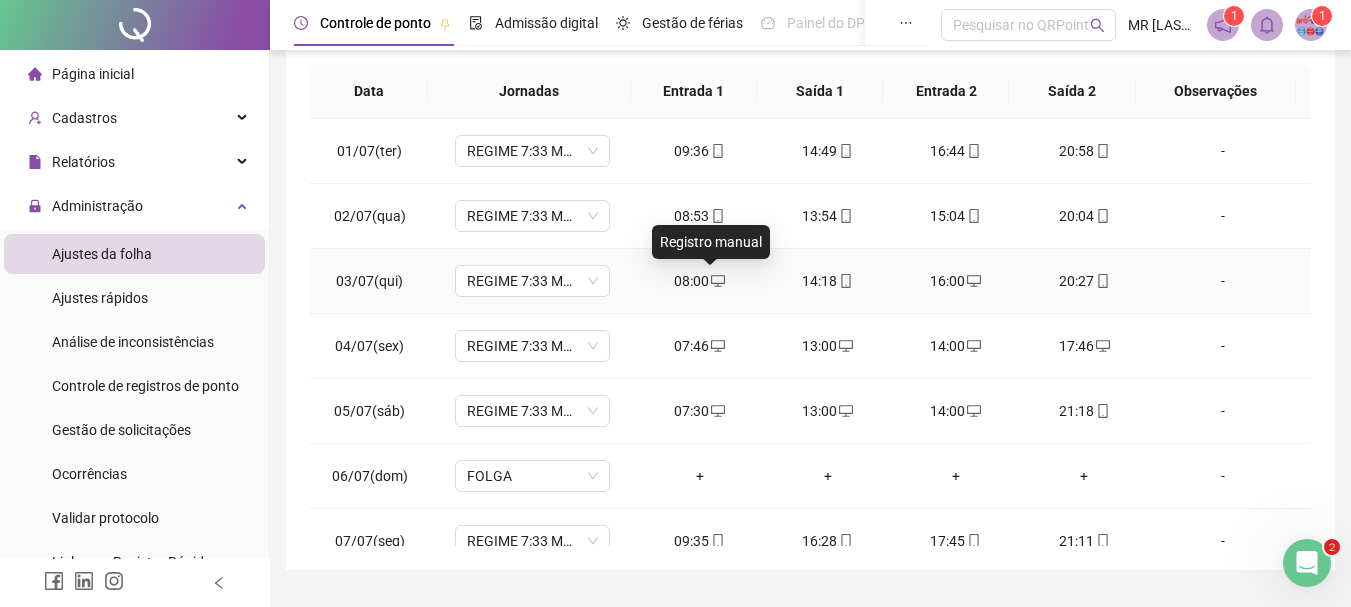 scroll, scrollTop: 242, scrollLeft: 0, axis: vertical 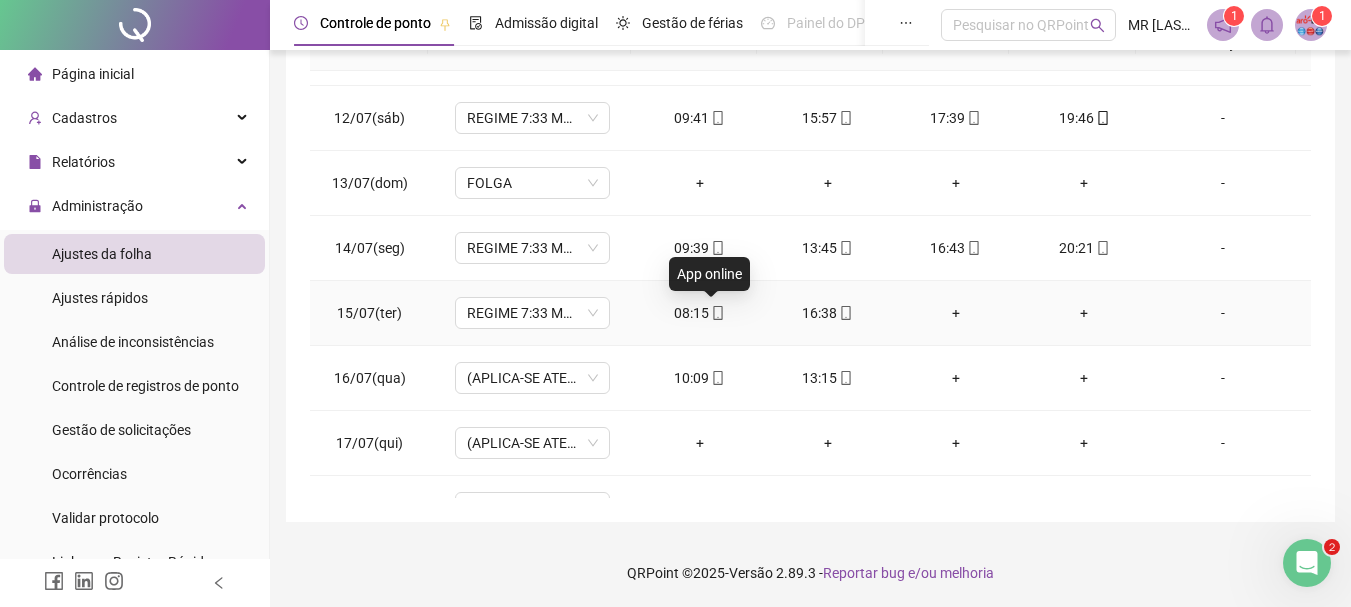 click 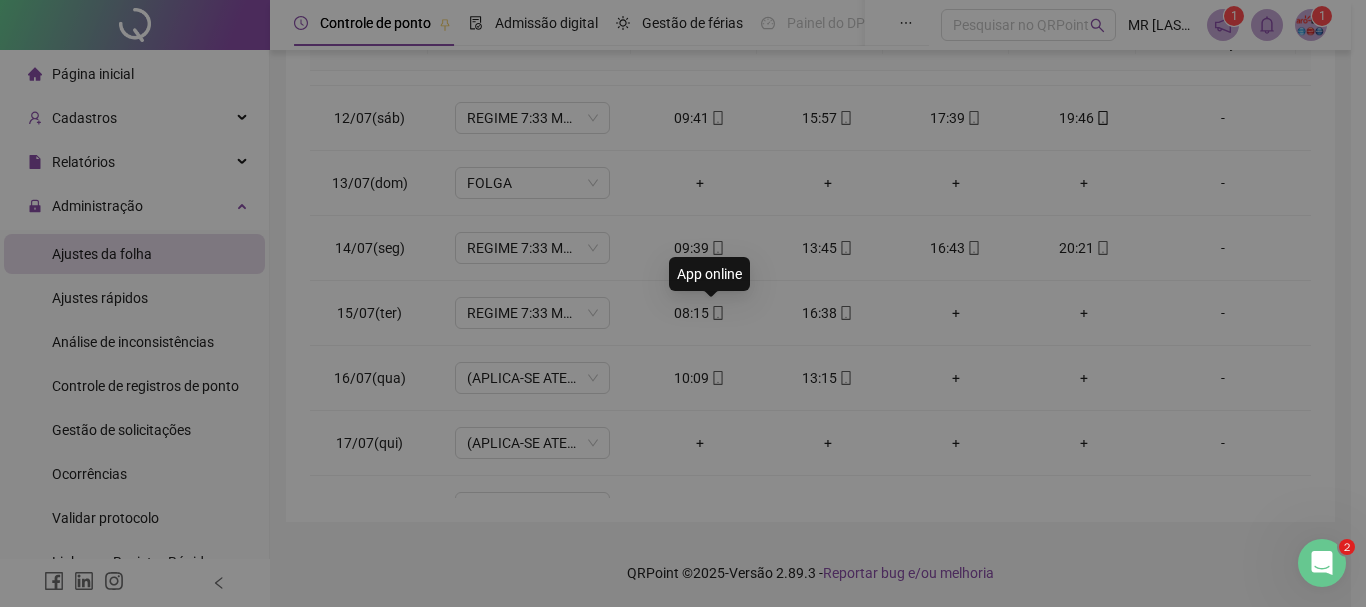 type on "**********" 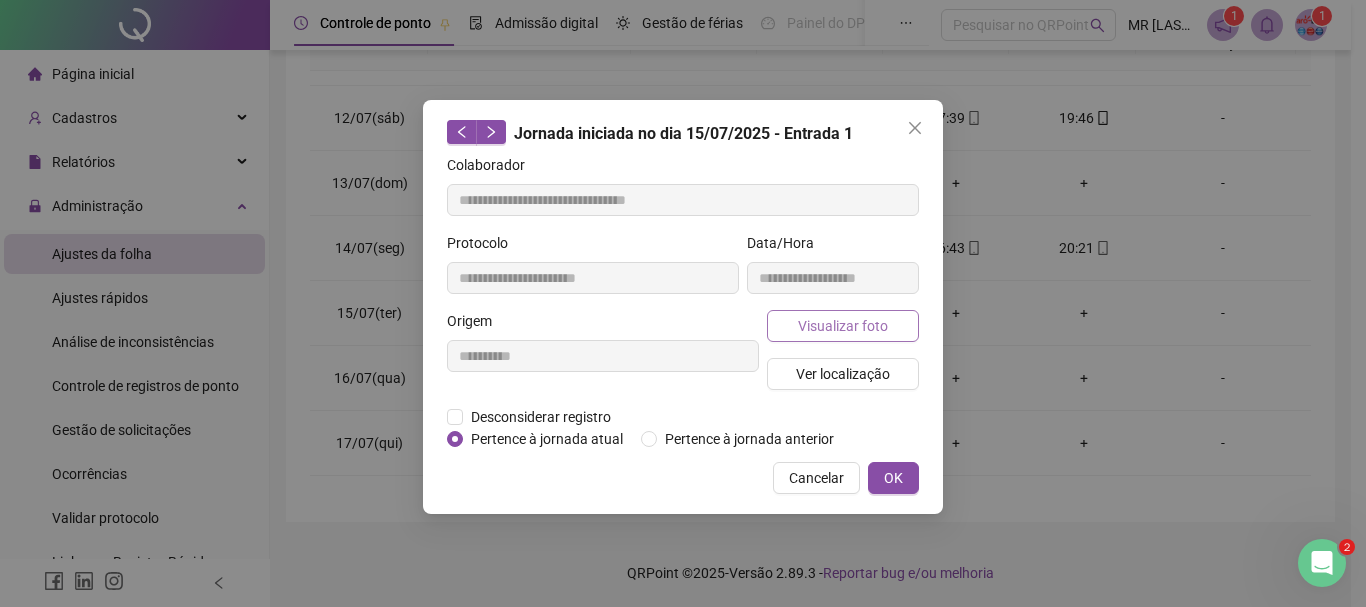 click on "Visualizar foto" at bounding box center [843, 326] 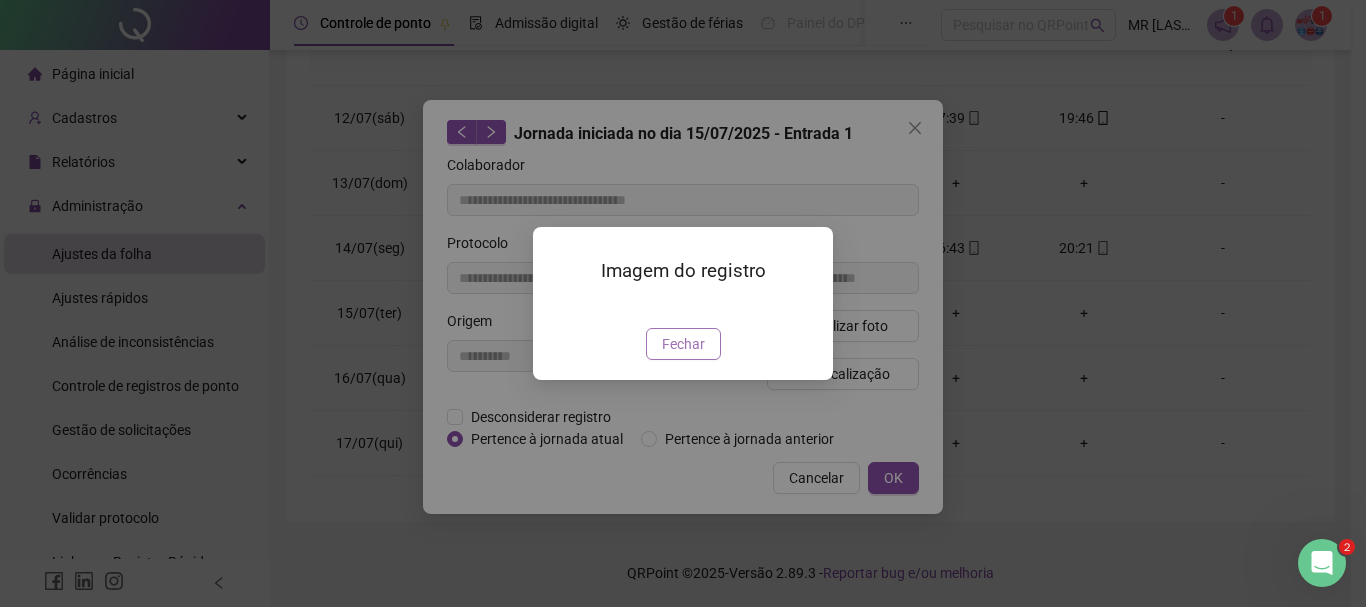 click on "Fechar" at bounding box center (683, 344) 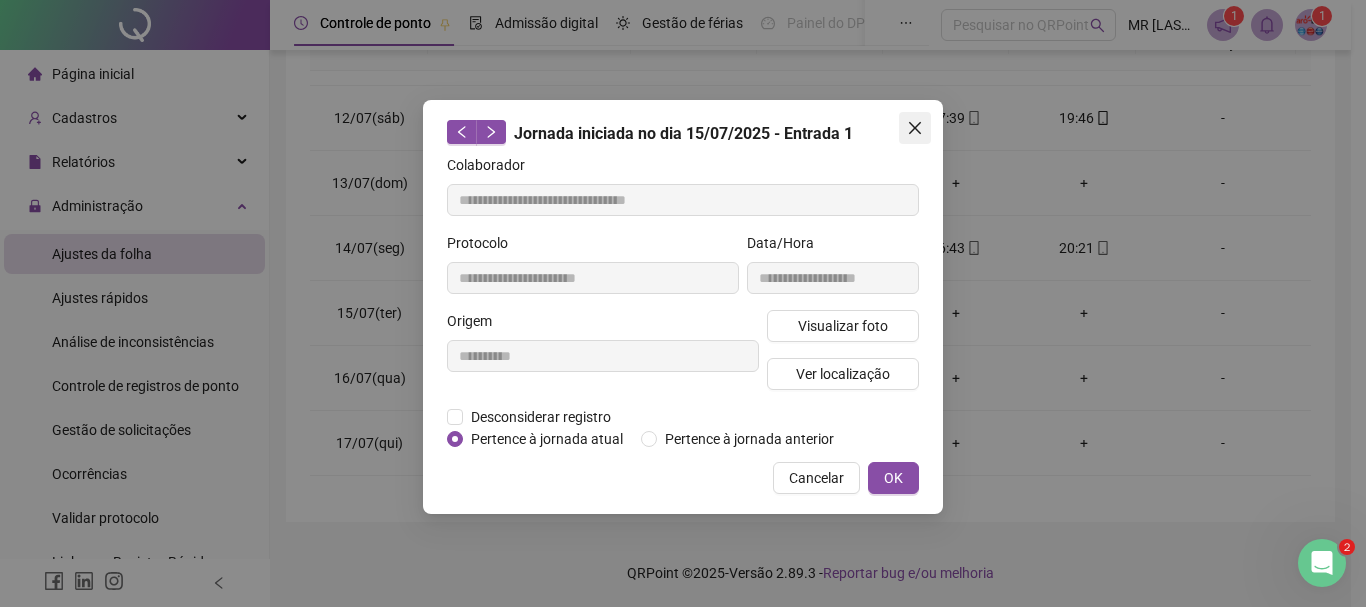 click 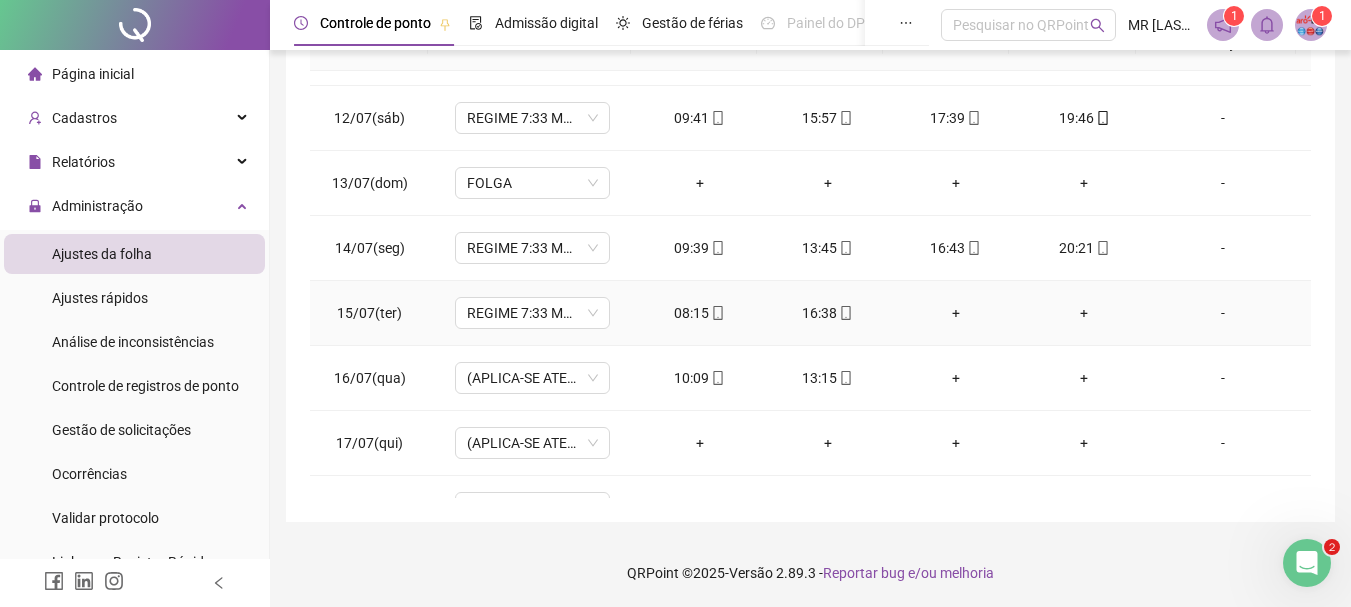 click 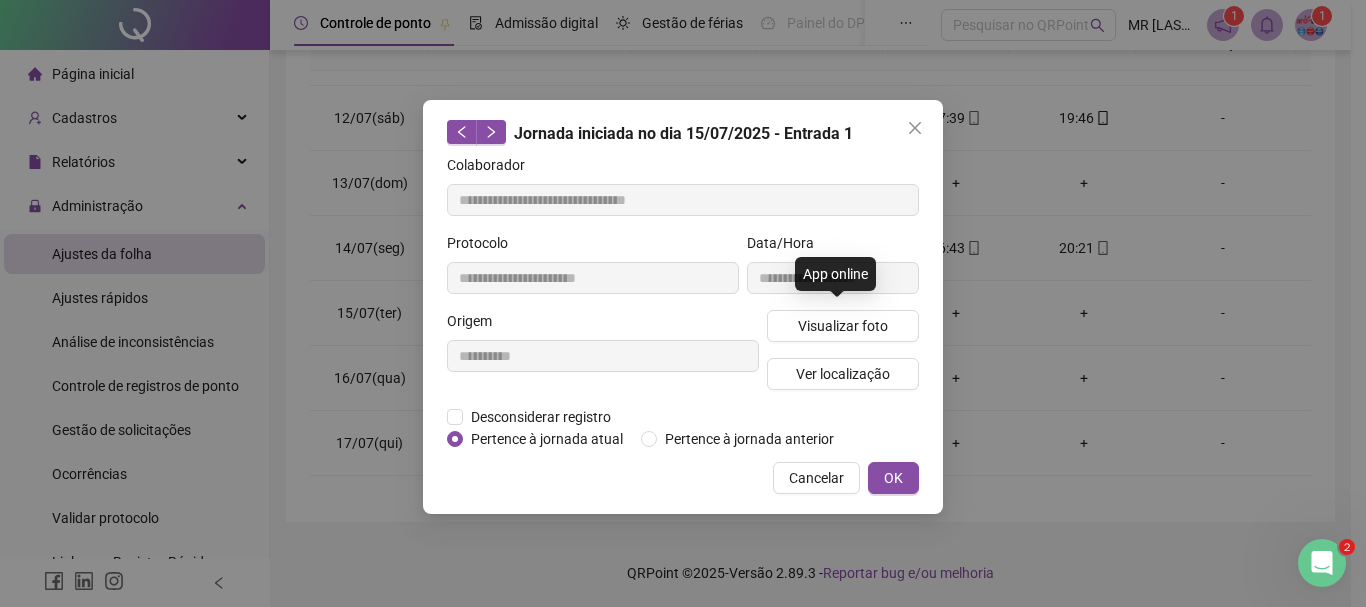 type on "**********" 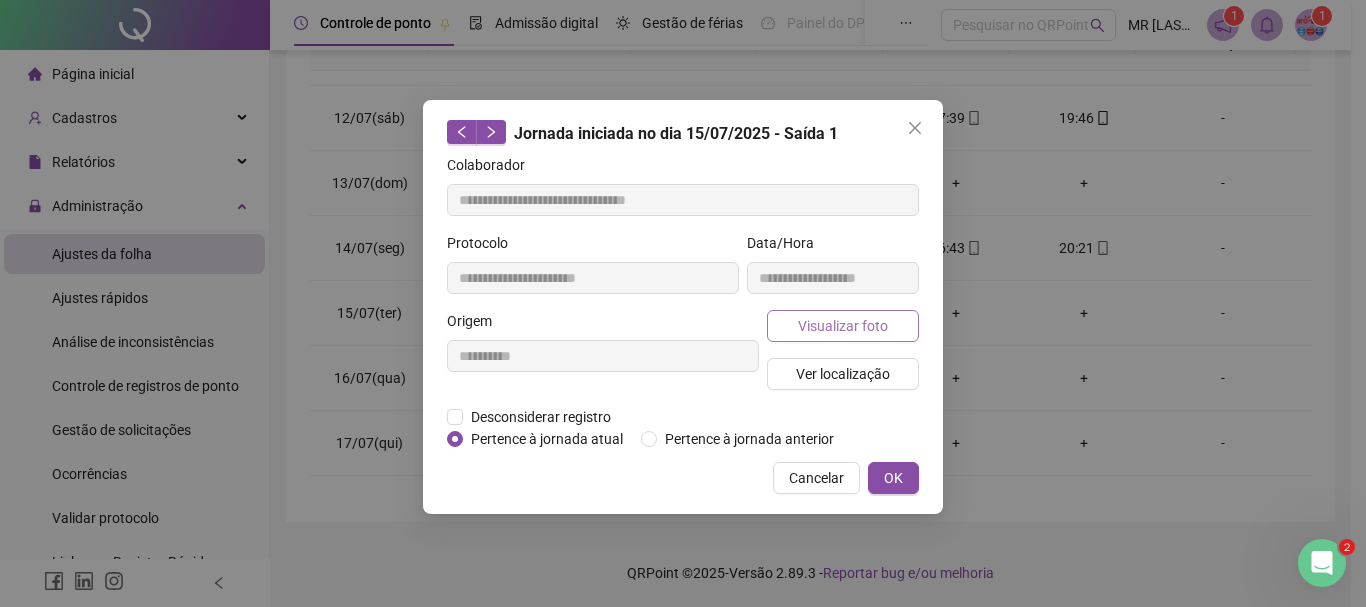 click on "Visualizar foto" at bounding box center [843, 326] 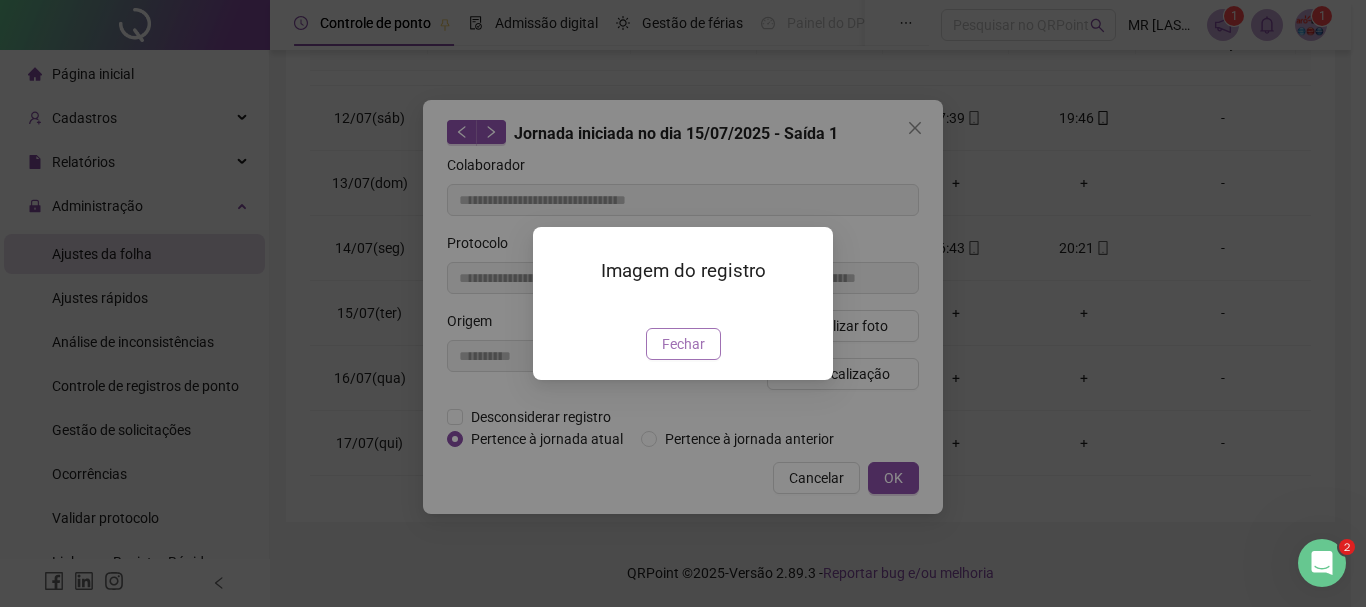 click on "Fechar" at bounding box center [683, 344] 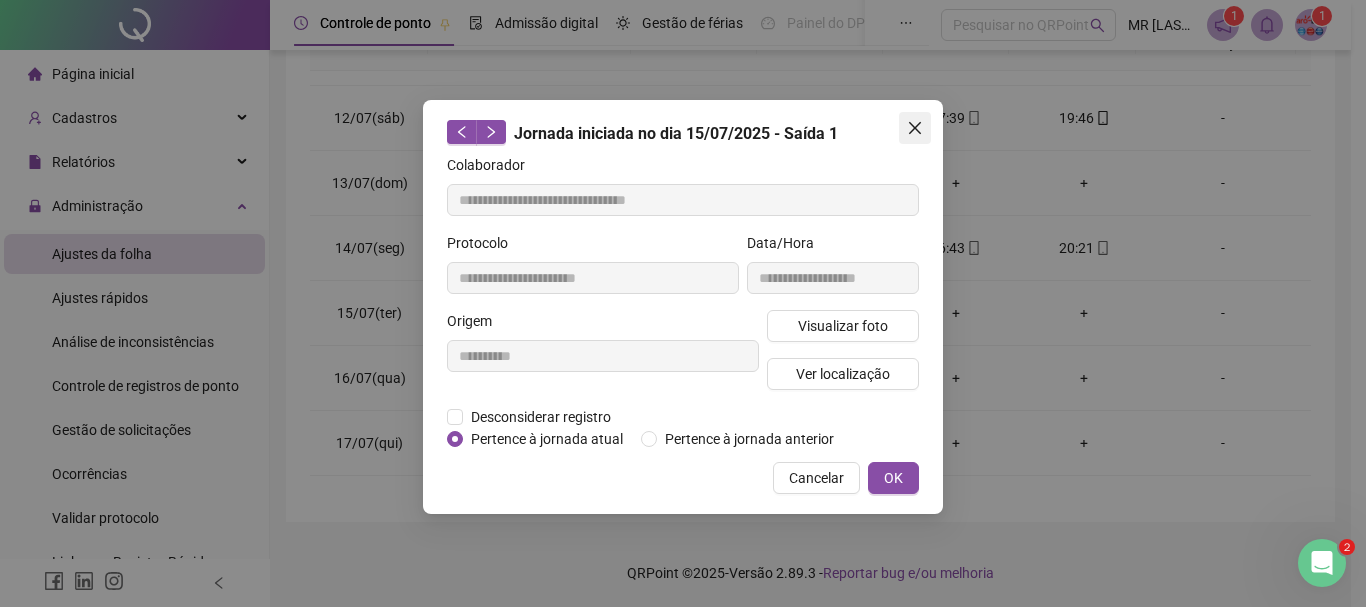 click at bounding box center [915, 128] 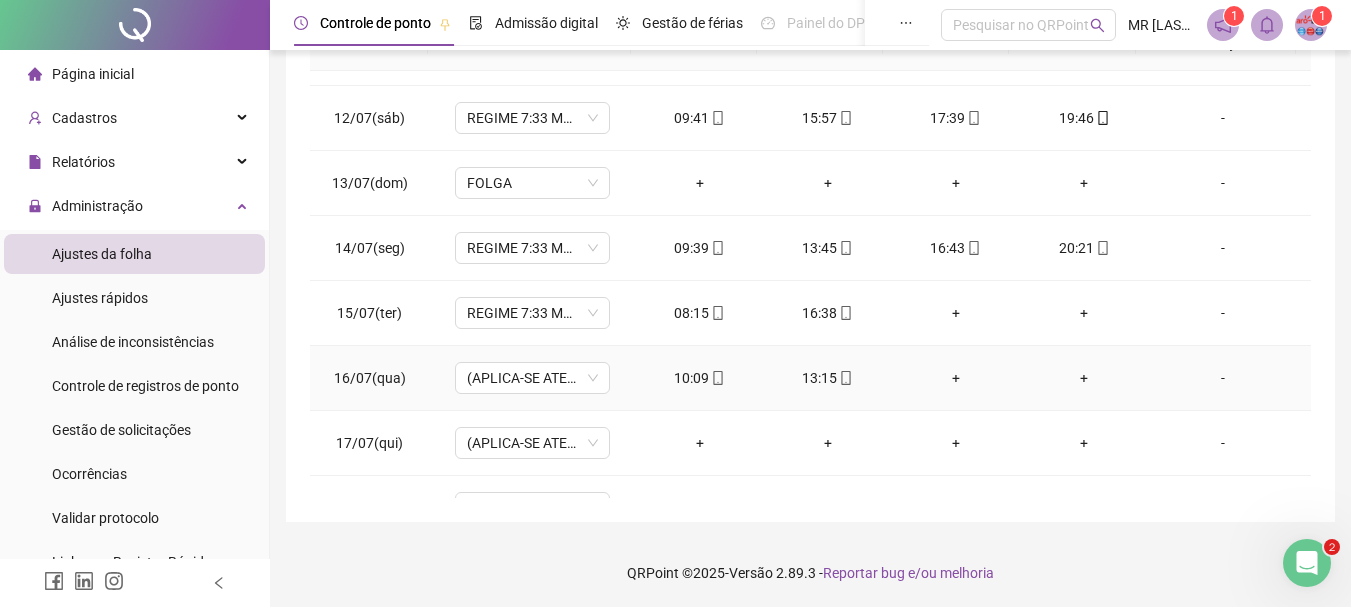scroll, scrollTop: 800, scrollLeft: 0, axis: vertical 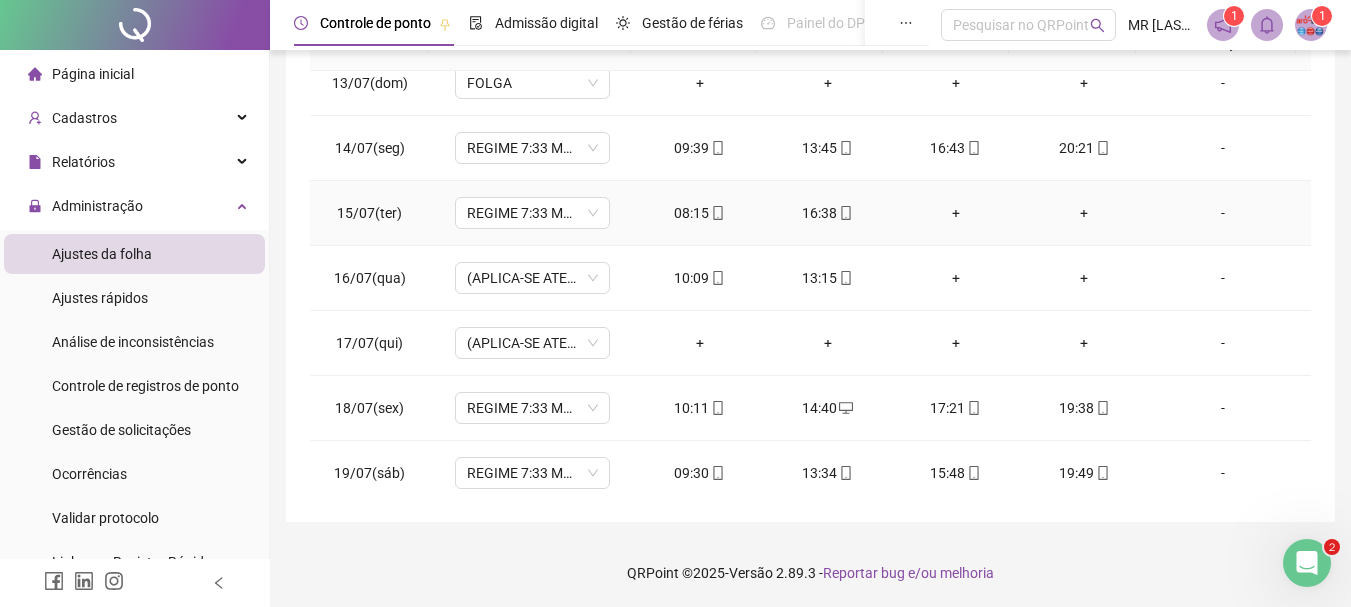 click on "+" at bounding box center [956, 213] 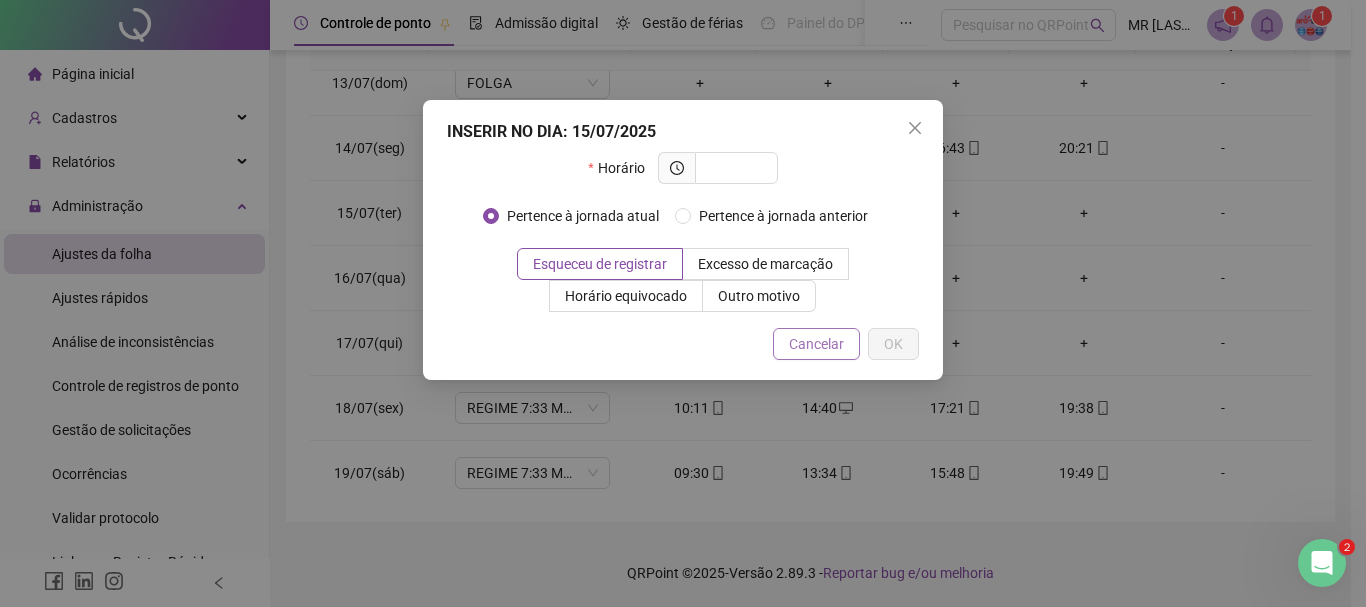 click on "Cancelar" at bounding box center (816, 344) 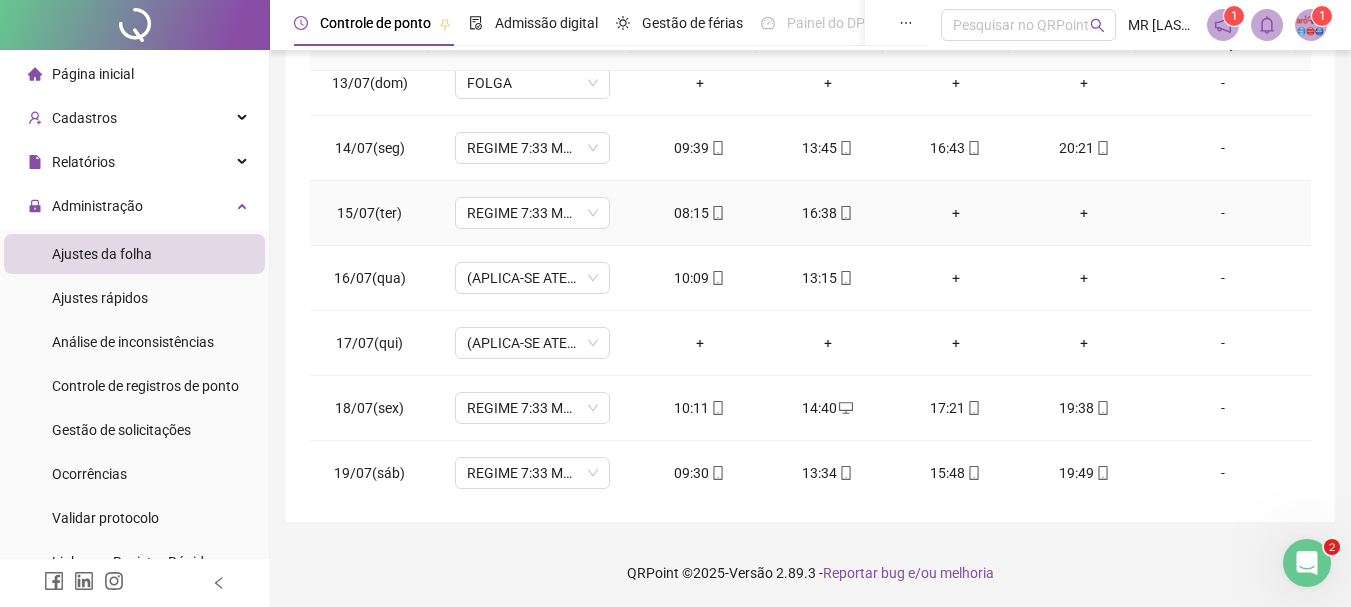 click on "+" at bounding box center (956, 213) 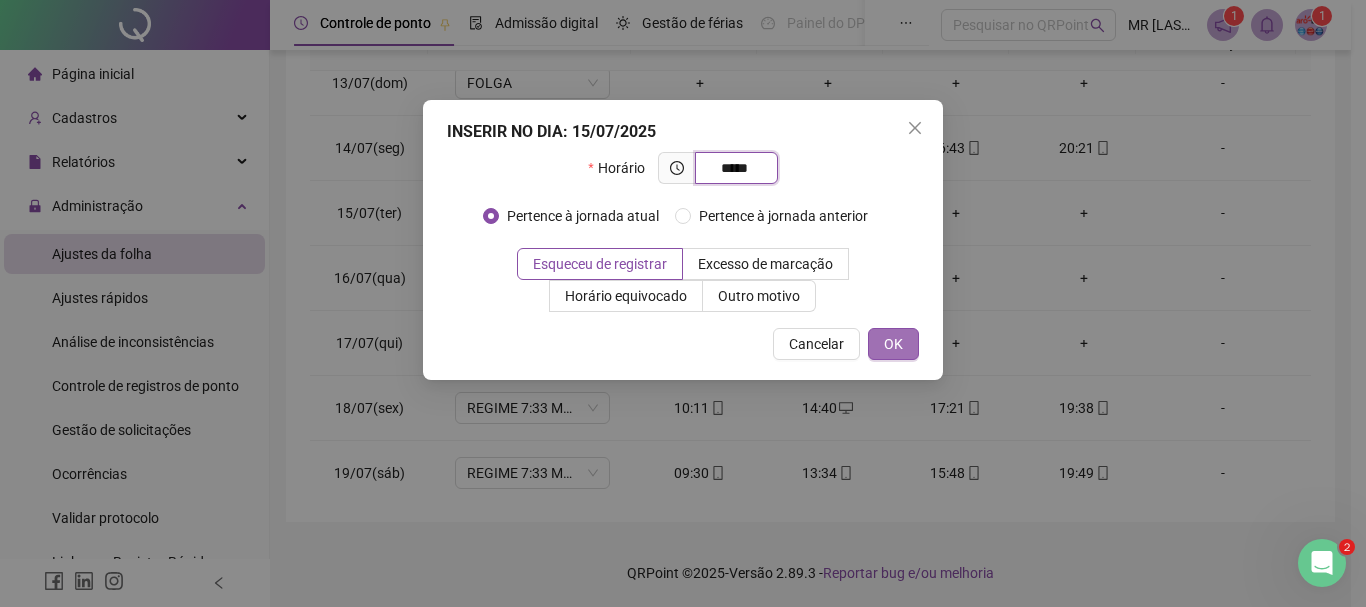 type on "*****" 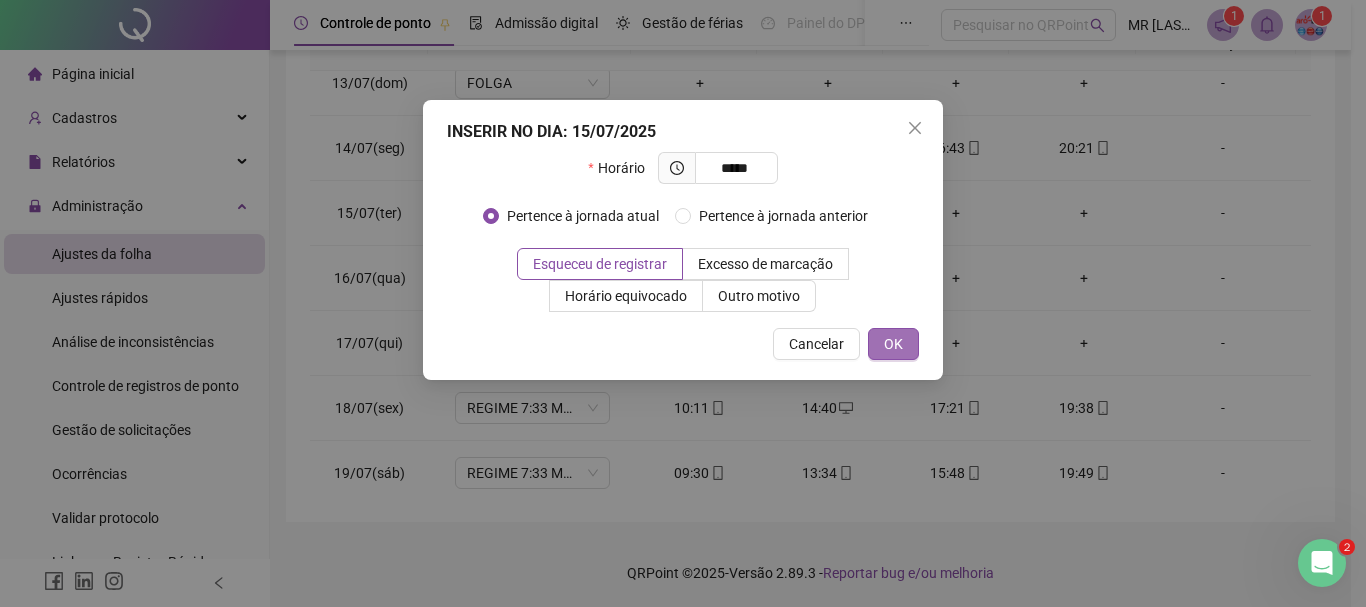 click on "OK" at bounding box center (893, 344) 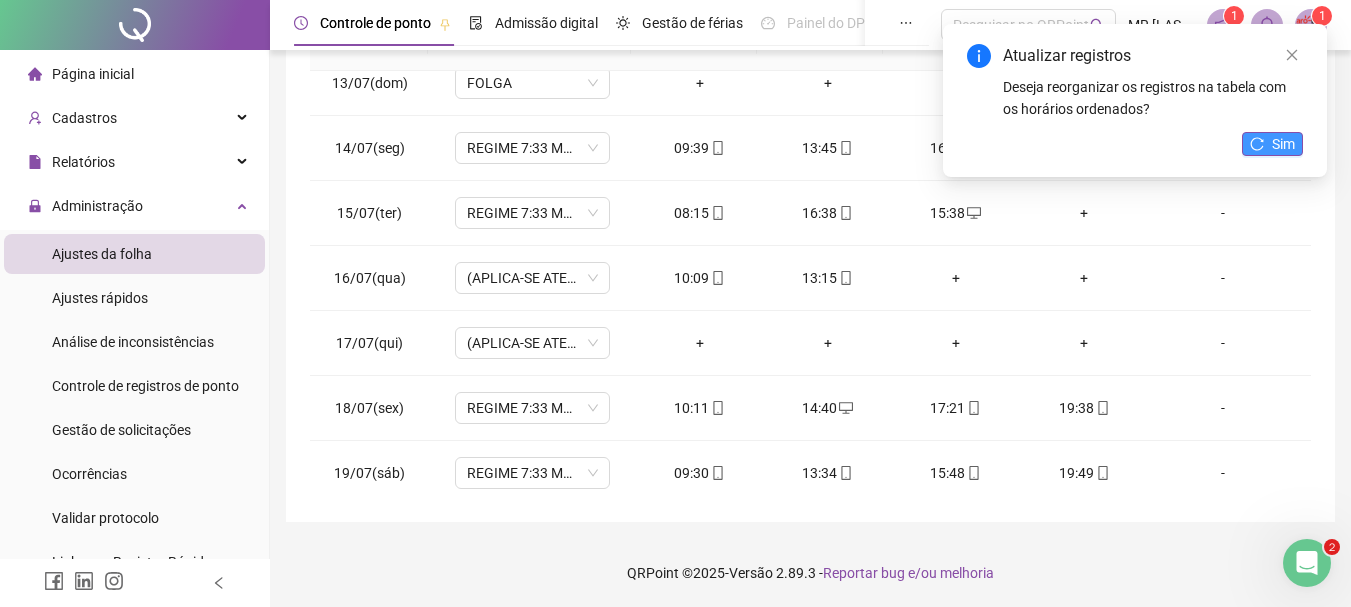 click on "Sim" at bounding box center (1272, 144) 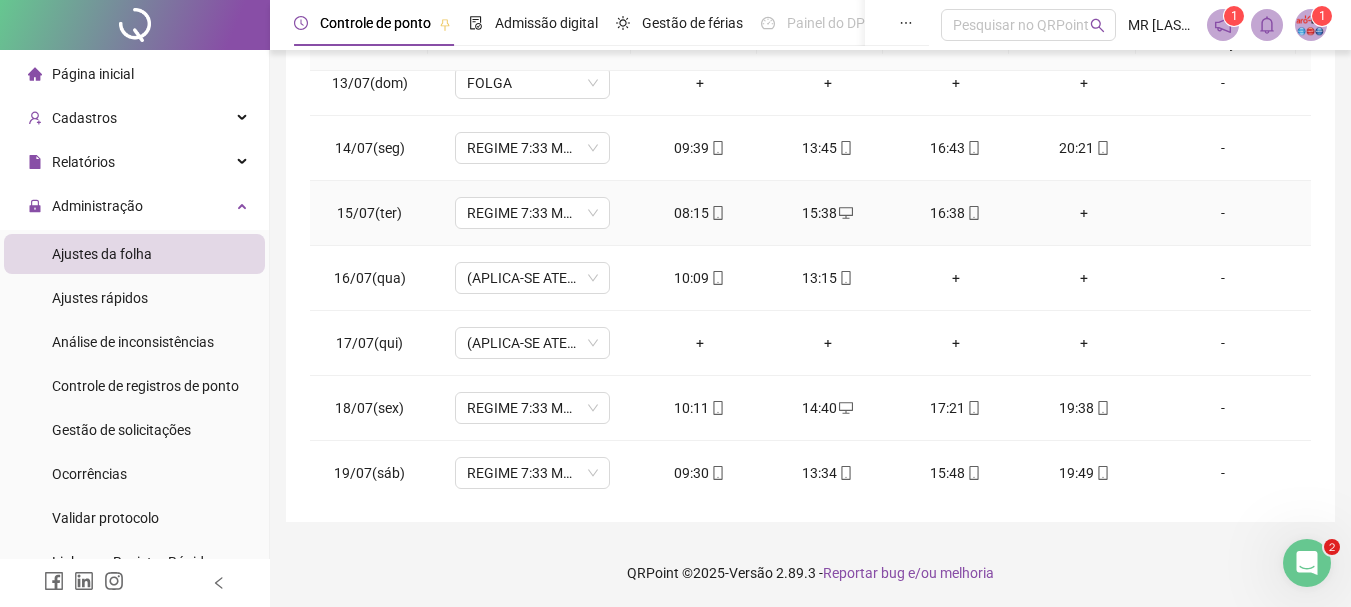 click on "+" at bounding box center (1084, 213) 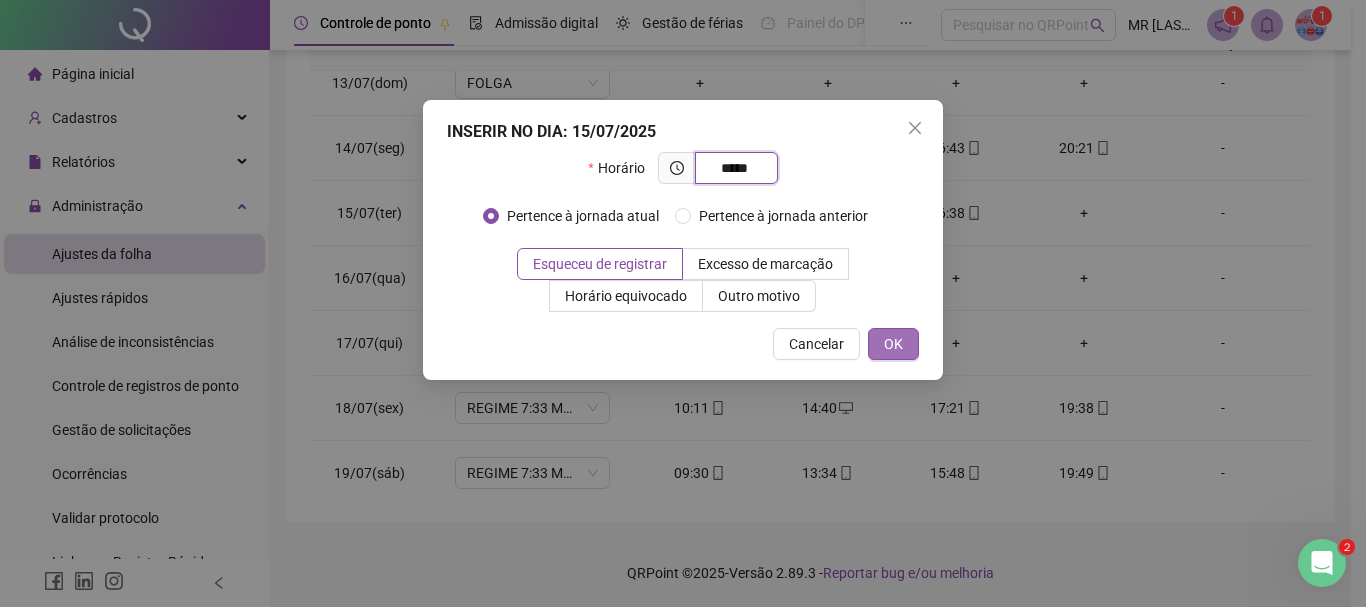 type on "*****" 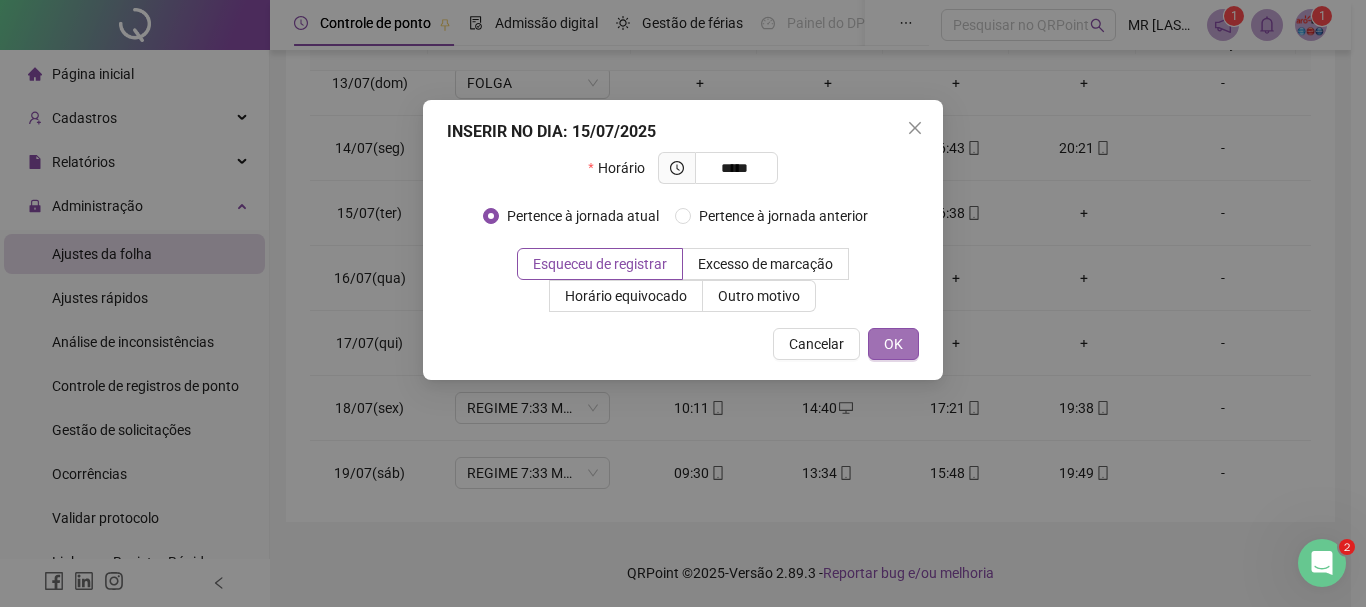 click on "OK" at bounding box center [893, 344] 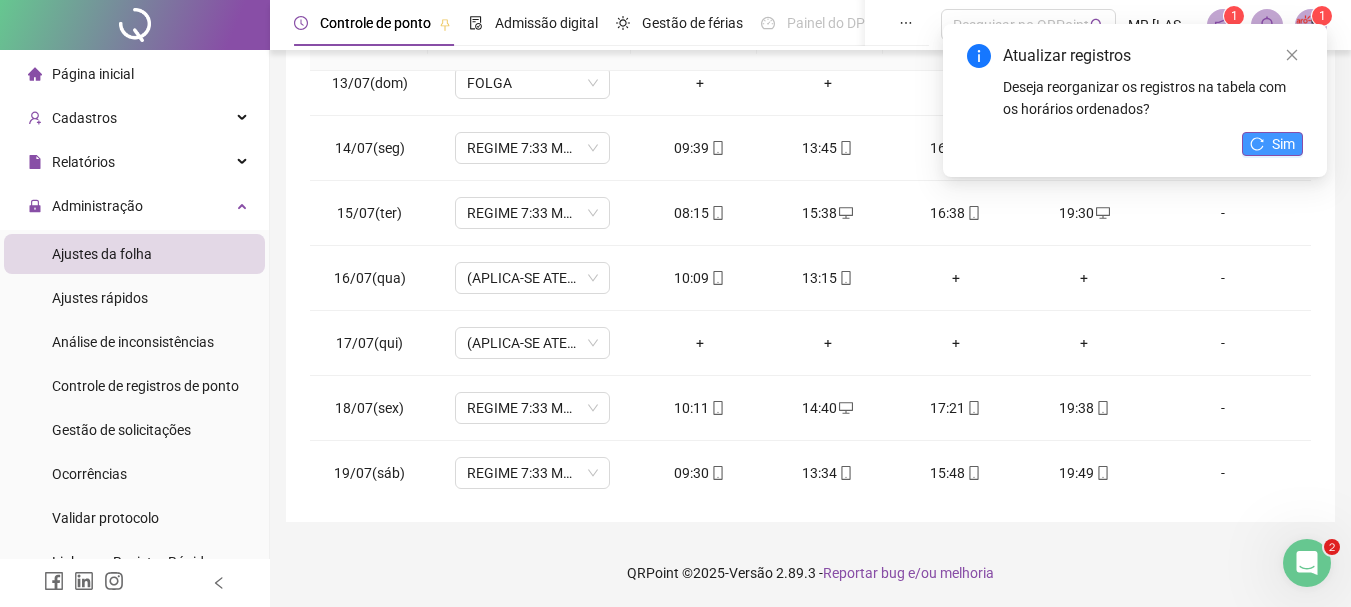 click on "Sim" at bounding box center [1283, 144] 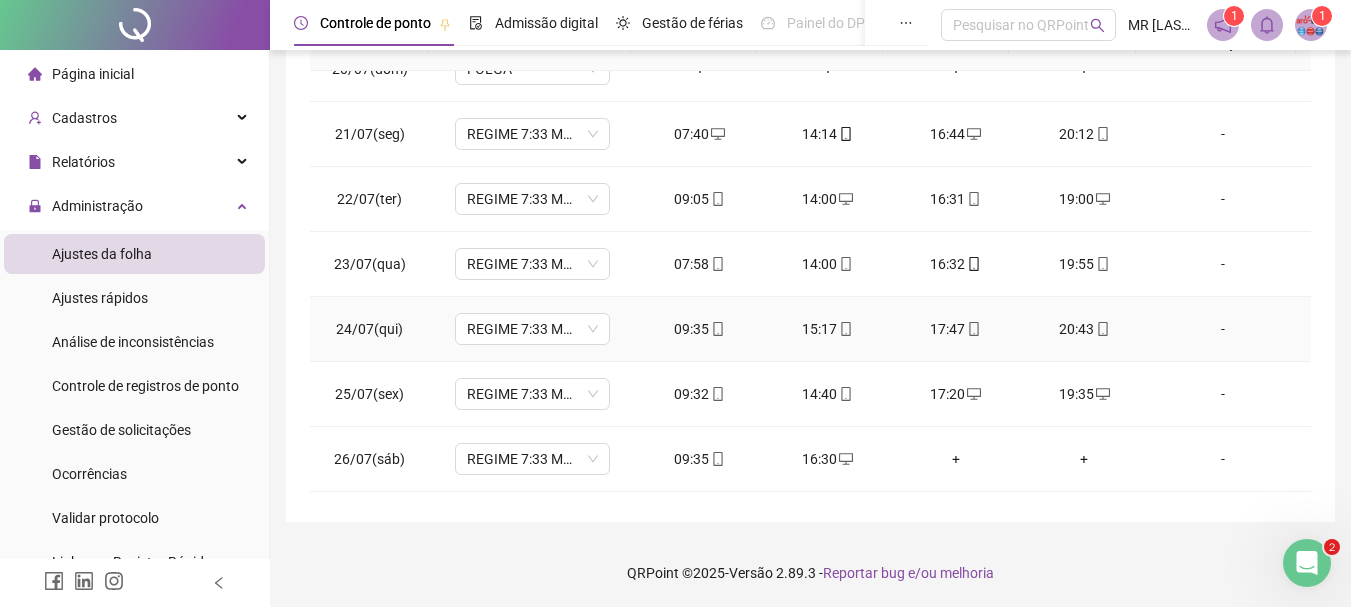 scroll, scrollTop: 1300, scrollLeft: 0, axis: vertical 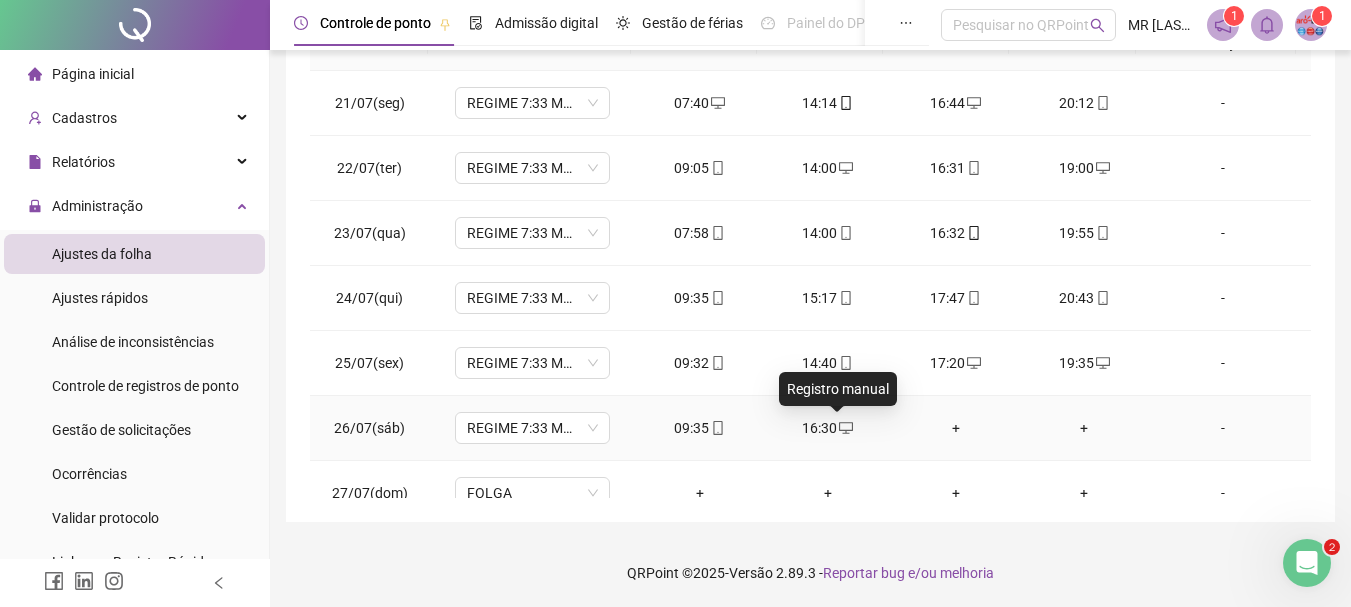click 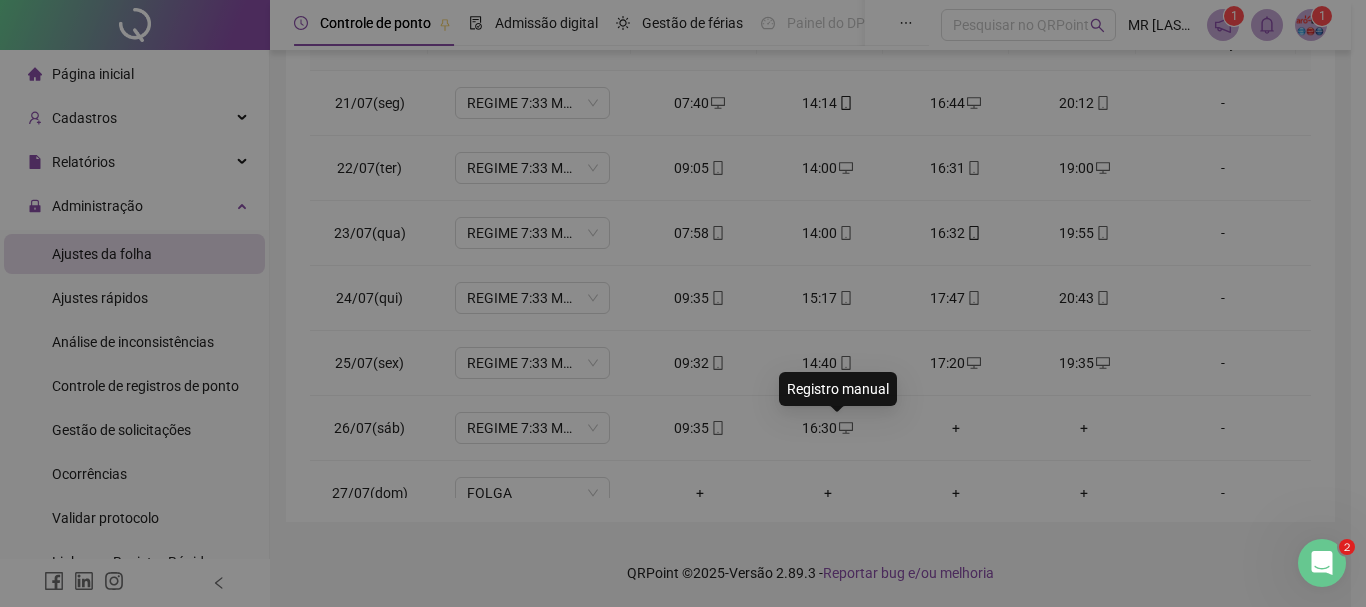 type on "**********" 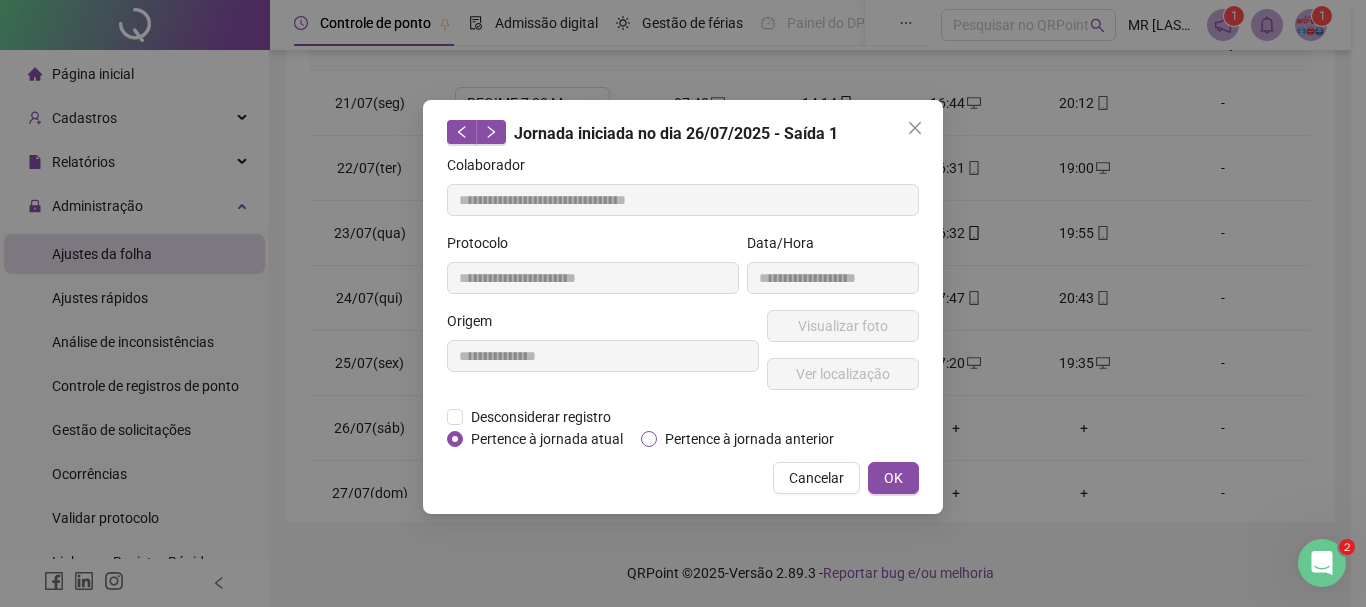 click on "Pertence à jornada anterior" at bounding box center (749, 439) 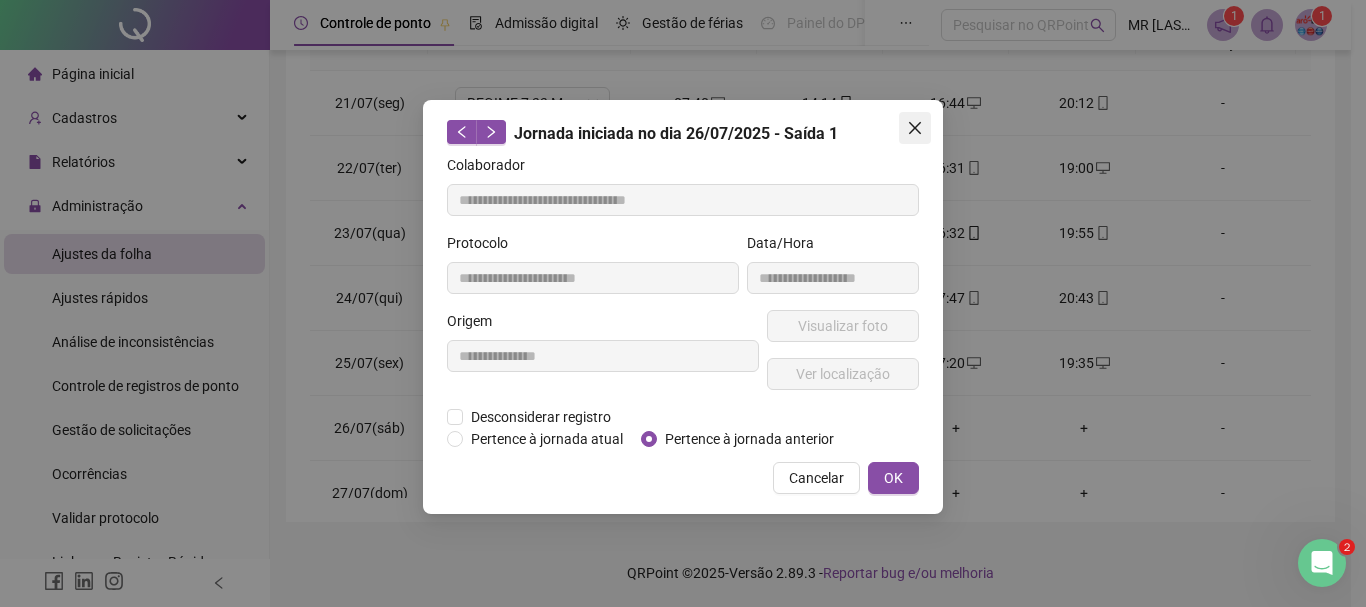 click 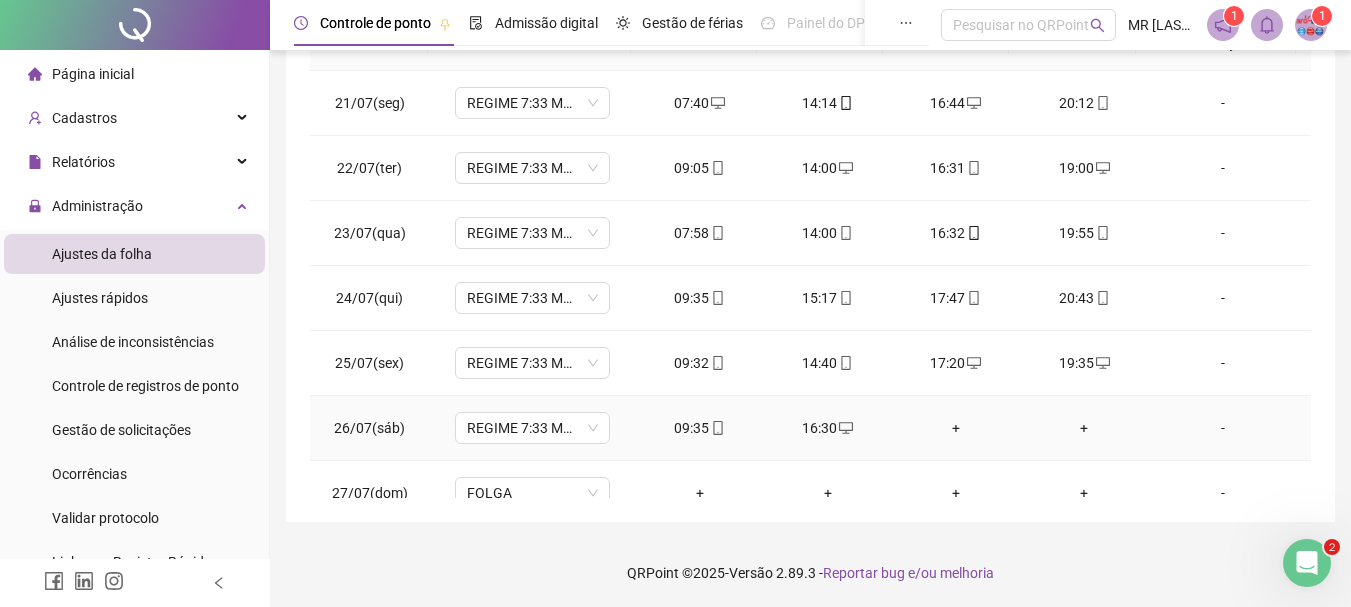 click on "16:30" at bounding box center [828, 428] 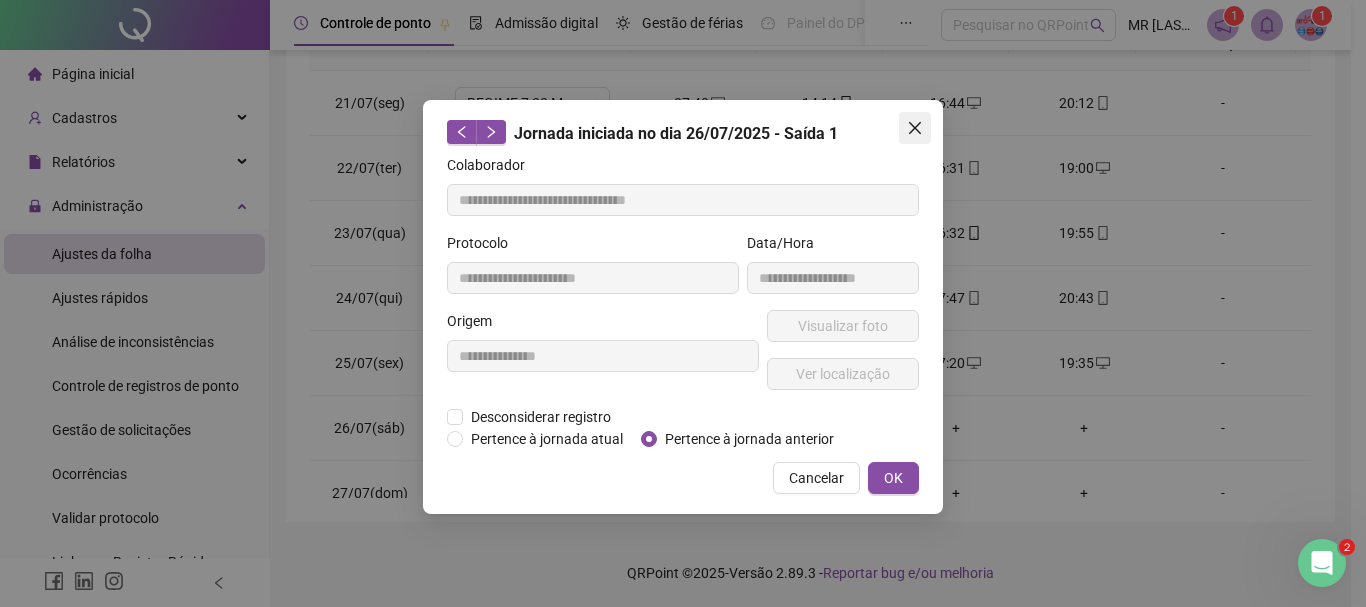 click 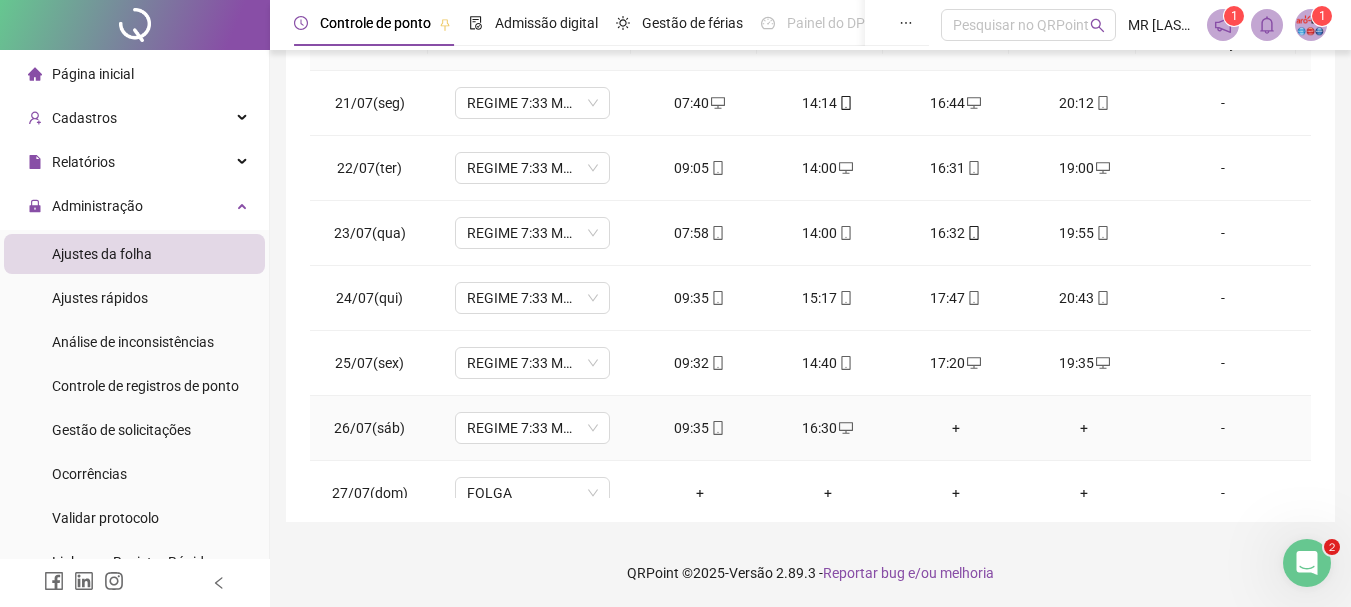 click on "09:35" at bounding box center [700, 428] 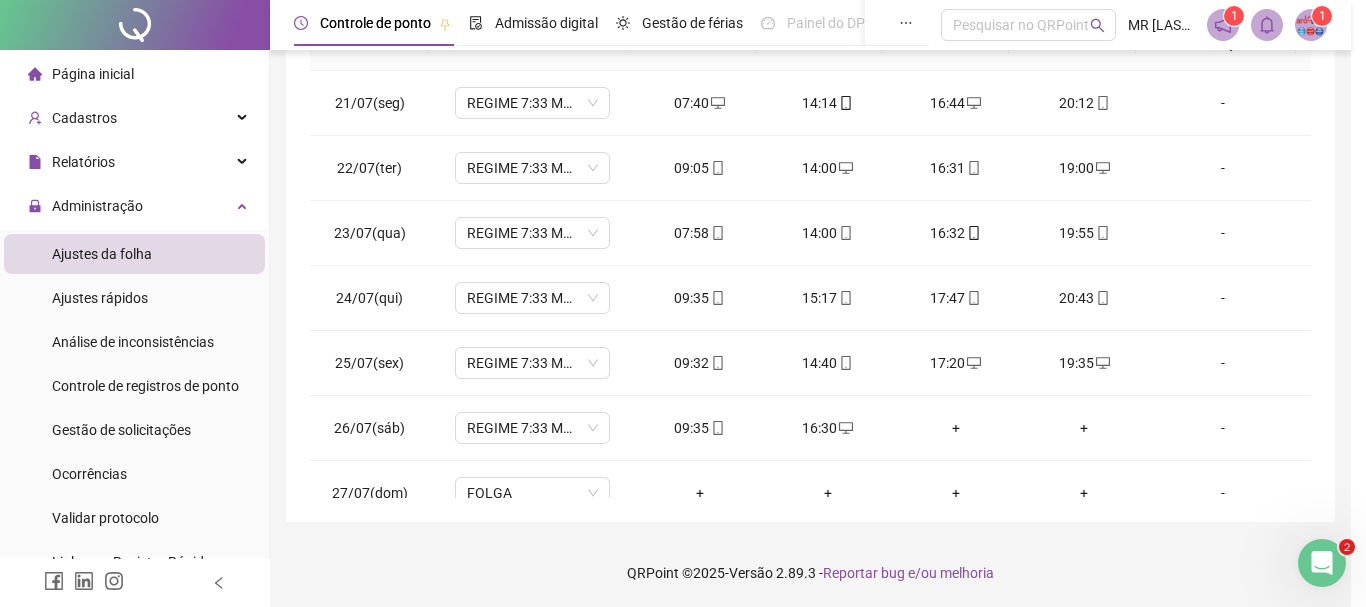 type on "**********" 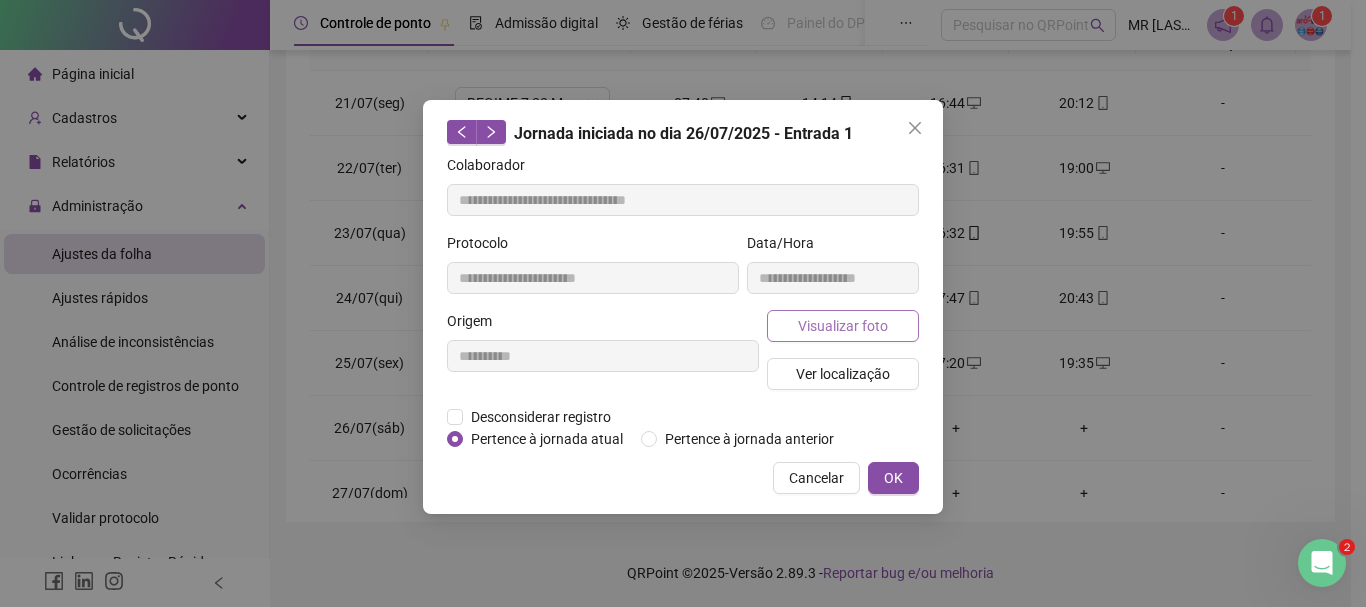 click on "Visualizar foto" at bounding box center (843, 326) 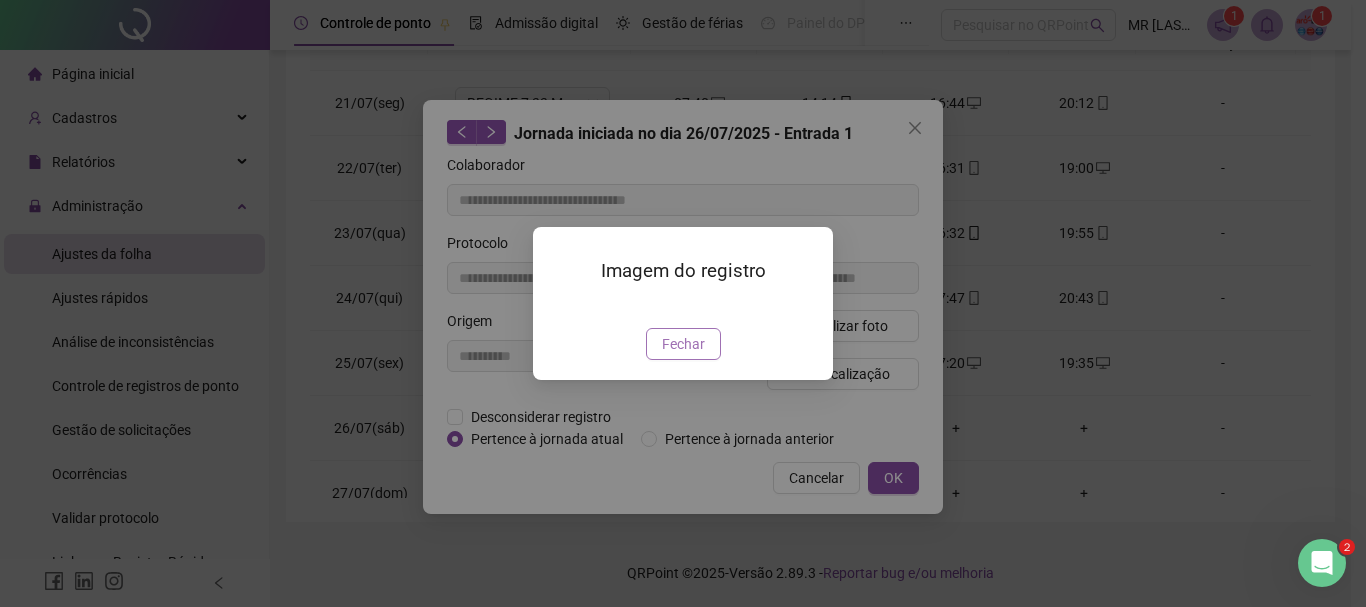 click on "Fechar" at bounding box center [683, 344] 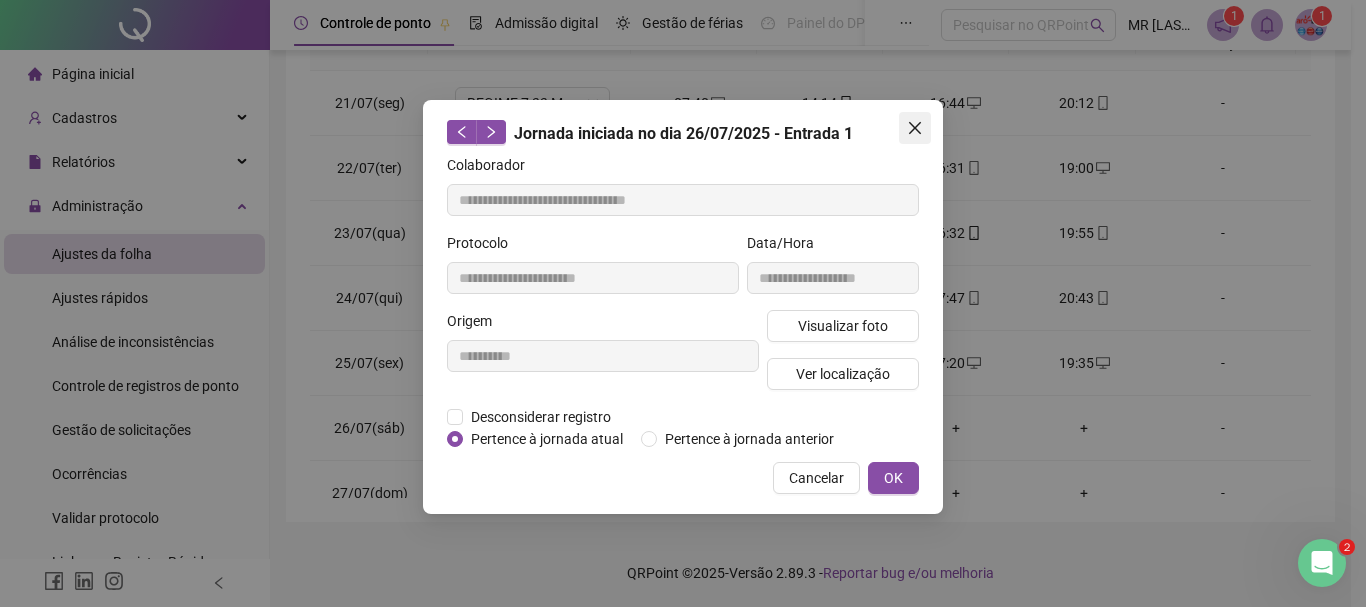 click at bounding box center [915, 128] 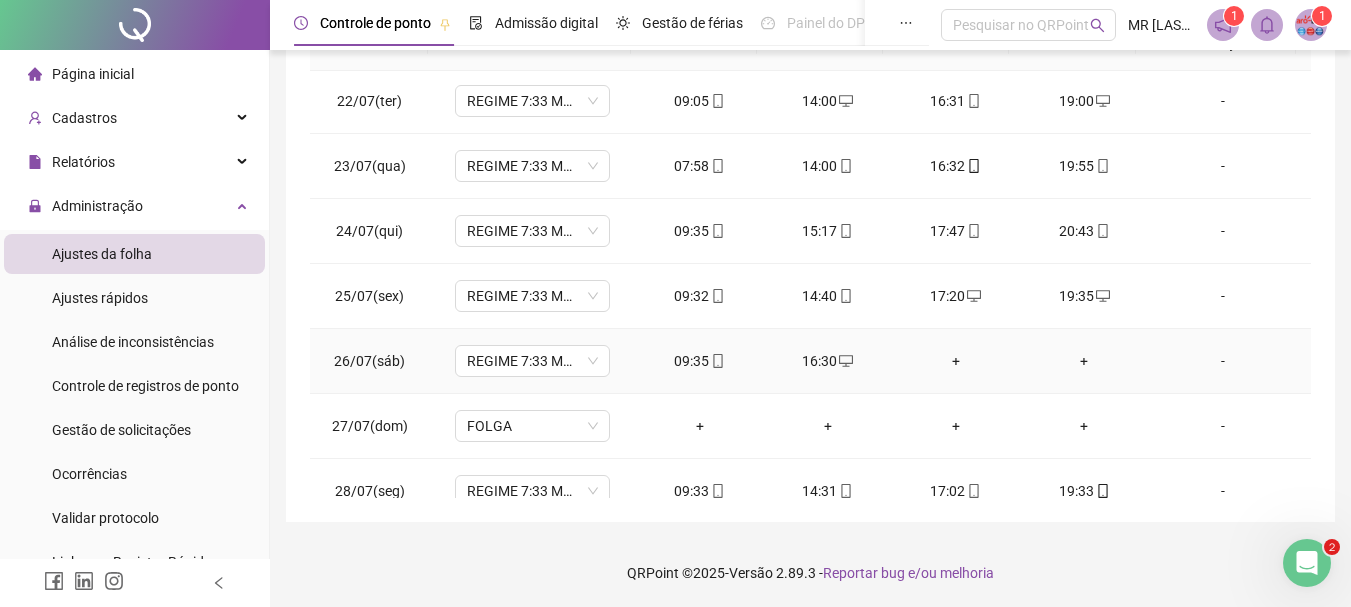 scroll, scrollTop: 1400, scrollLeft: 0, axis: vertical 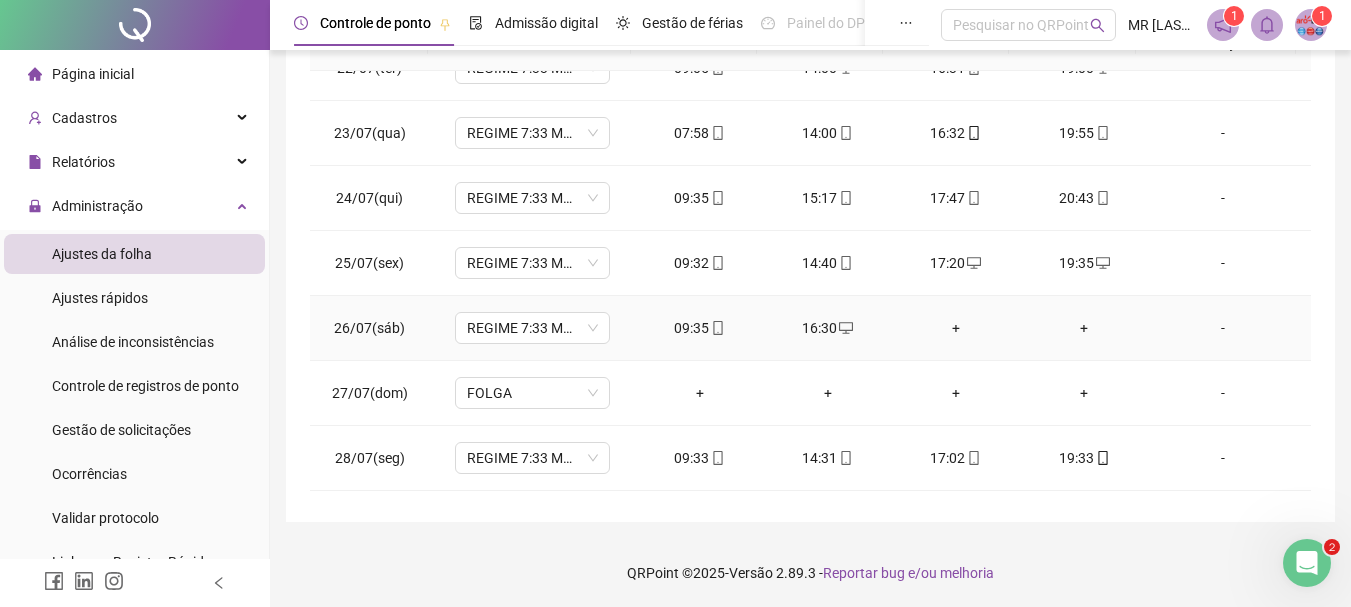 click at bounding box center [845, 328] 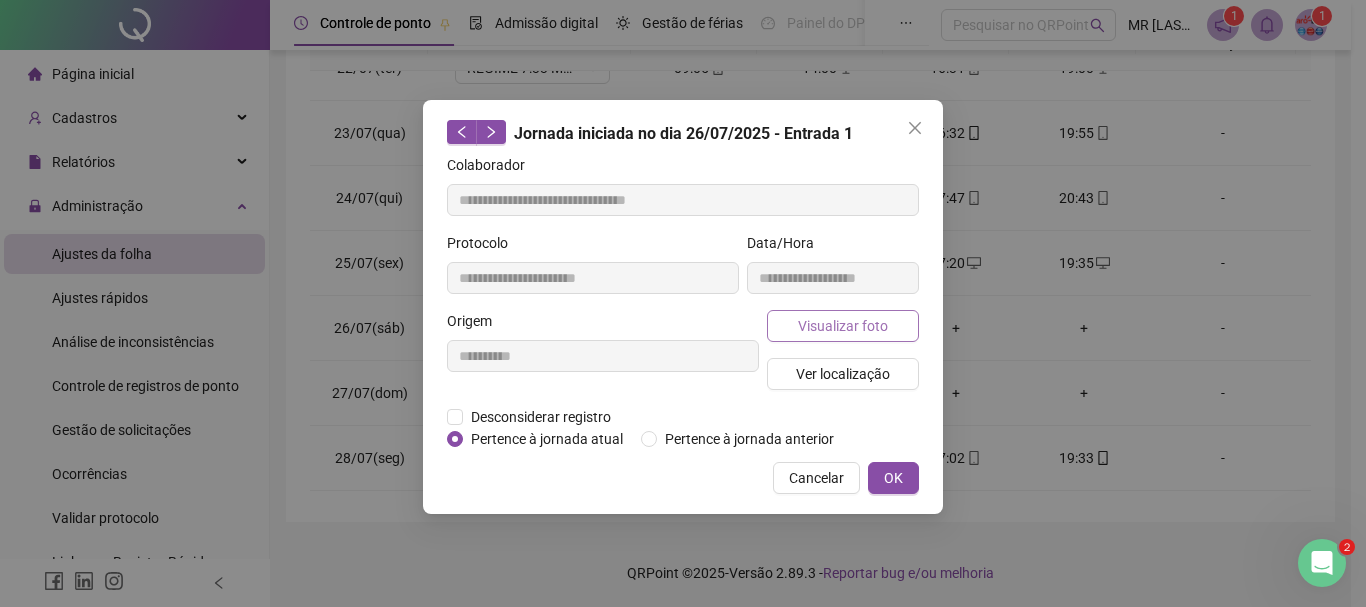 type on "**********" 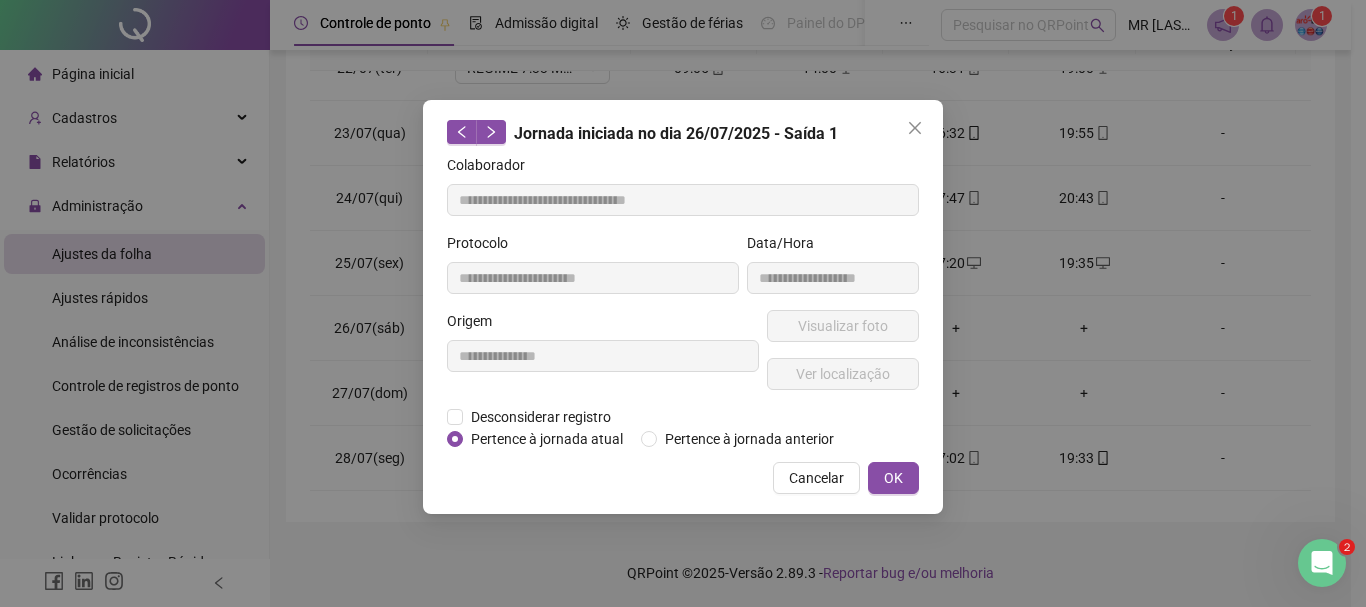 drag, startPoint x: 926, startPoint y: 130, endPoint x: 875, endPoint y: 309, distance: 186.12361 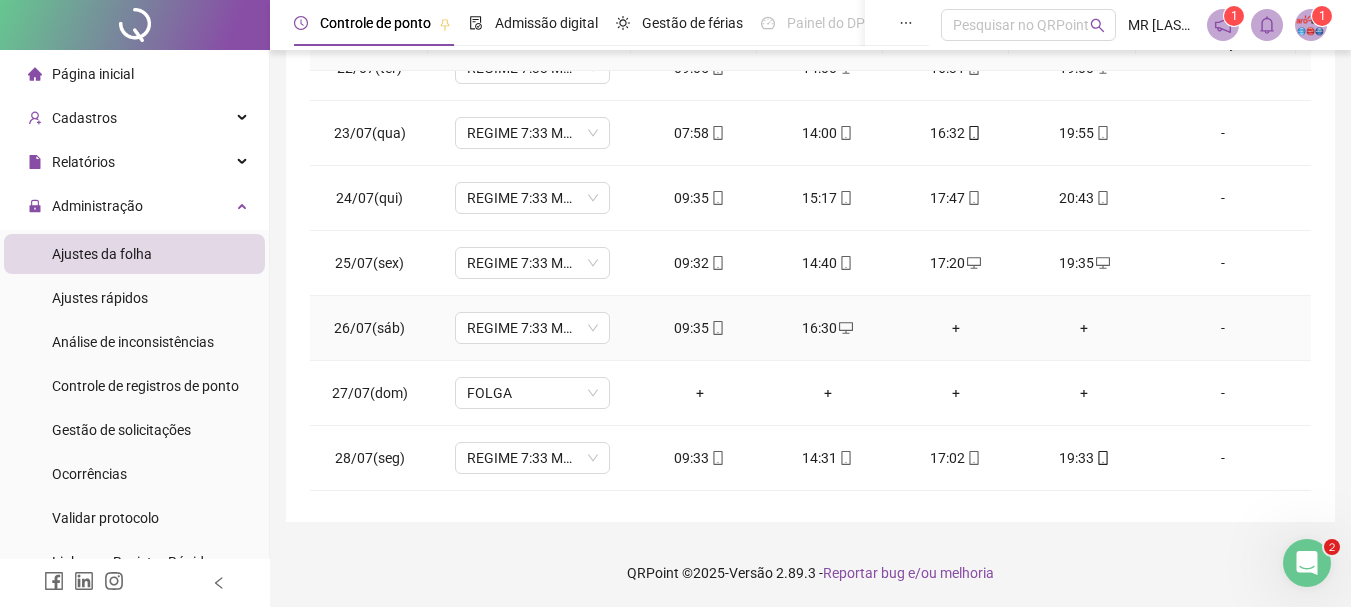 click on "+" at bounding box center [956, 328] 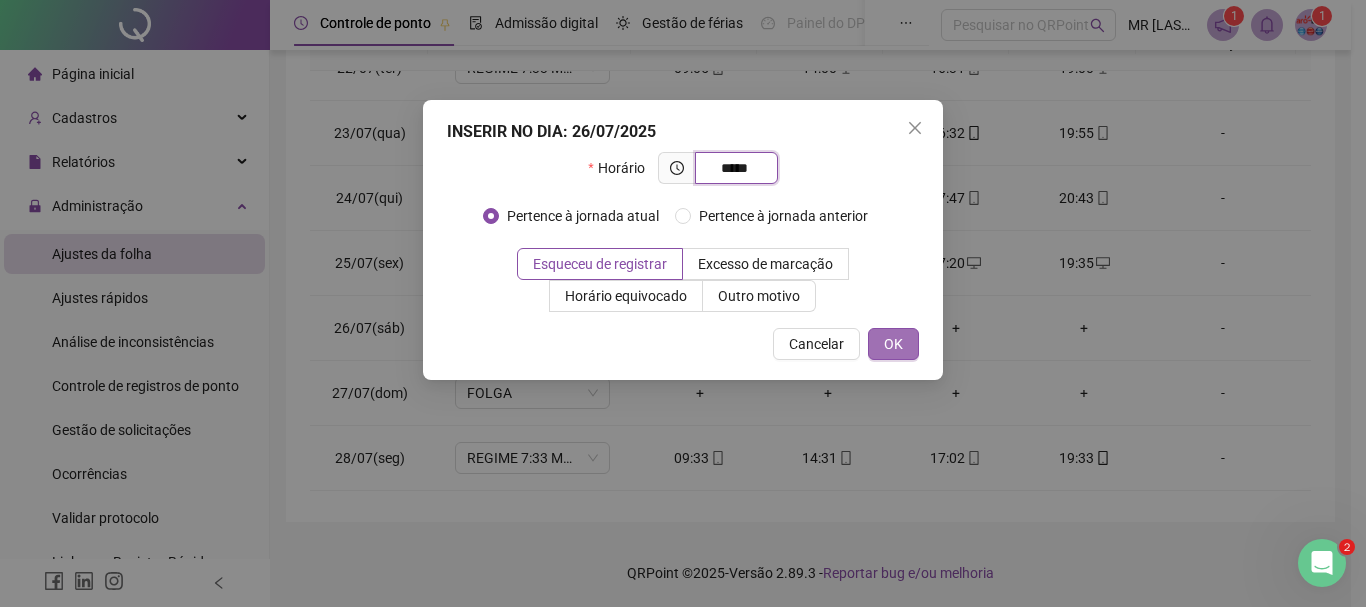 type on "*****" 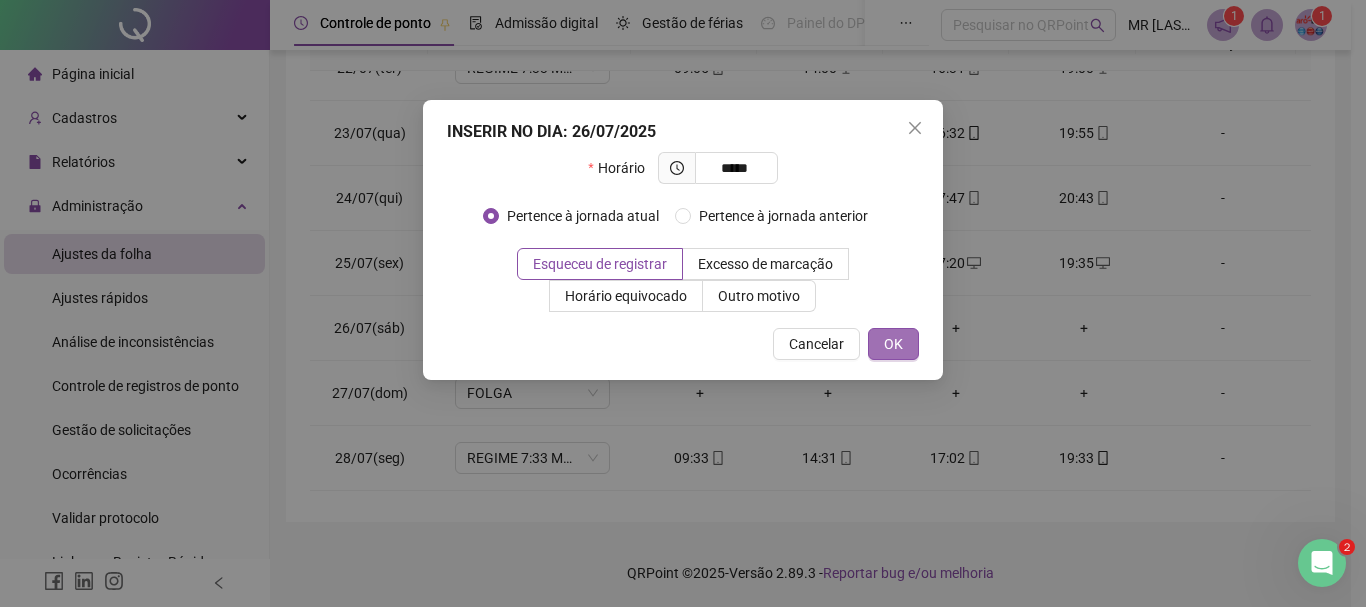 click on "OK" at bounding box center (893, 344) 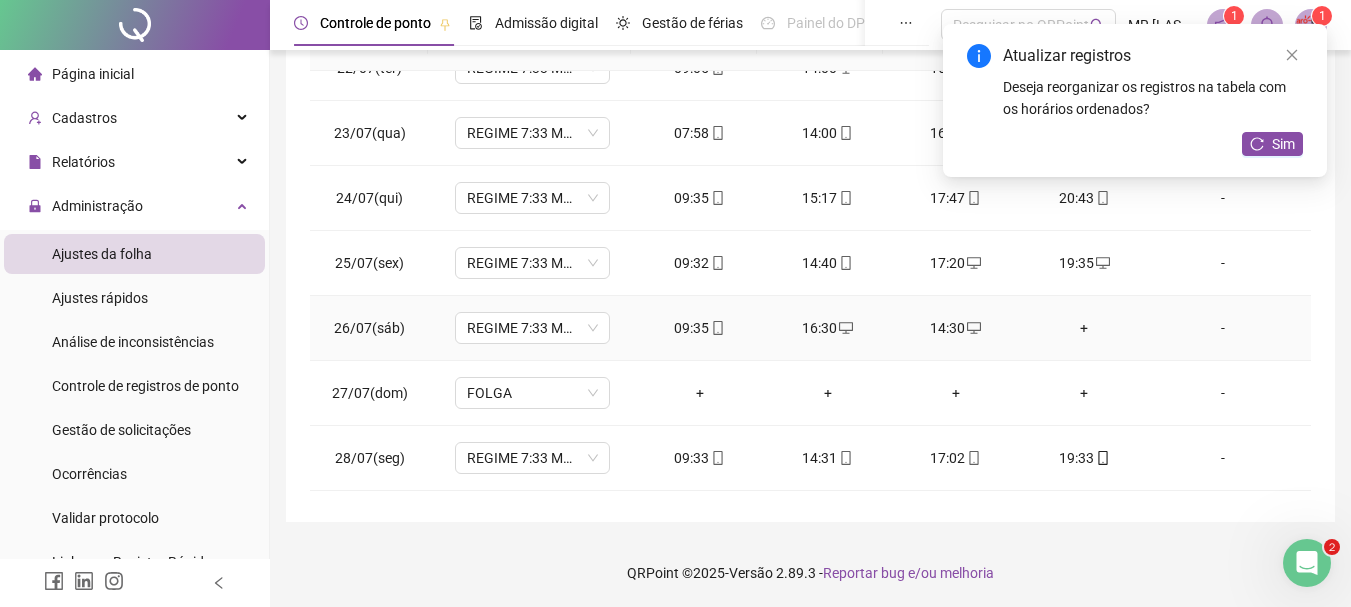 click on "+" at bounding box center [1084, 328] 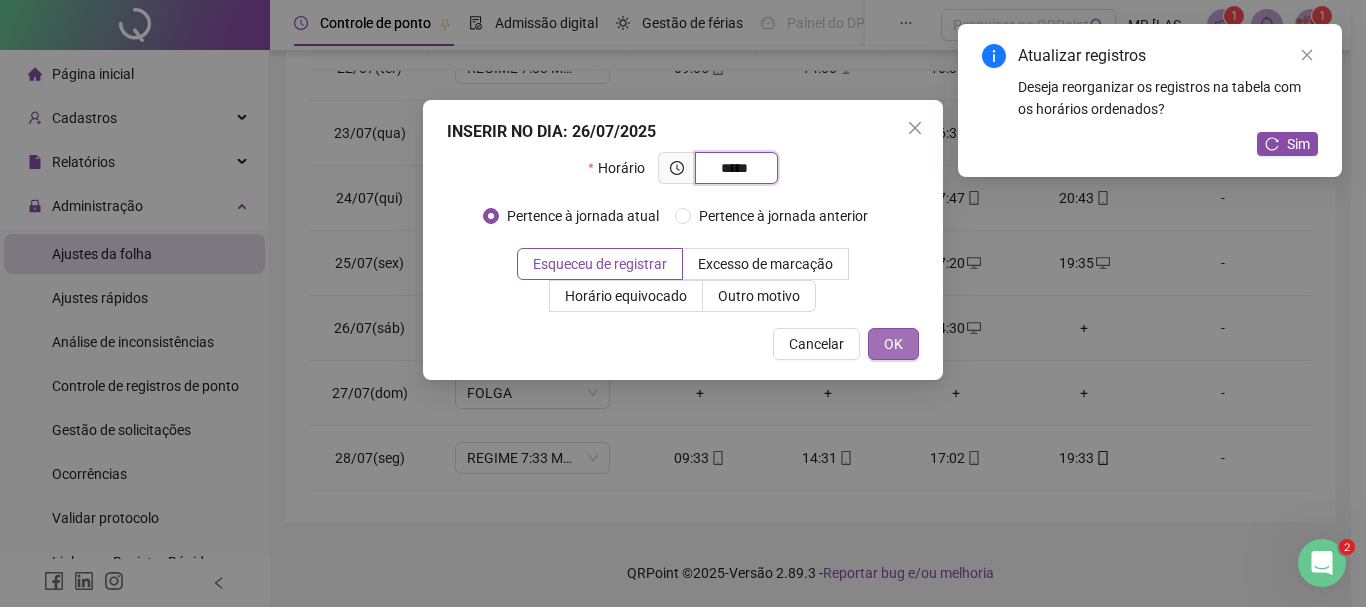 type on "*****" 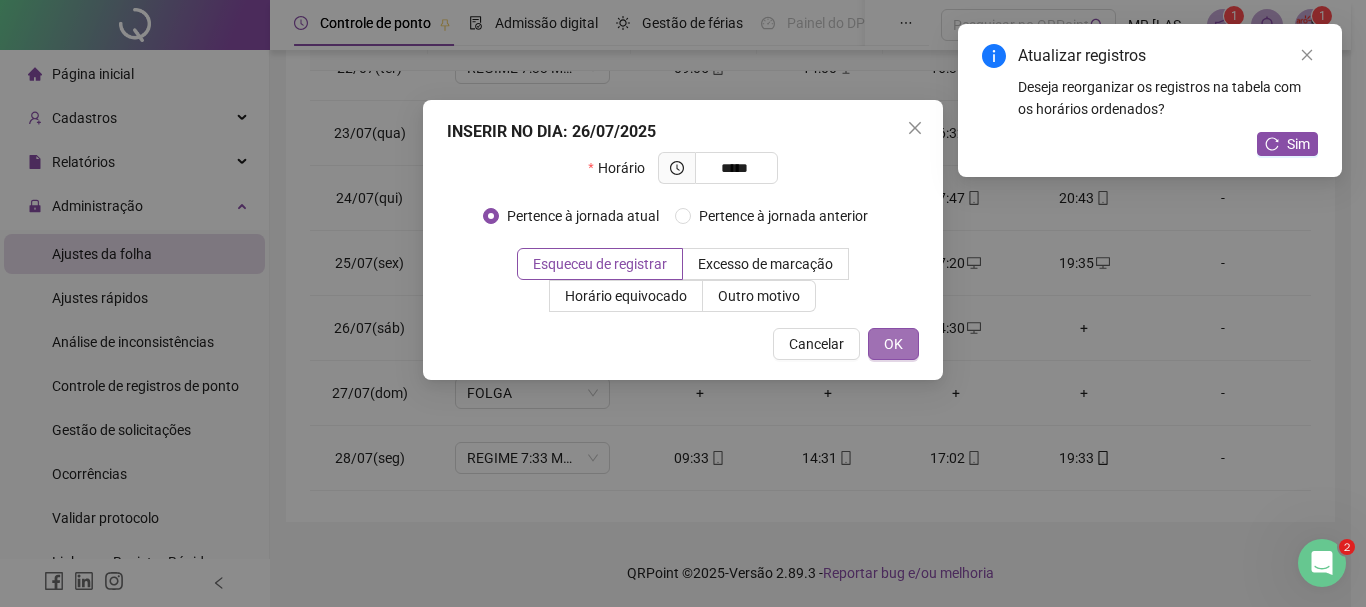 click on "OK" at bounding box center (893, 344) 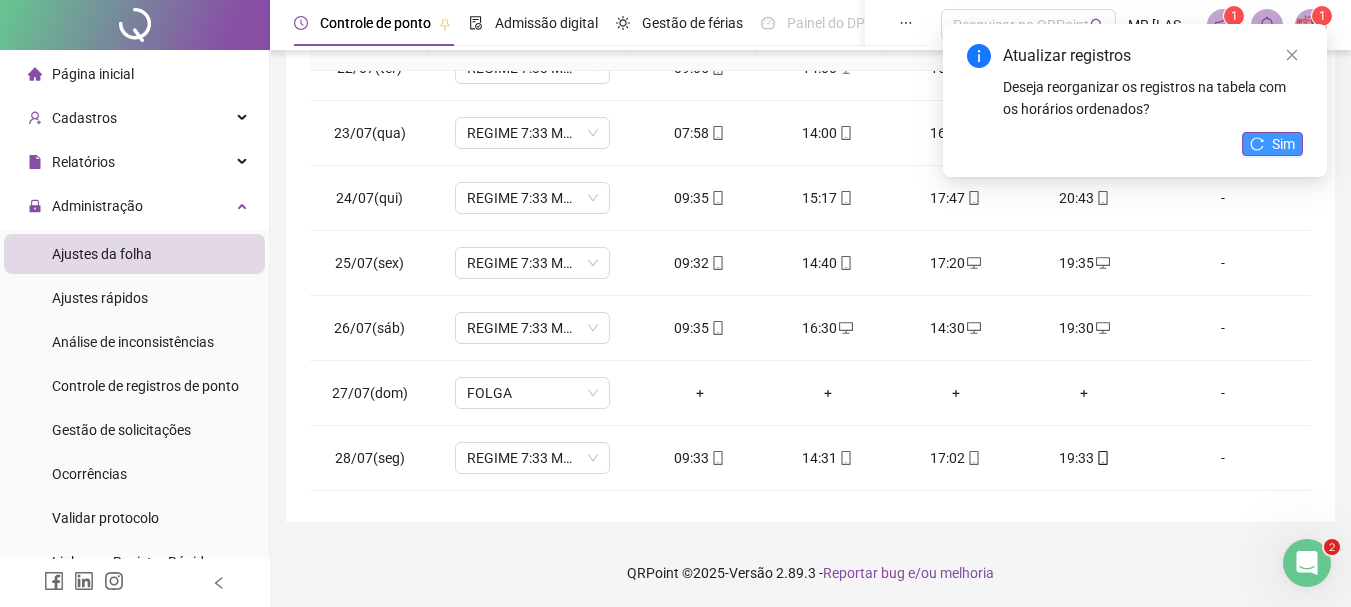 click 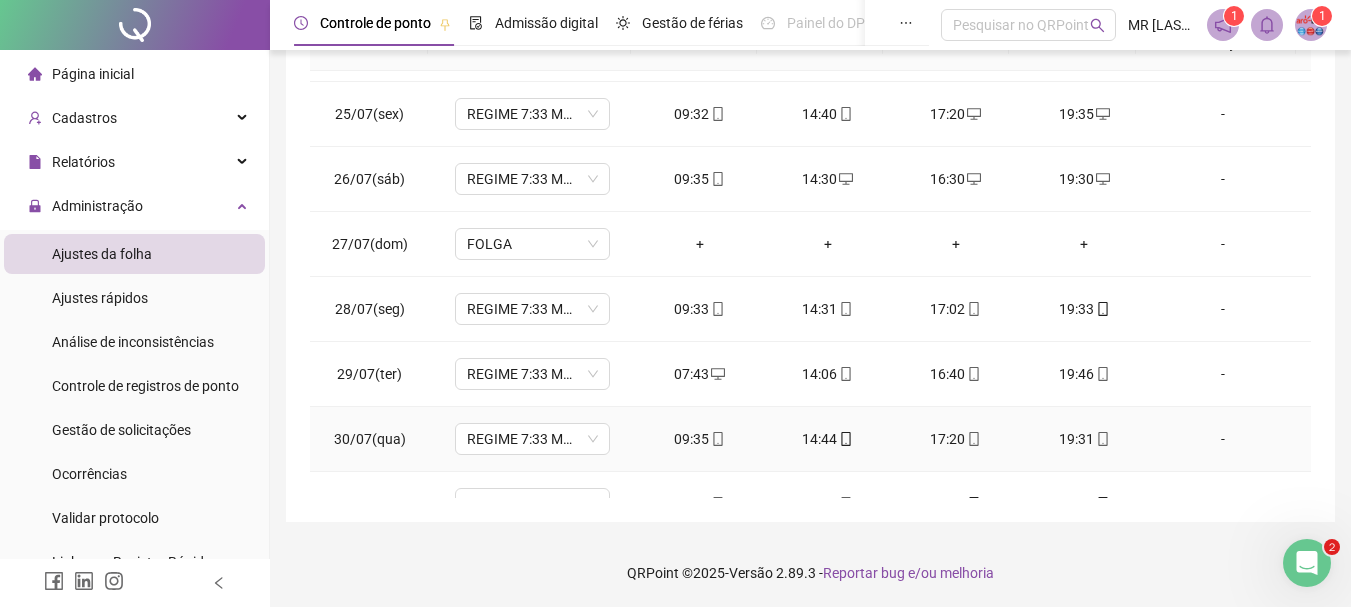 scroll, scrollTop: 1588, scrollLeft: 0, axis: vertical 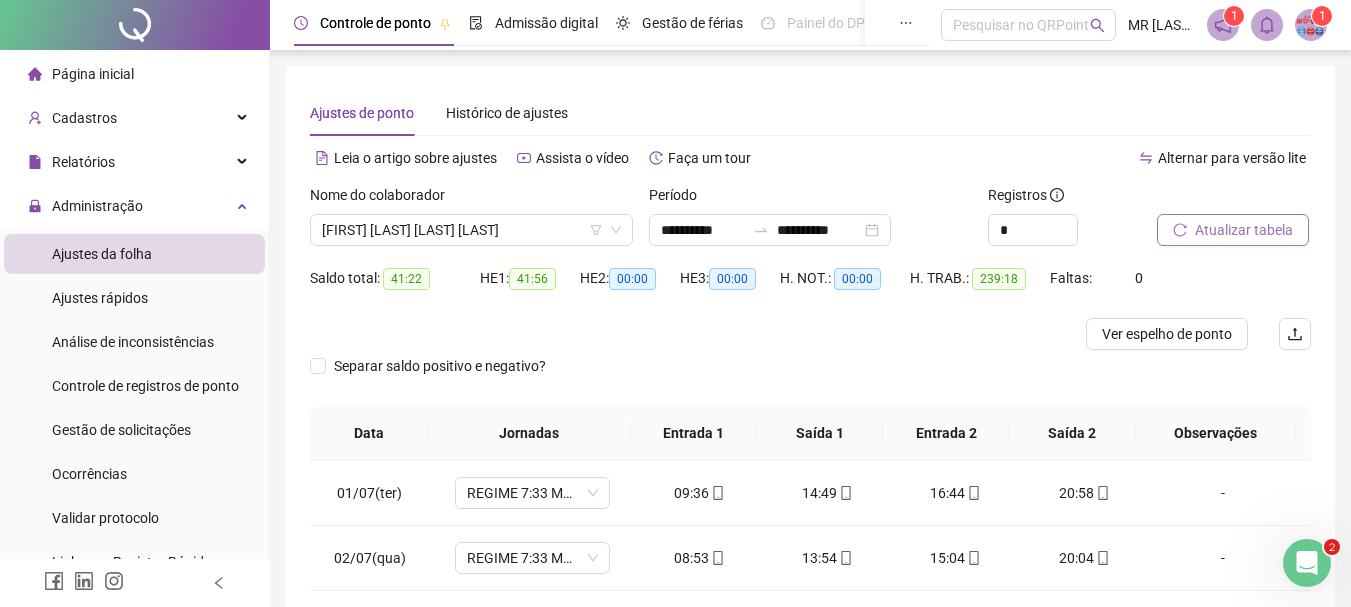 click on "Atualizar tabela" at bounding box center (1233, 230) 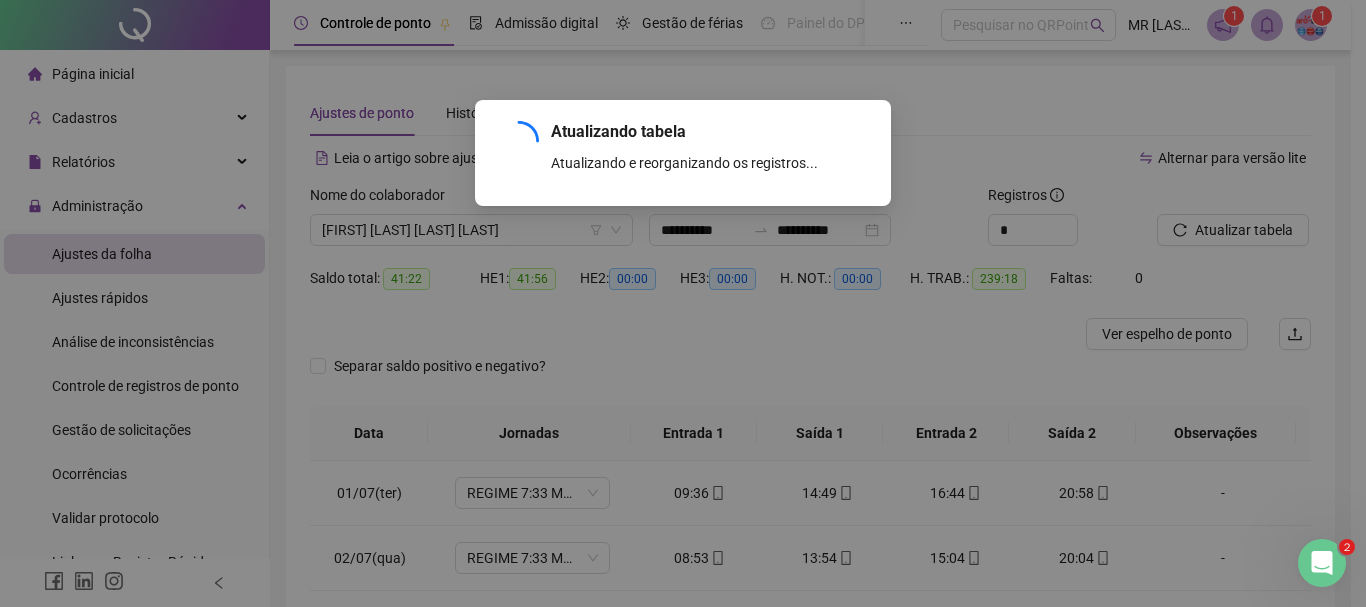click on "Atualizando tabela Atualizando e reorganizando os registros... OK" at bounding box center (683, 303) 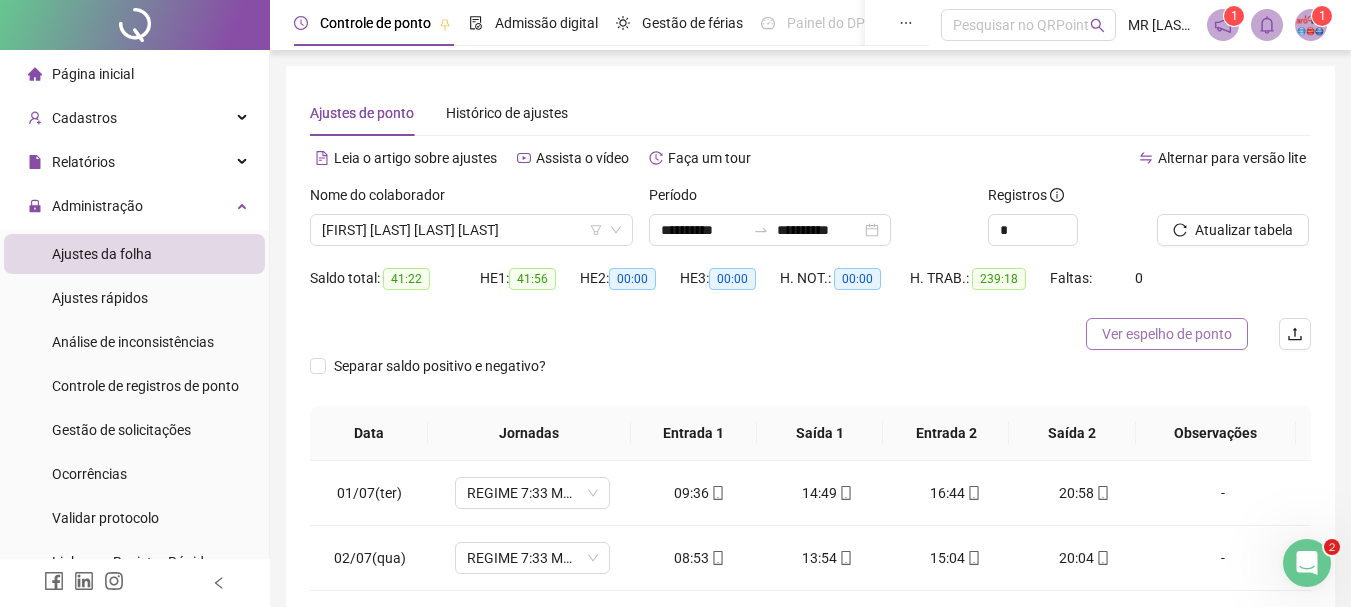 click on "Ver espelho de ponto" at bounding box center (1167, 334) 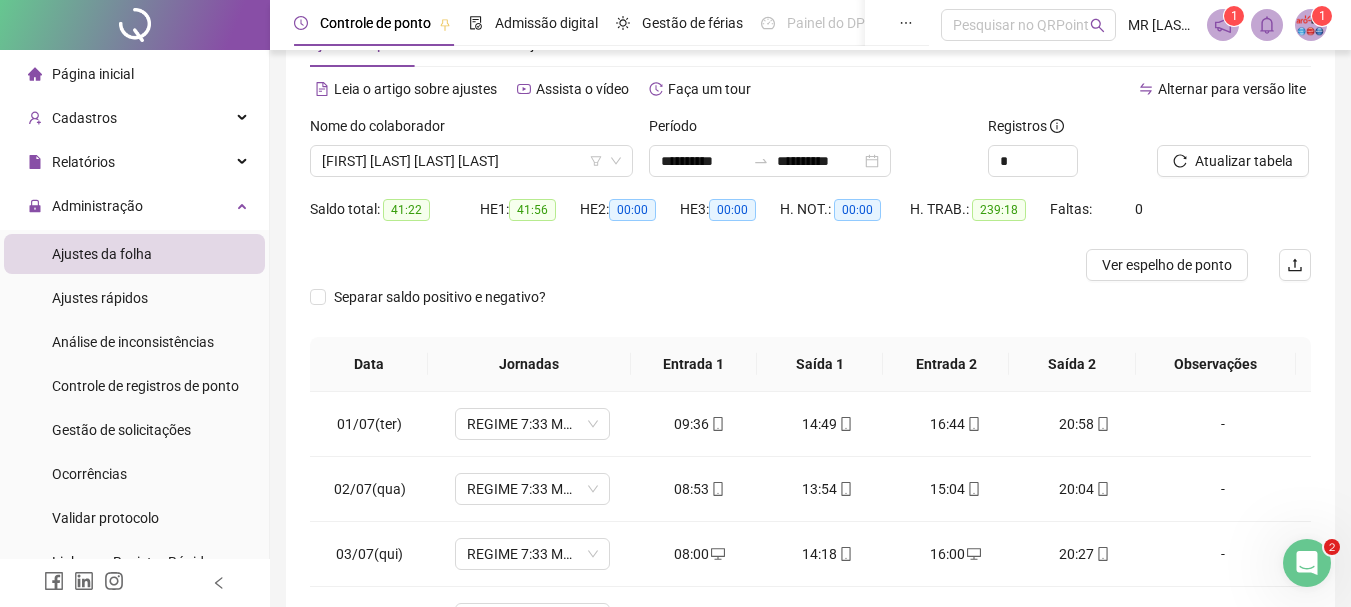 scroll, scrollTop: 100, scrollLeft: 0, axis: vertical 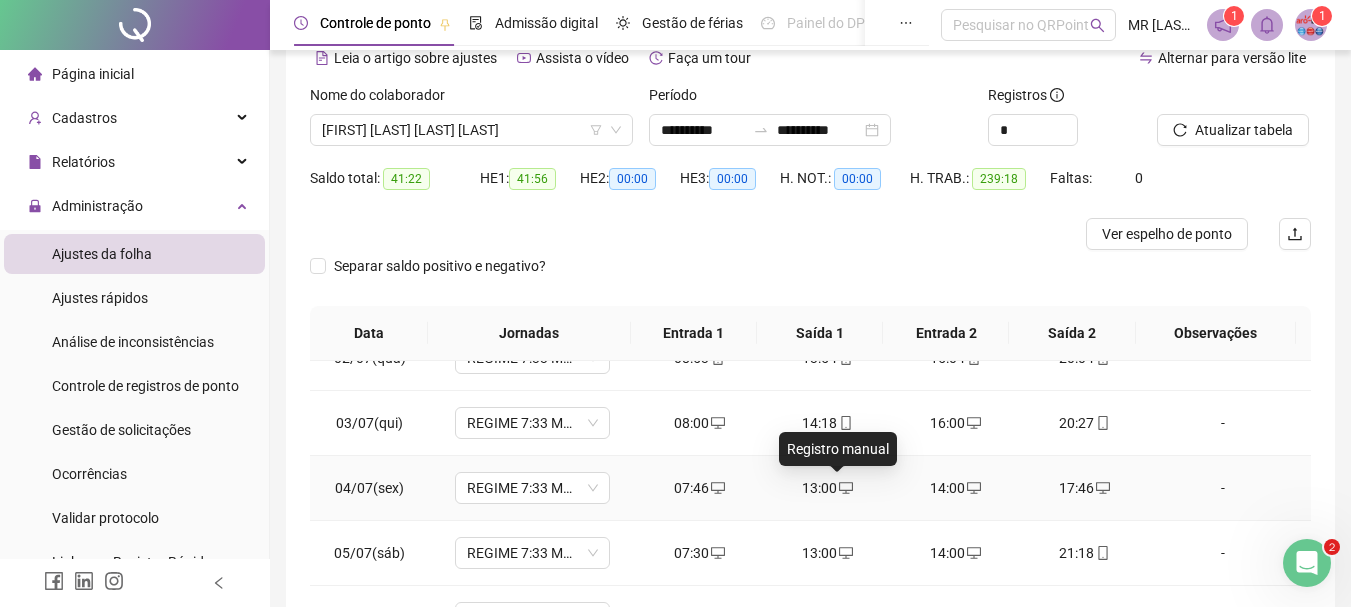 click 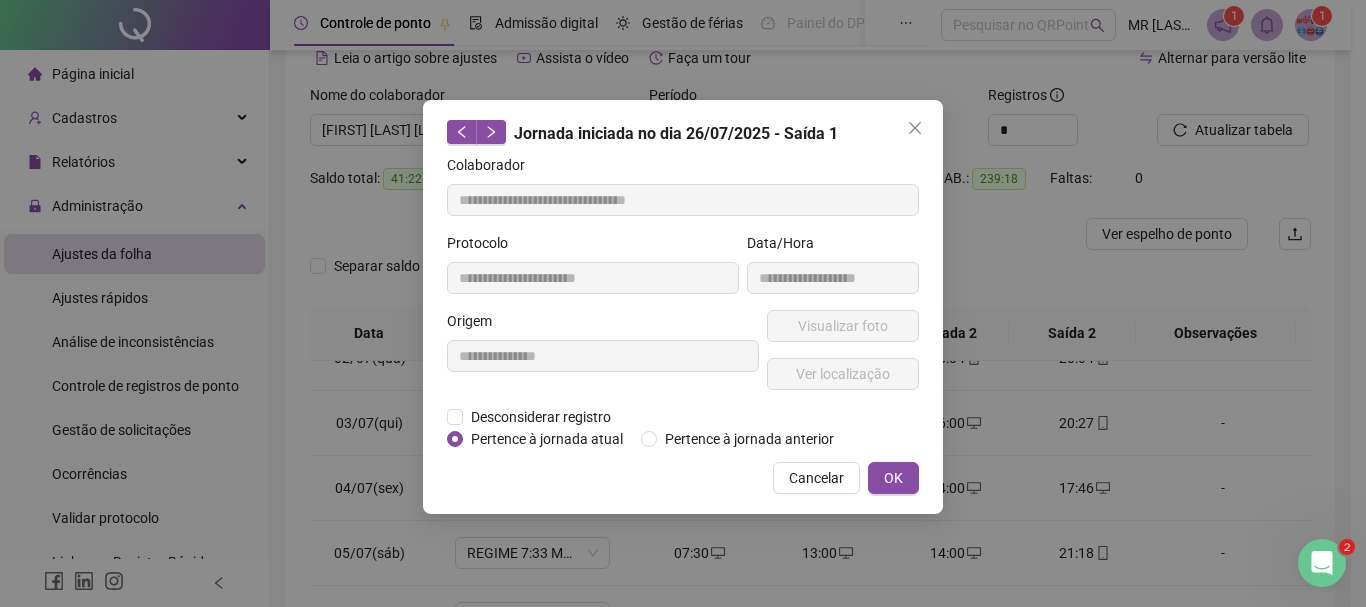 type on "**********" 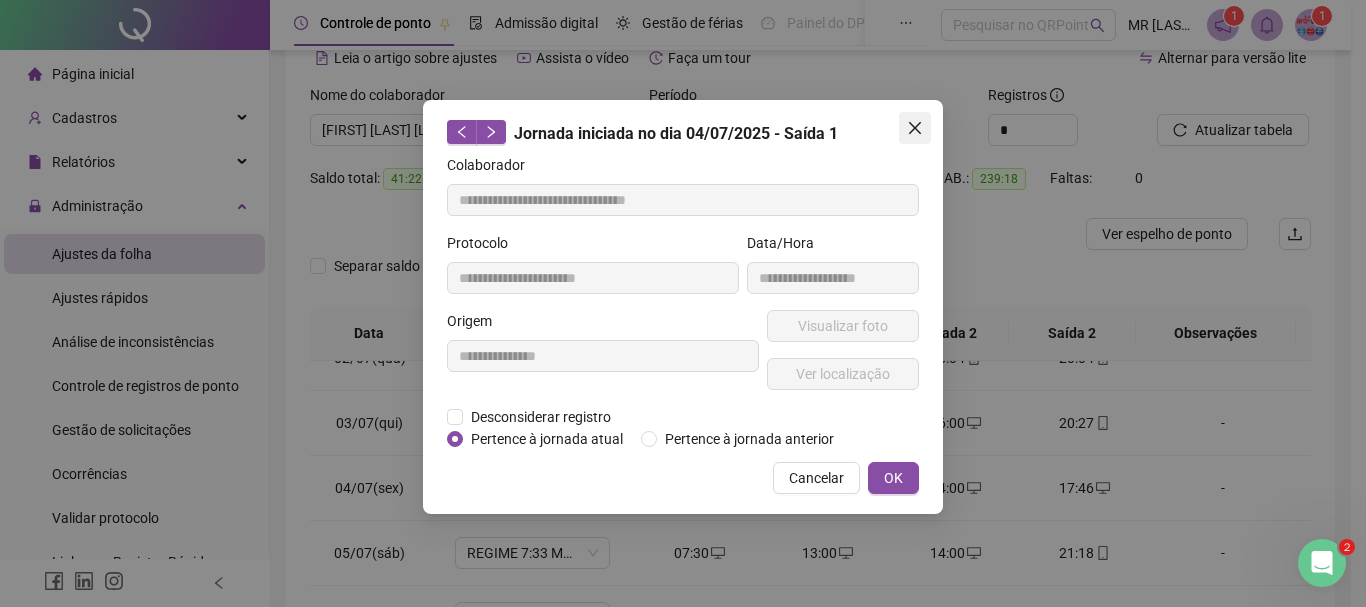 click 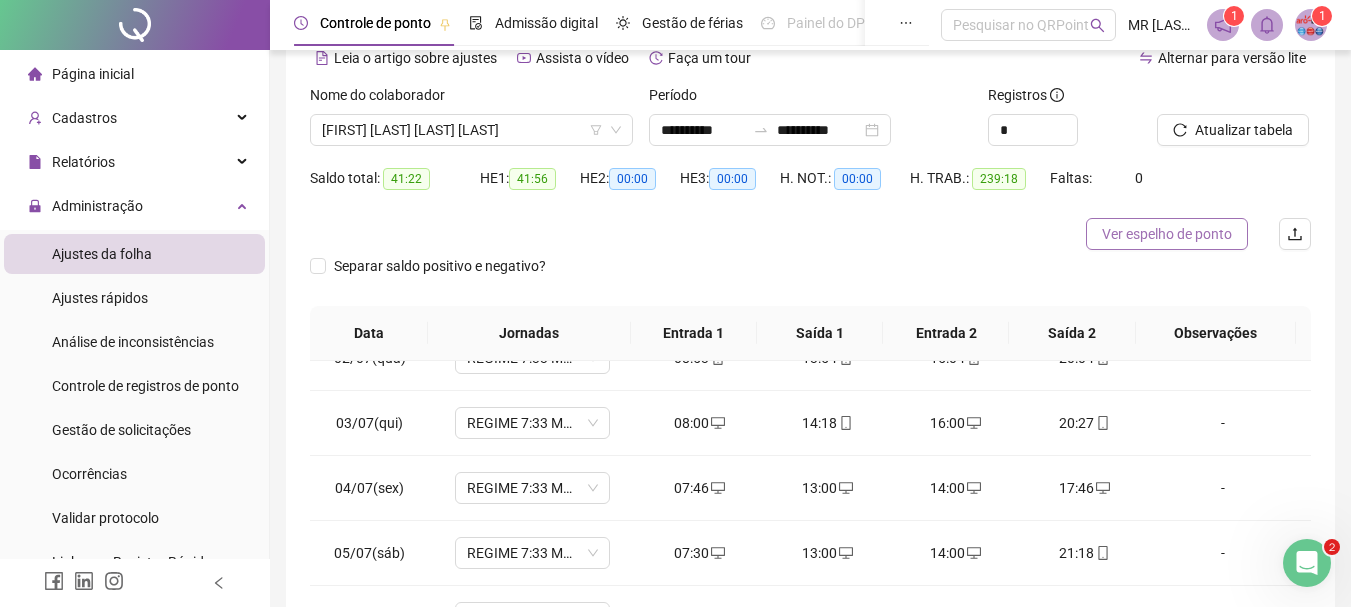 click on "Ver espelho de ponto" at bounding box center [1167, 234] 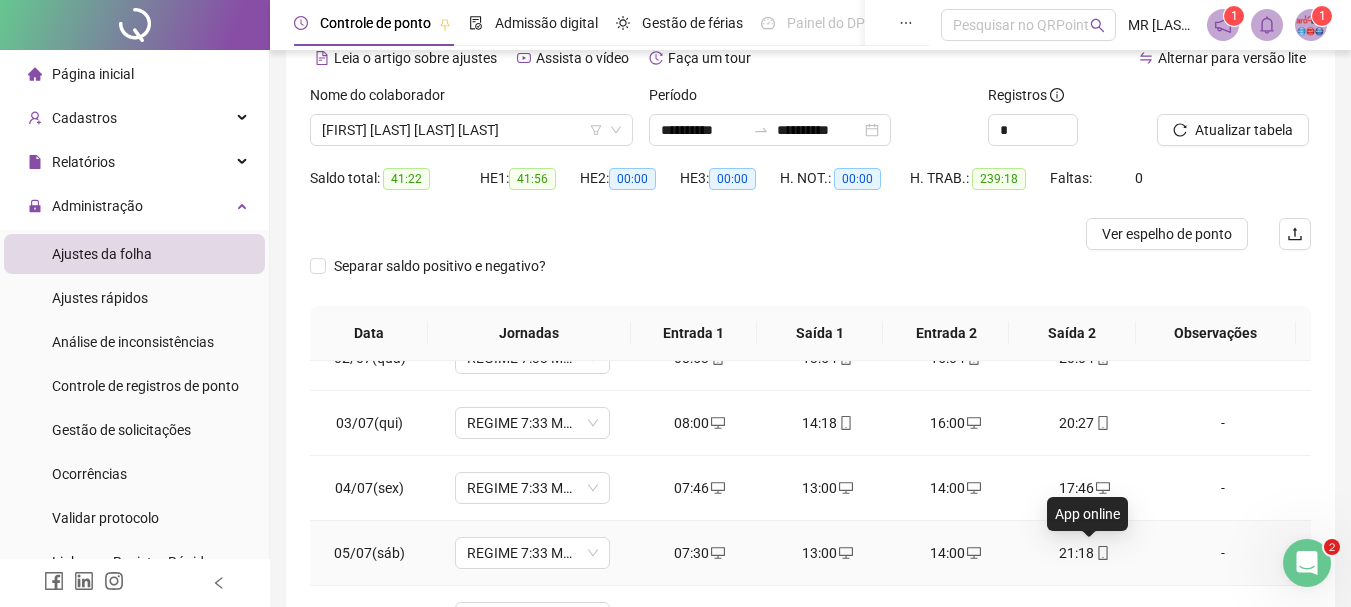 click 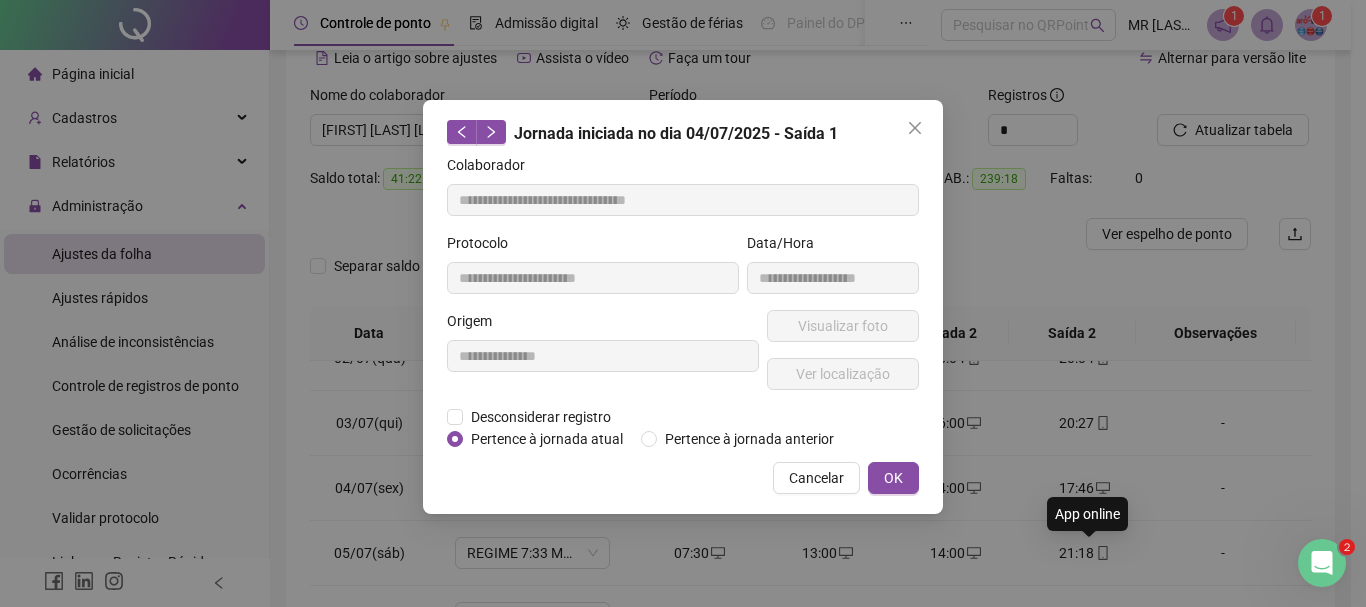 type on "**********" 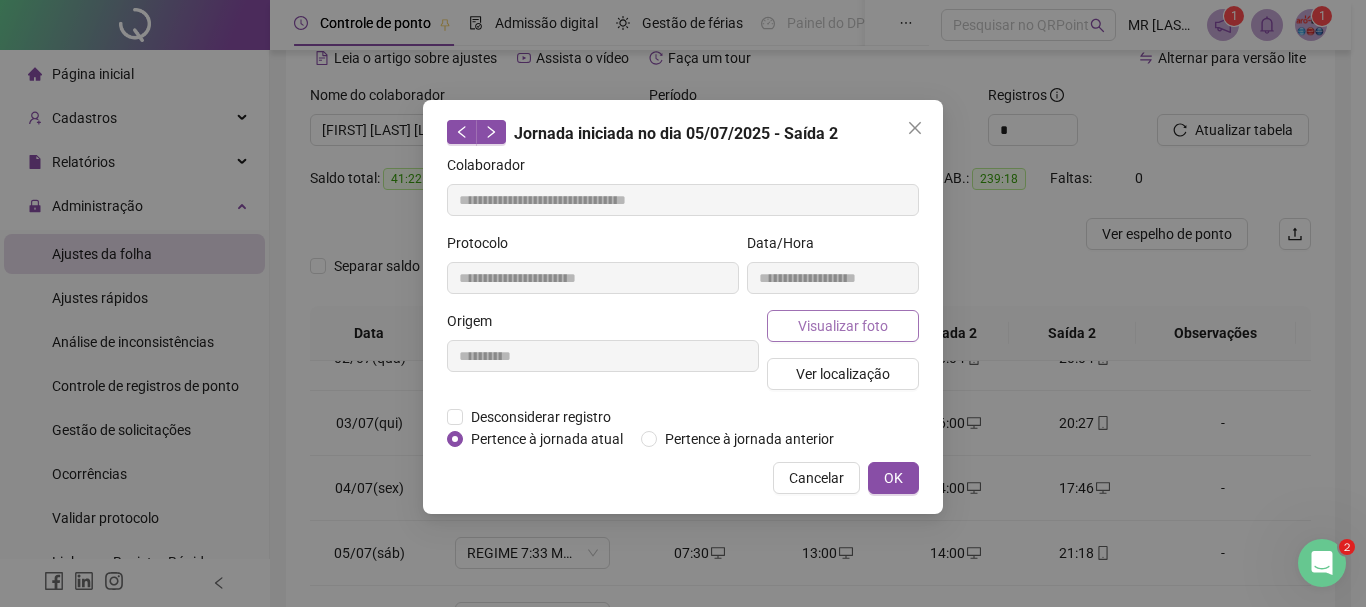 click on "Visualizar foto" at bounding box center [843, 326] 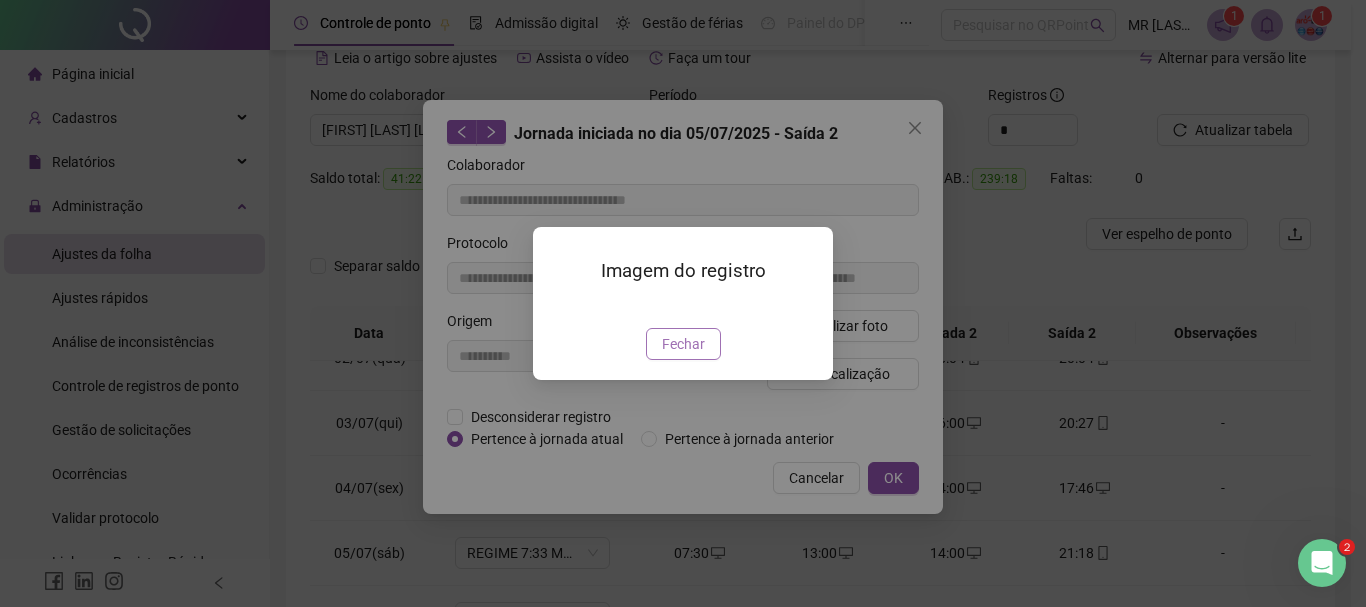click on "Fechar" at bounding box center [683, 344] 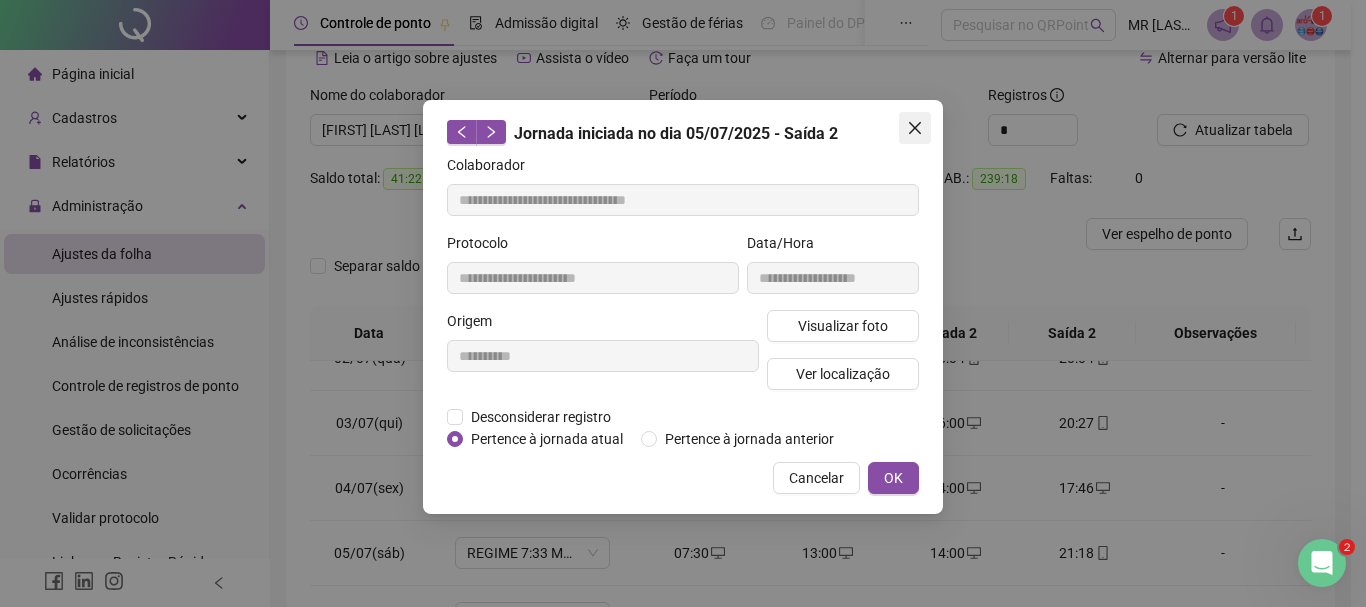 click at bounding box center [915, 128] 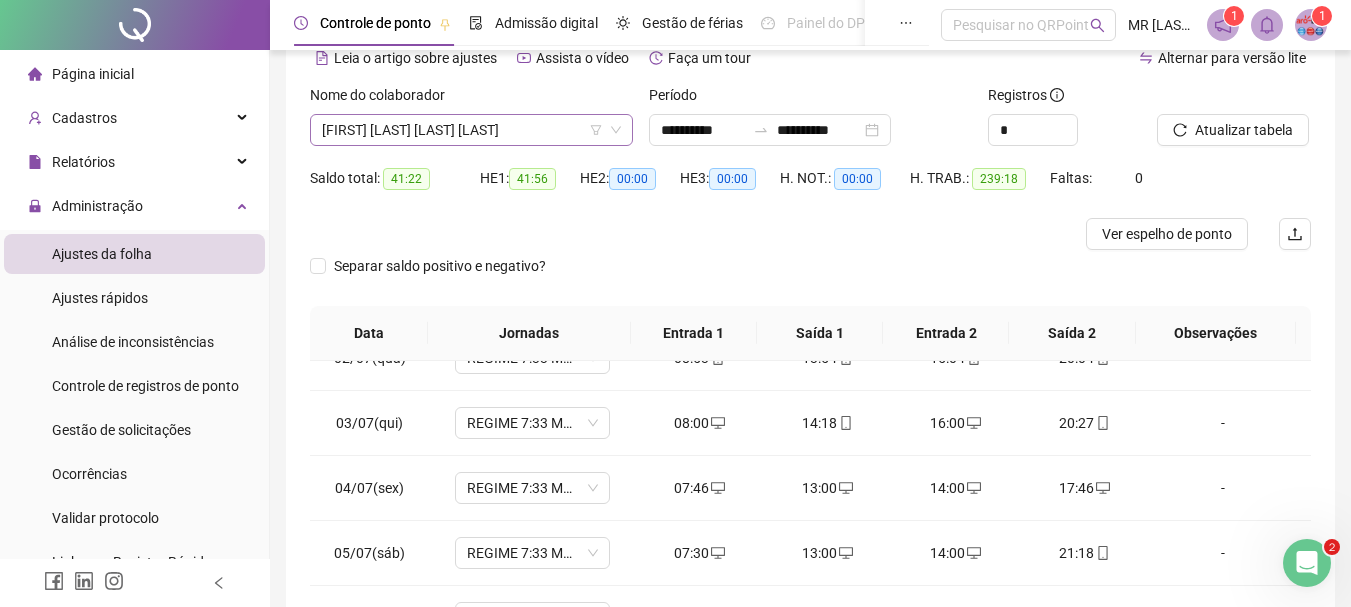 click on "[FIRST] [LAST] [LAST] [LAST]" at bounding box center (471, 130) 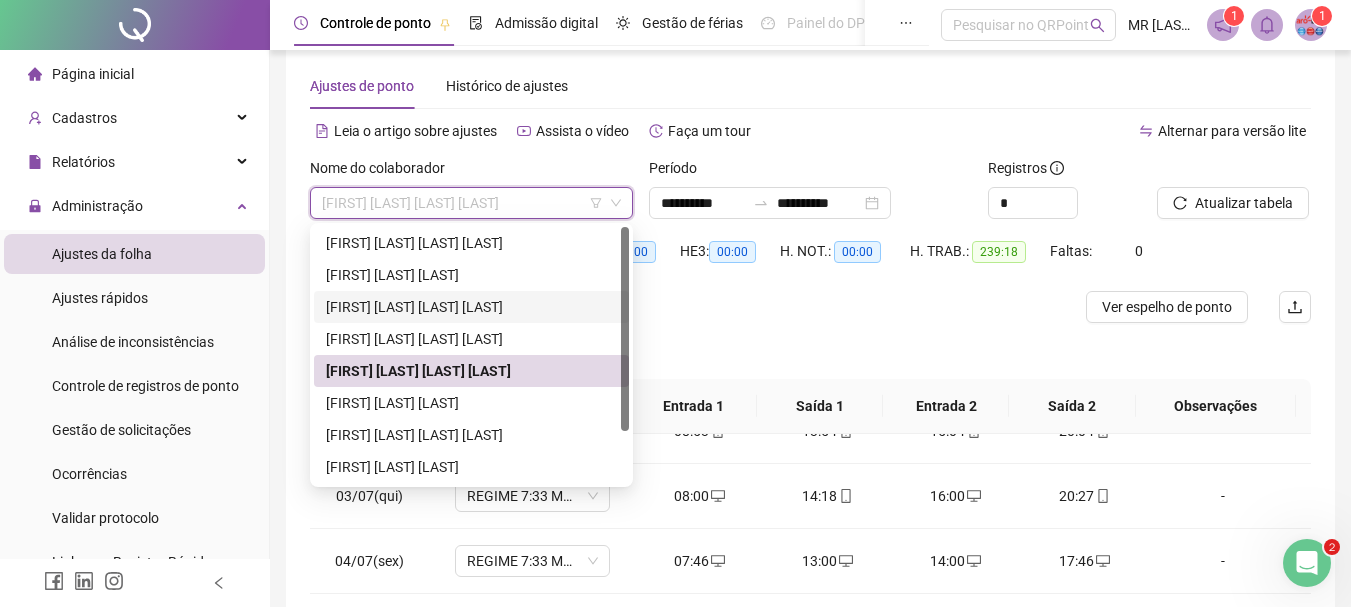 scroll, scrollTop: 0, scrollLeft: 0, axis: both 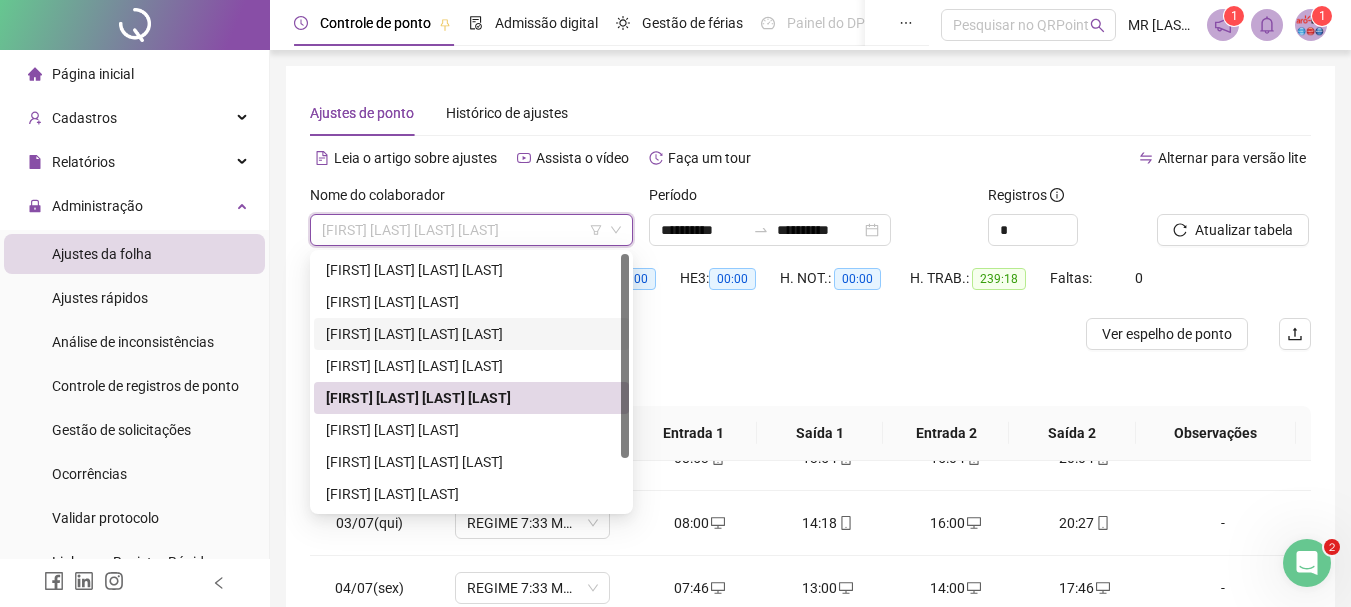 click on "[FIRST] [LAST] [LAST] [LAST]" at bounding box center (471, 334) 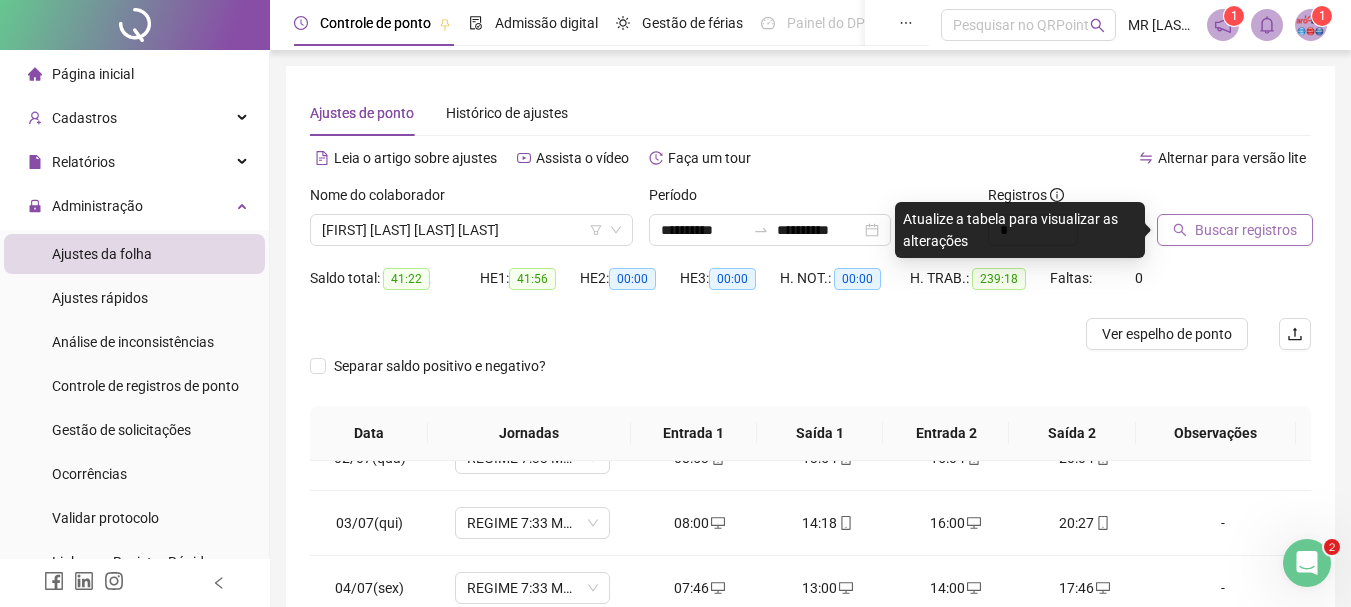 click on "Buscar registros" at bounding box center [1235, 230] 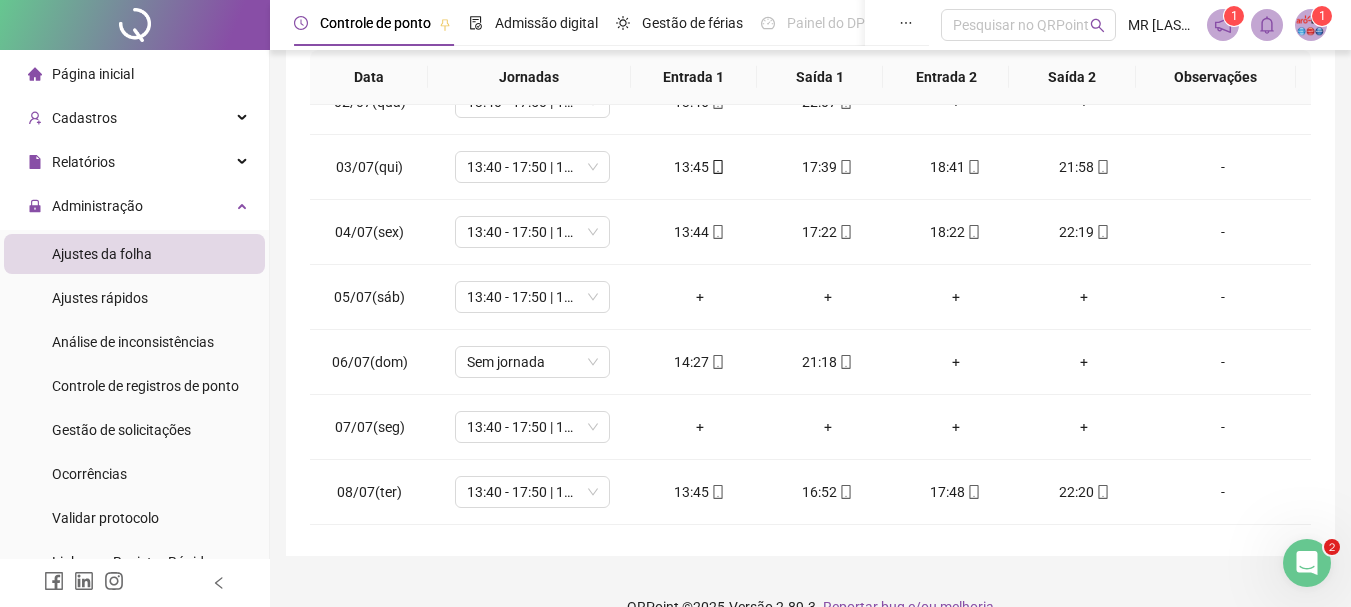 scroll, scrollTop: 361, scrollLeft: 0, axis: vertical 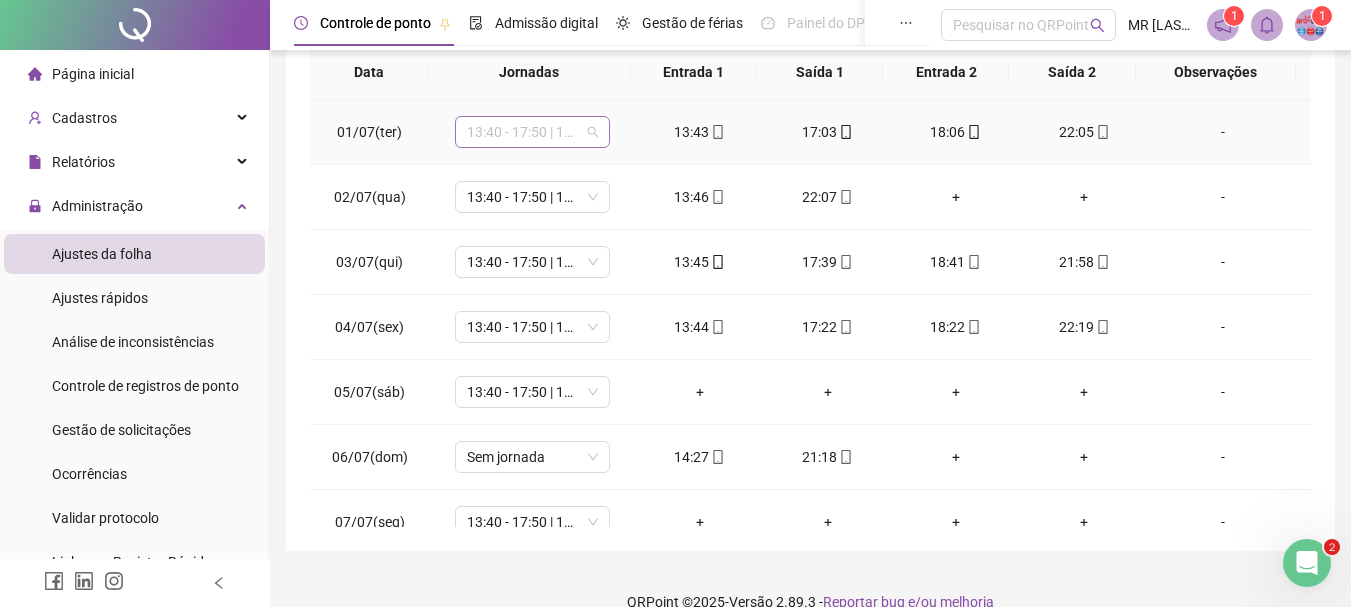 click on "13:40 - 17:50 | 18:50 - 22:00" at bounding box center (532, 132) 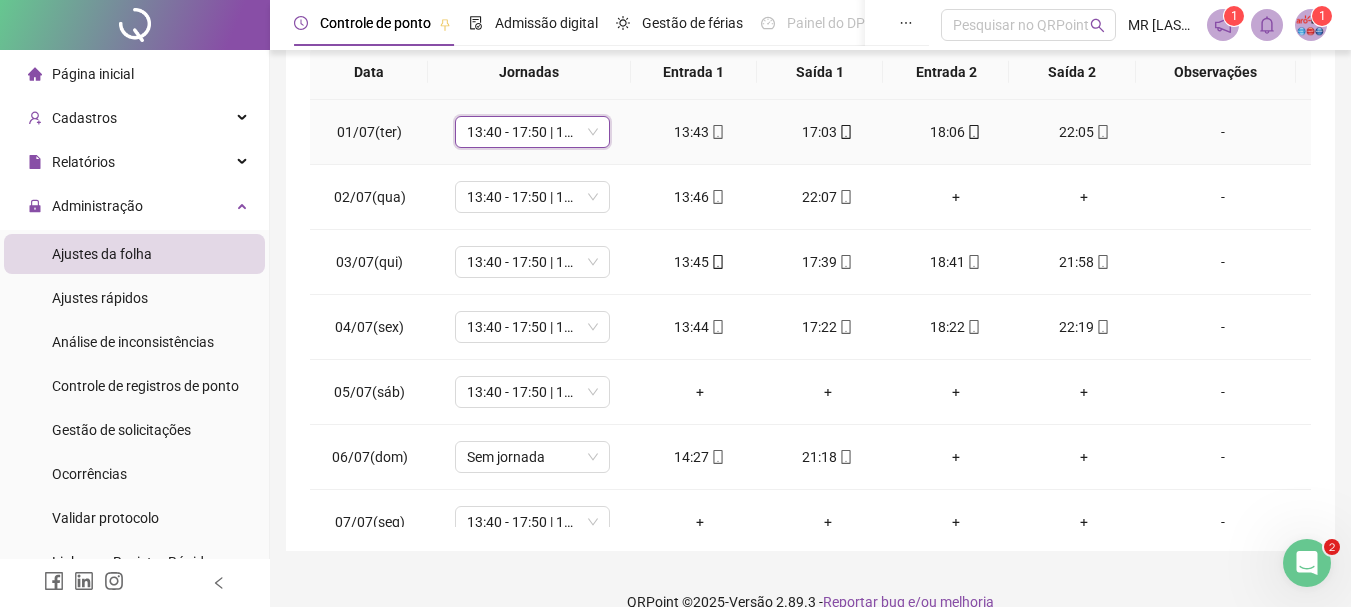 click on "13:40 - 17:50 | 18:50 - 22:00" at bounding box center (532, 132) 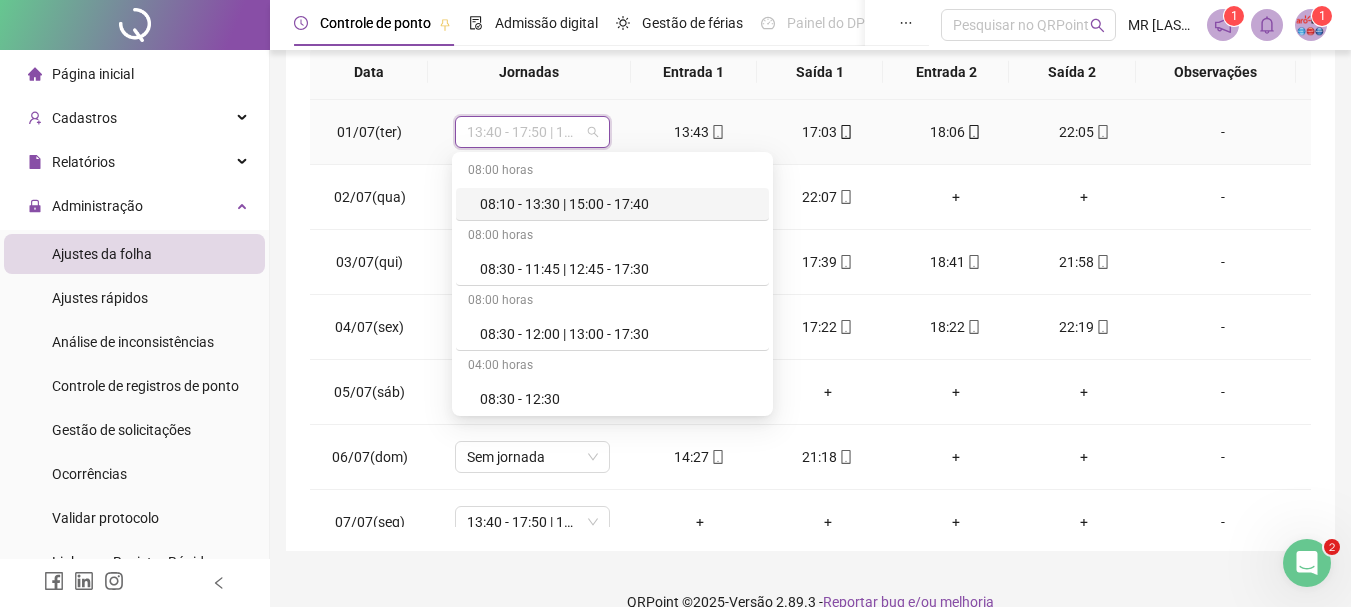 click on "13:40 - 17:50 | 18:50 - 22:00" at bounding box center (532, 132) 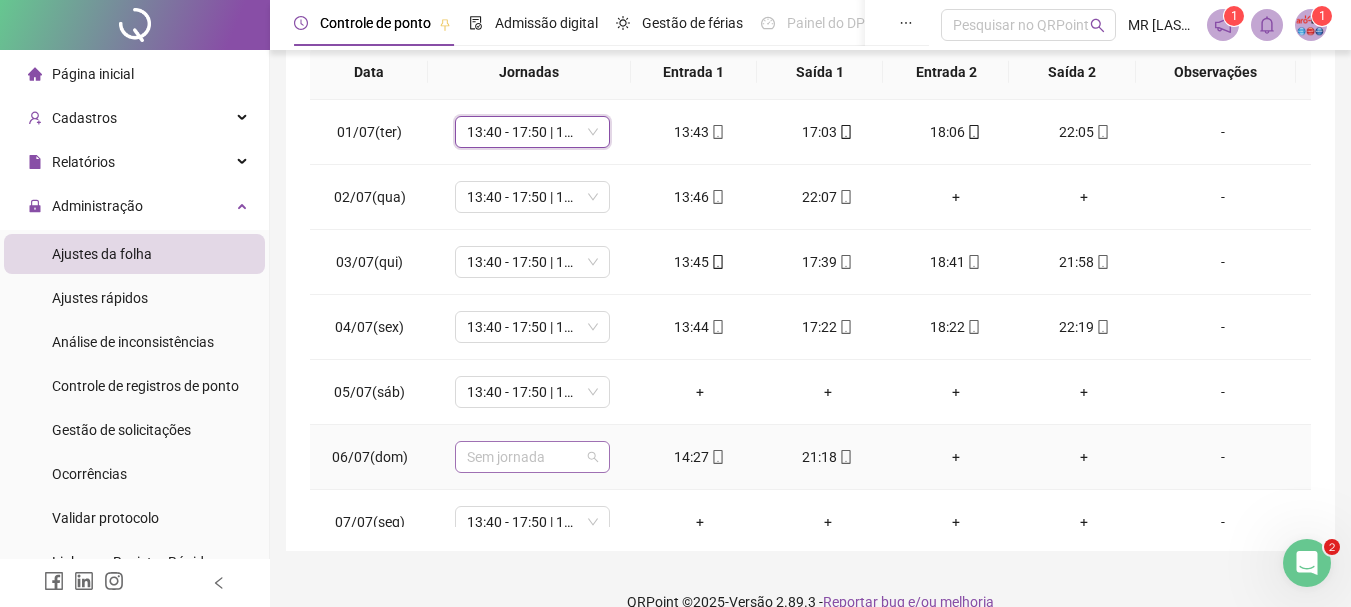 click on "Sem jornada" at bounding box center [532, 457] 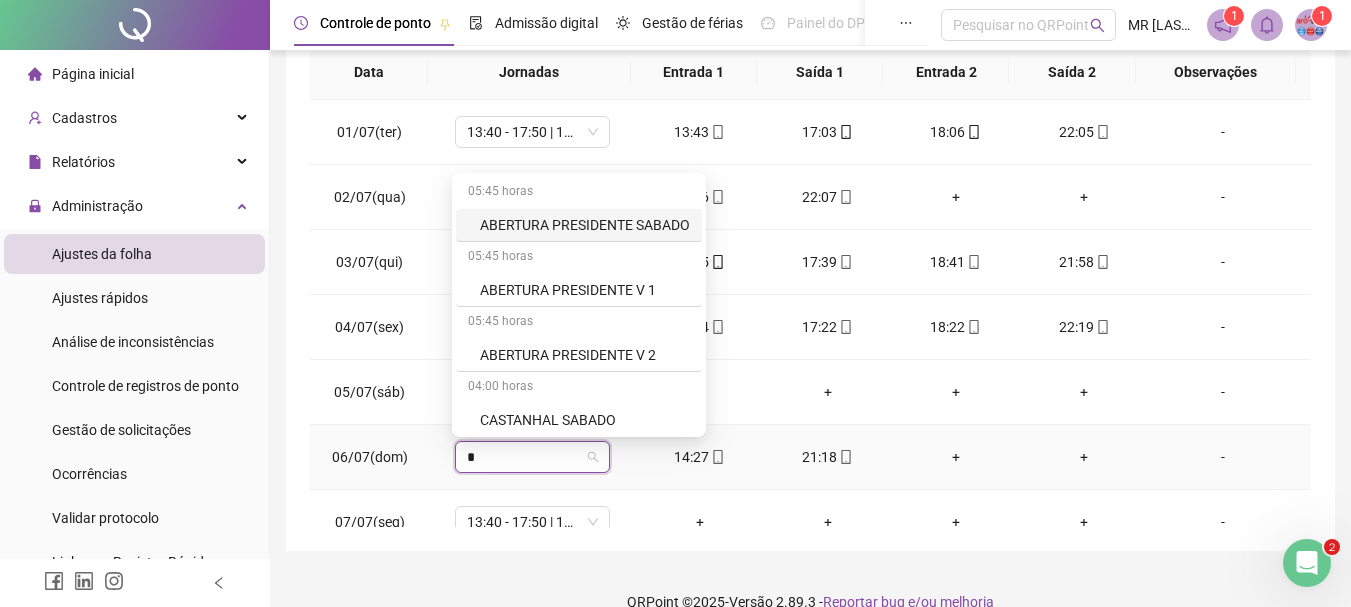 type on "**" 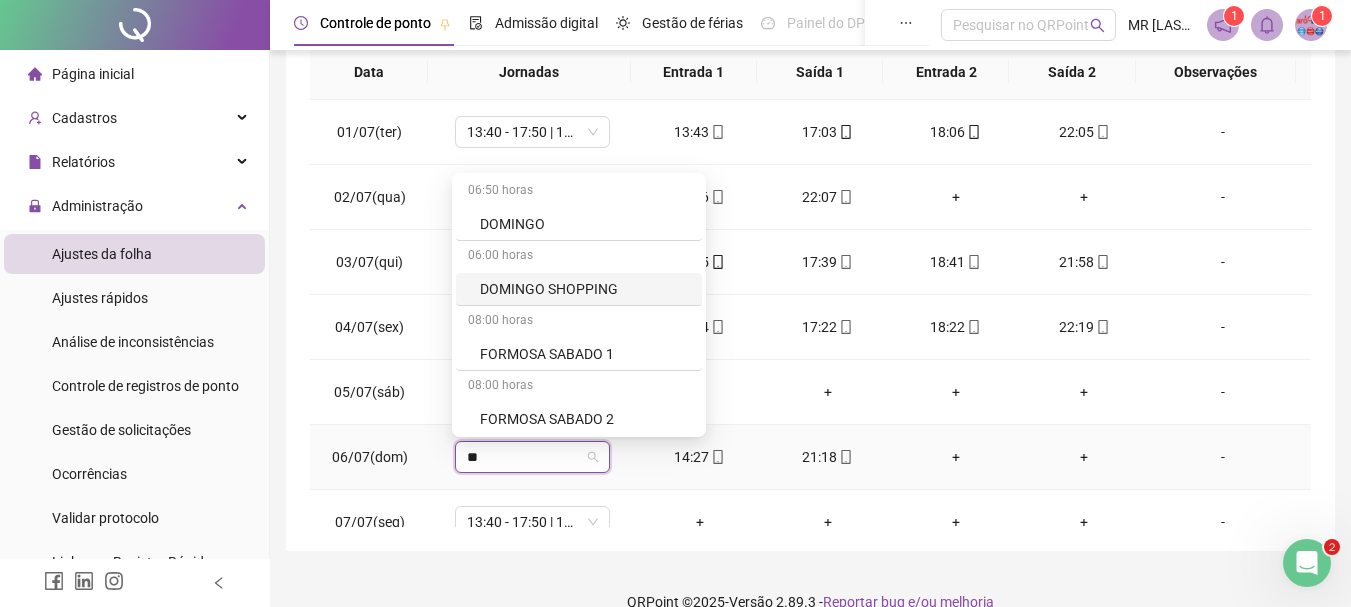 scroll, scrollTop: 134, scrollLeft: 0, axis: vertical 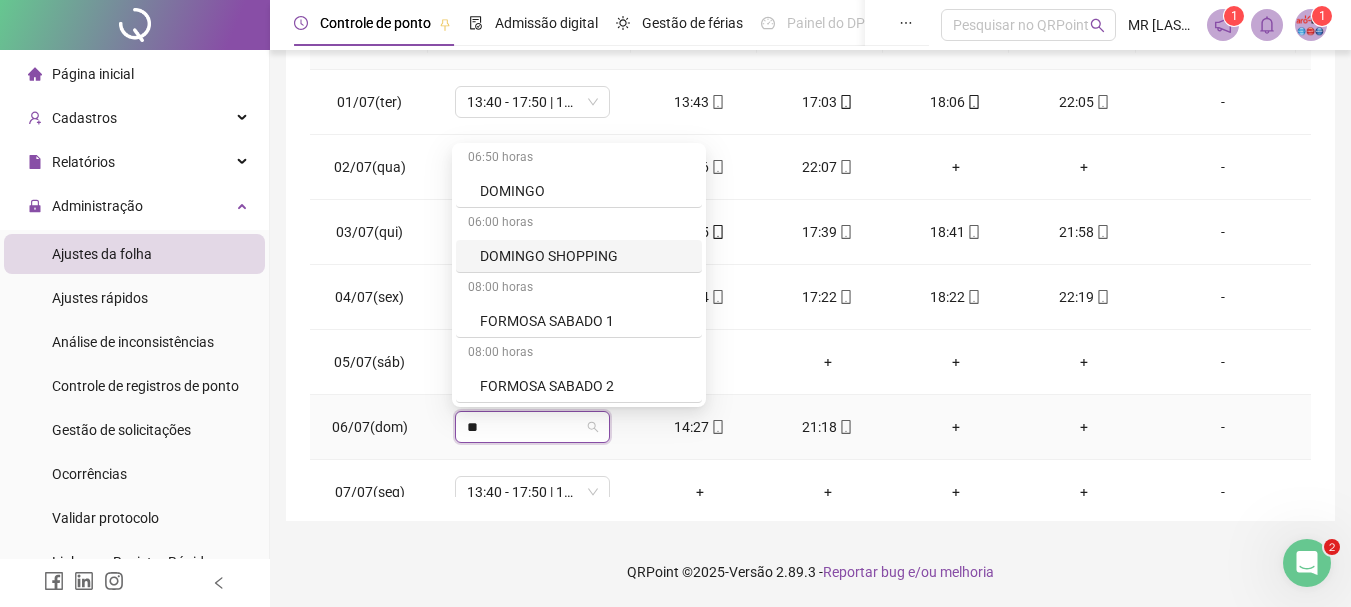 click on "DOMINGO SHOPPING" at bounding box center (585, 256) 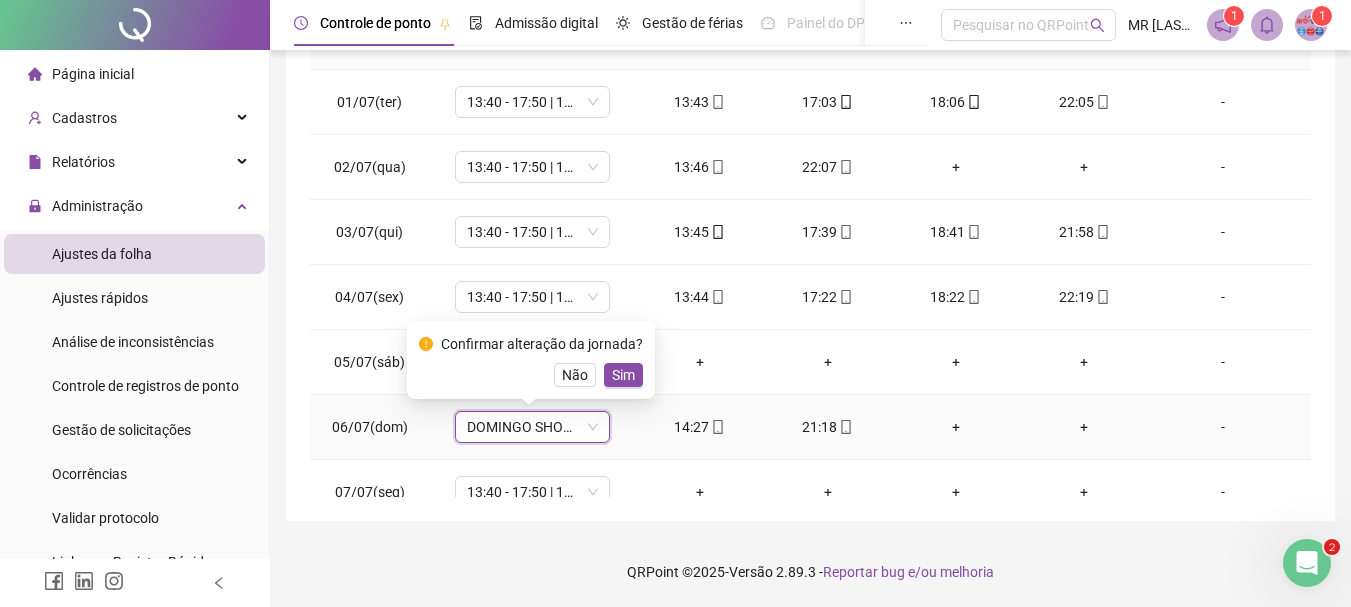 click on "Sim" at bounding box center (623, 375) 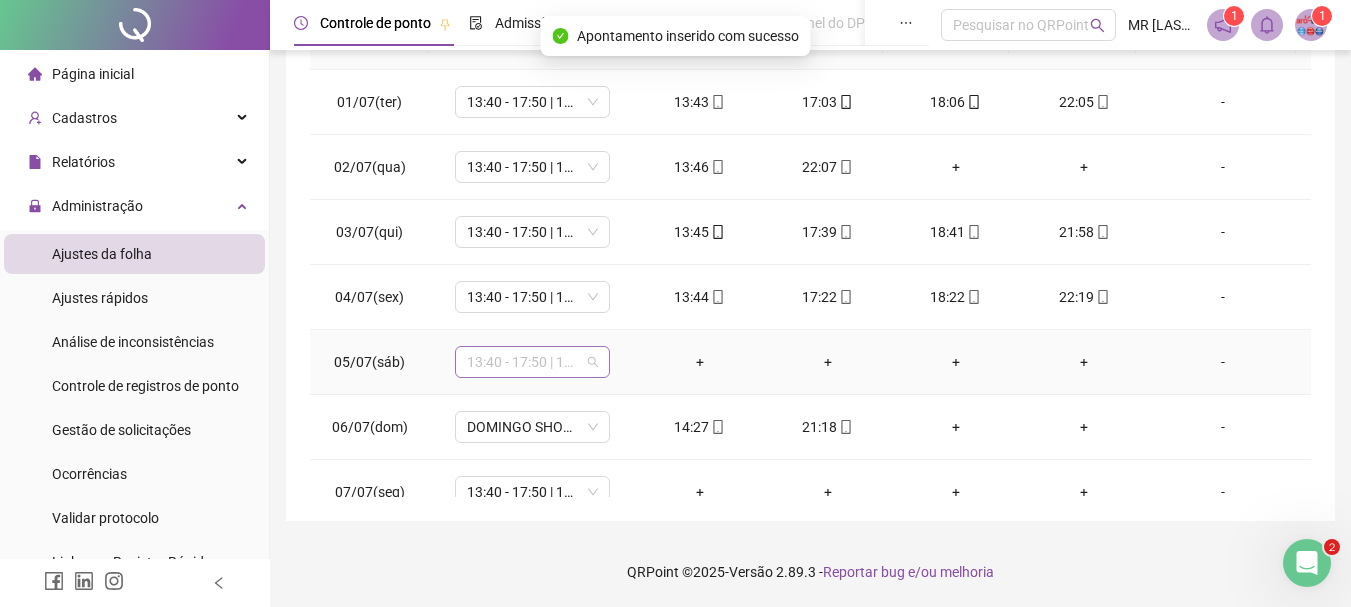 click on "13:40 - 17:50 | 18:50 - 22:00" at bounding box center [532, 362] 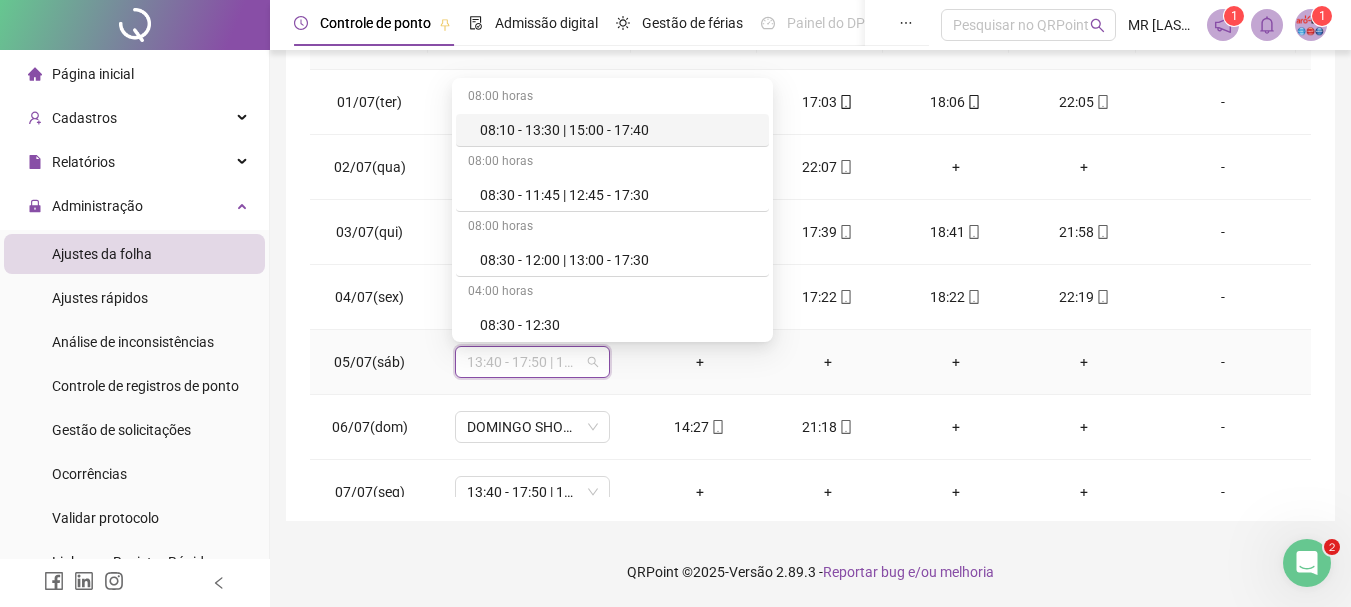 click on "13:40 - 17:50 | 18:50 - 22:00" at bounding box center [532, 362] 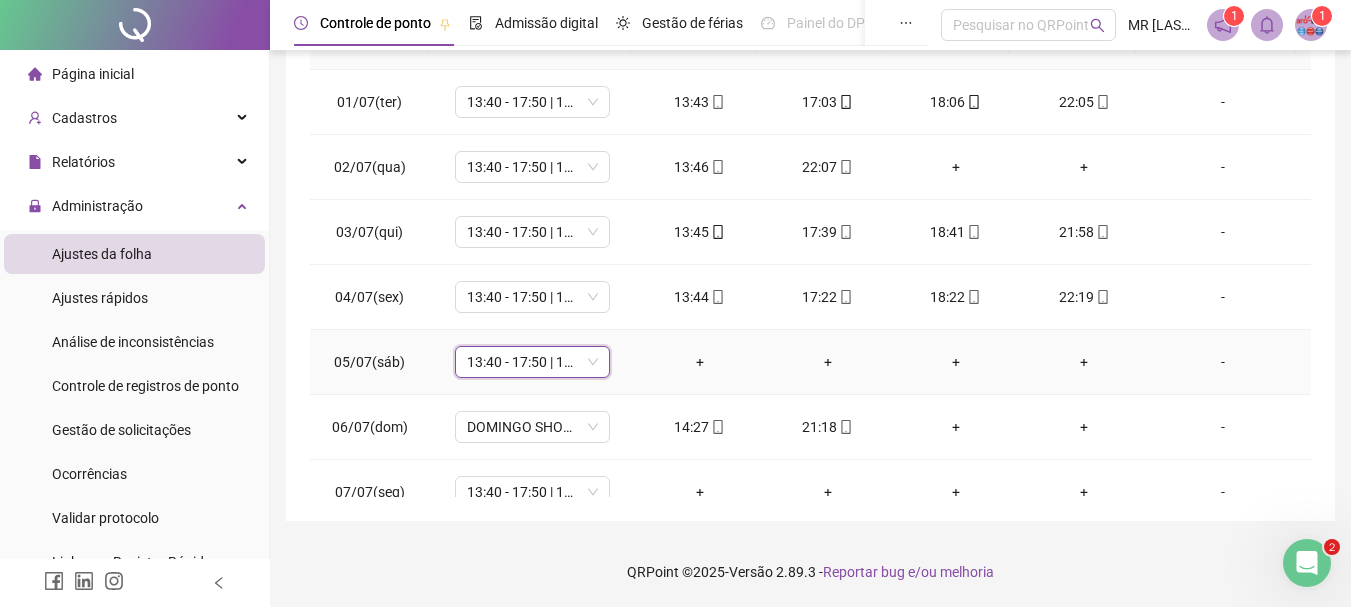 click on "13:40 - 17:50 | 18:50 - 22:00" at bounding box center [532, 362] 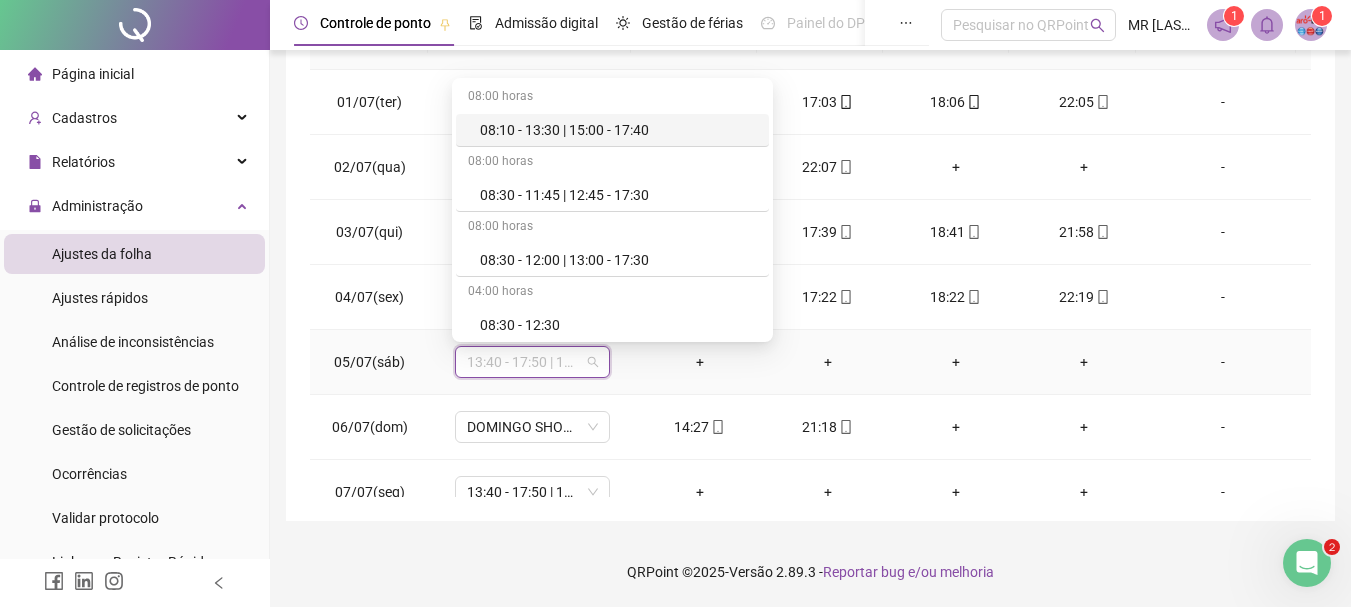 type on "*" 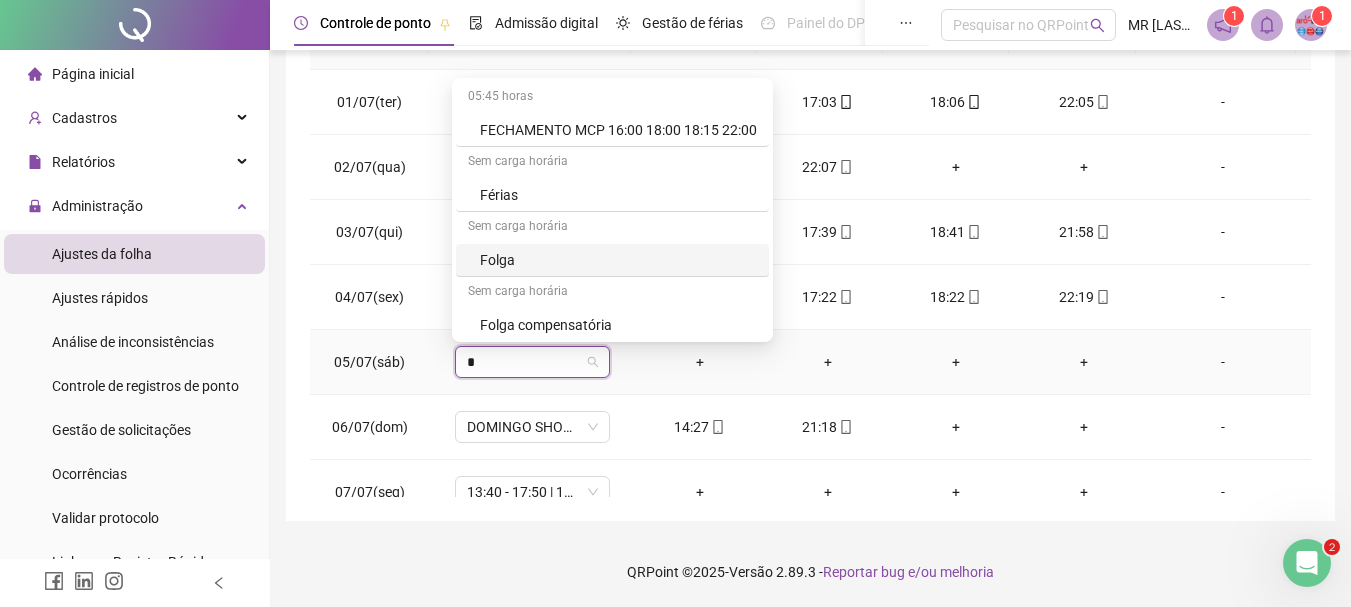 click on "Folga" at bounding box center [618, 260] 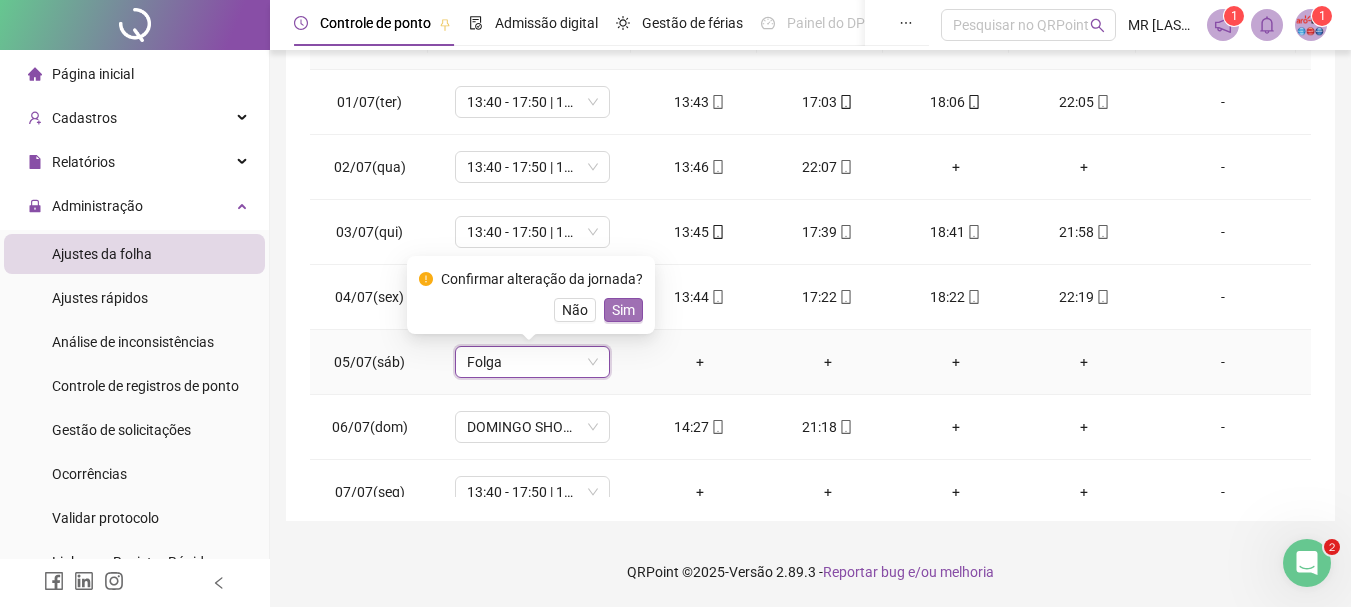 click on "Sim" at bounding box center [623, 310] 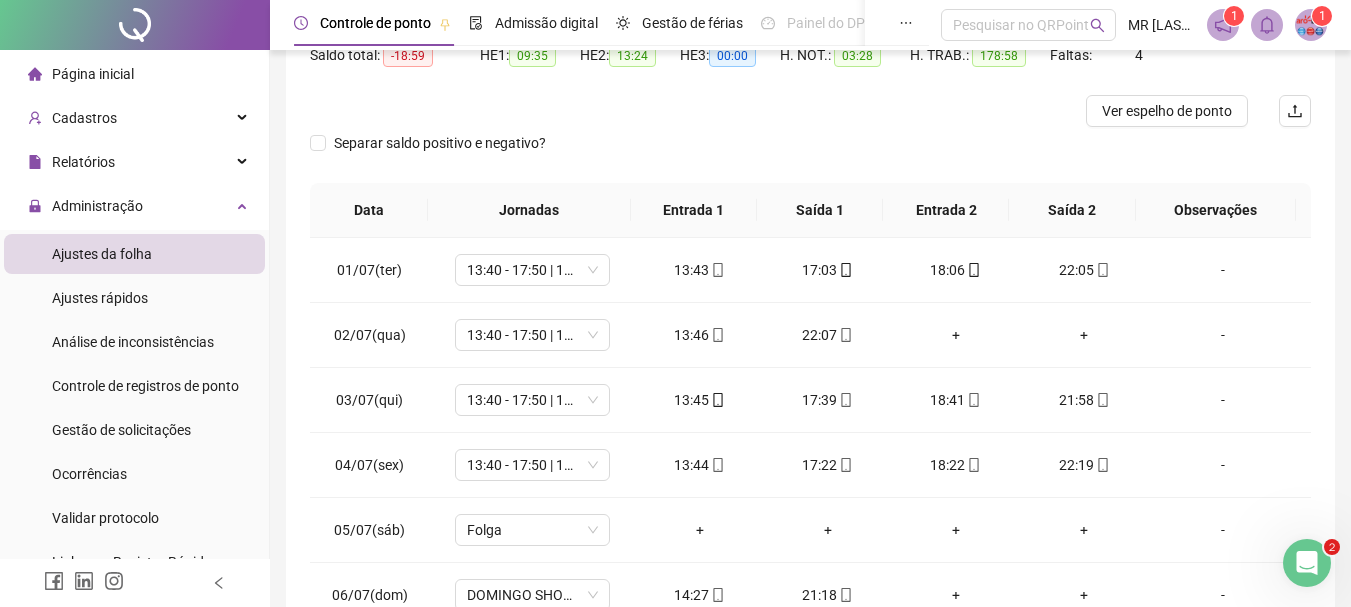 scroll, scrollTop: 225, scrollLeft: 0, axis: vertical 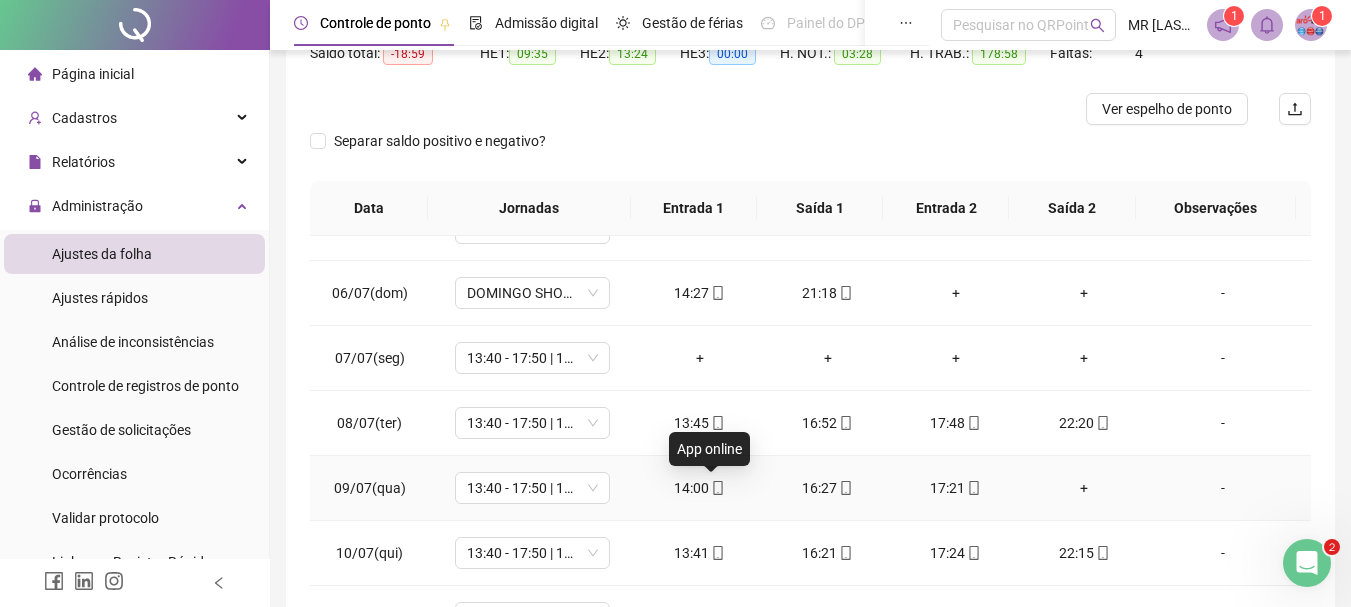 click at bounding box center (717, 488) 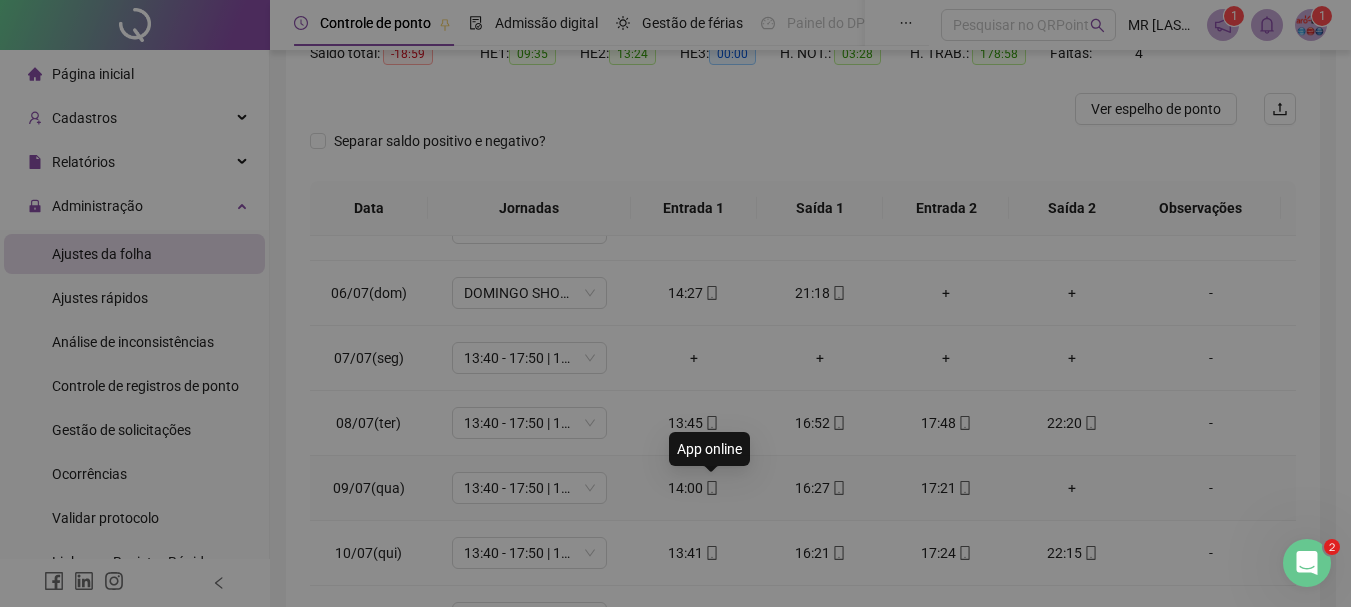 type on "**********" 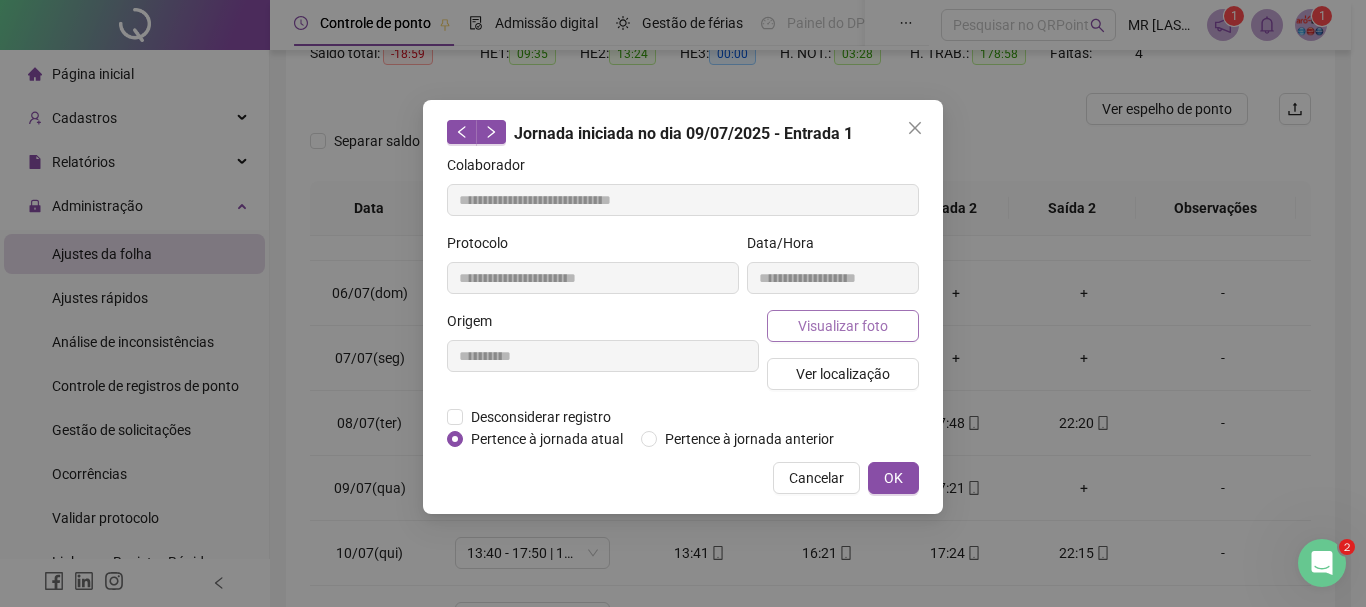 click on "Visualizar foto" at bounding box center (843, 326) 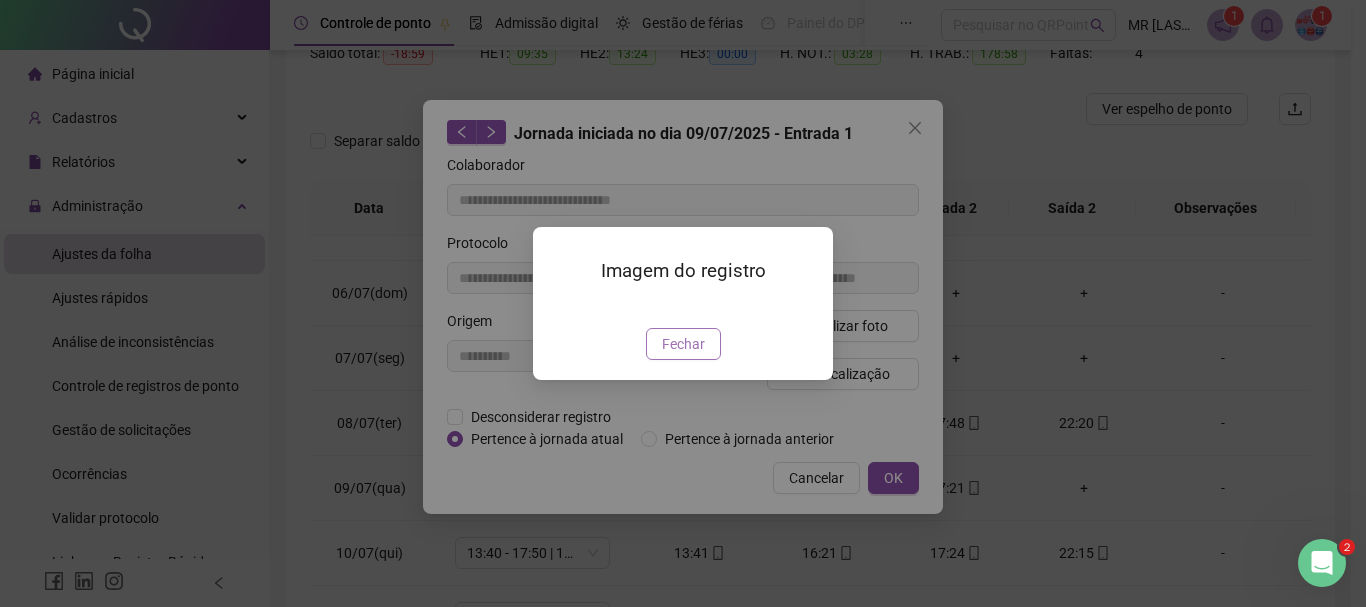 click on "Fechar" at bounding box center [683, 344] 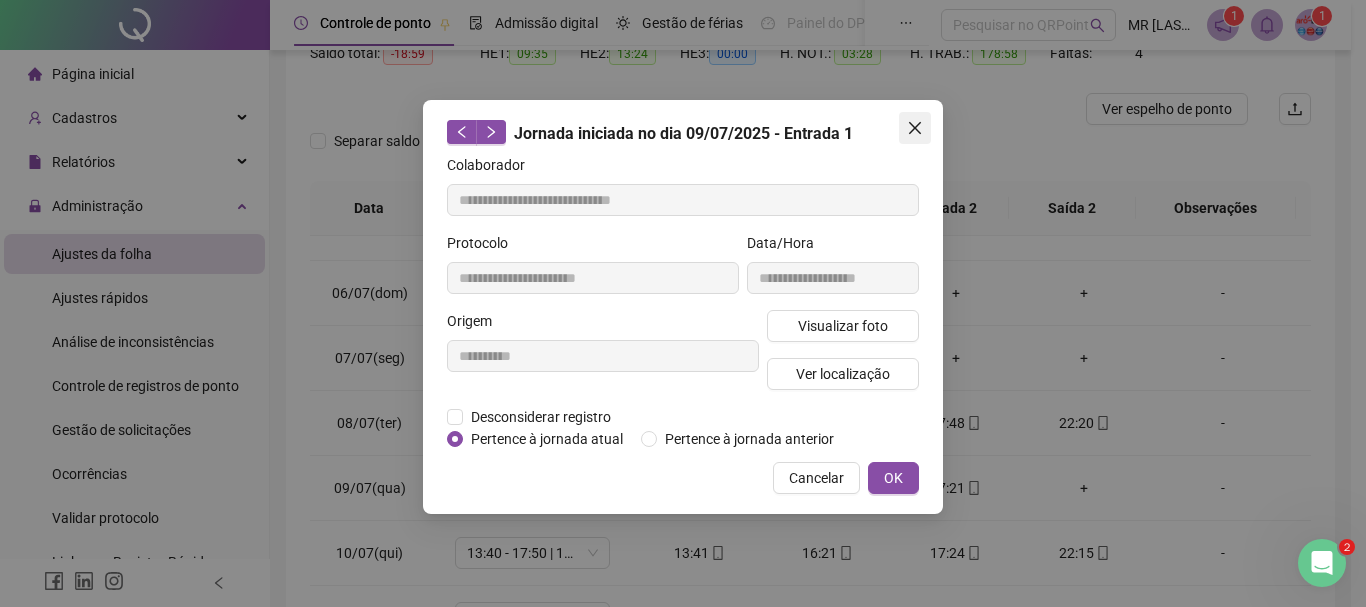 click 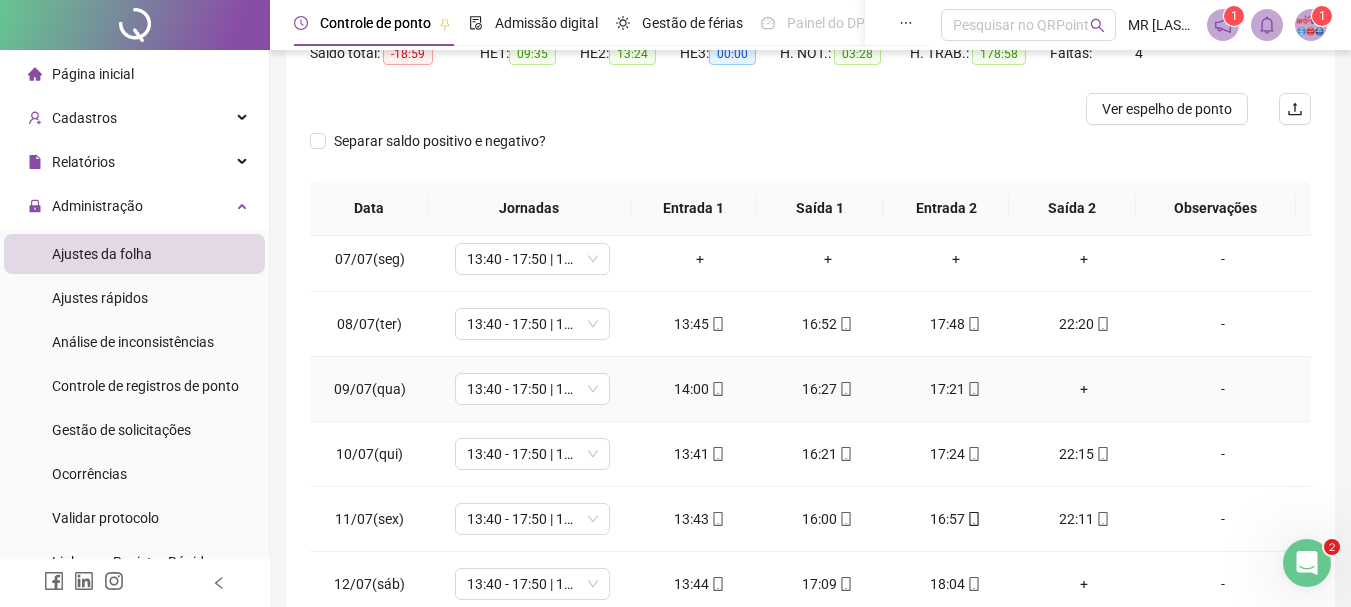 scroll, scrollTop: 400, scrollLeft: 0, axis: vertical 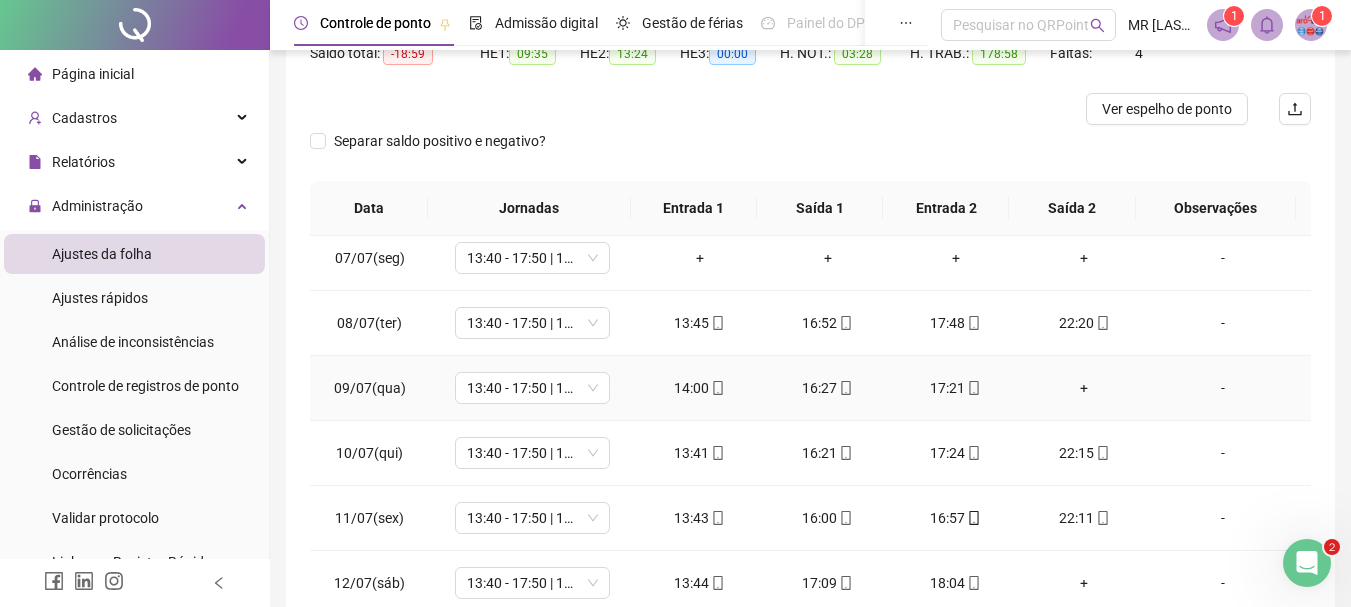 click on "+" at bounding box center (1084, 388) 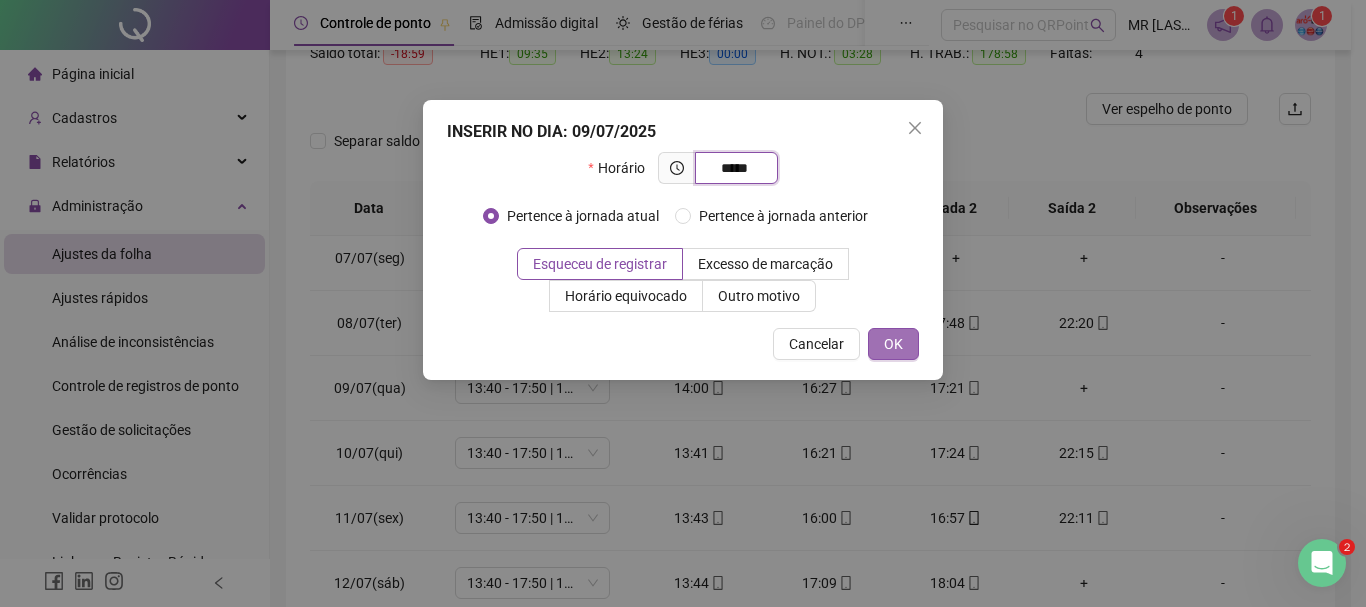 type on "*****" 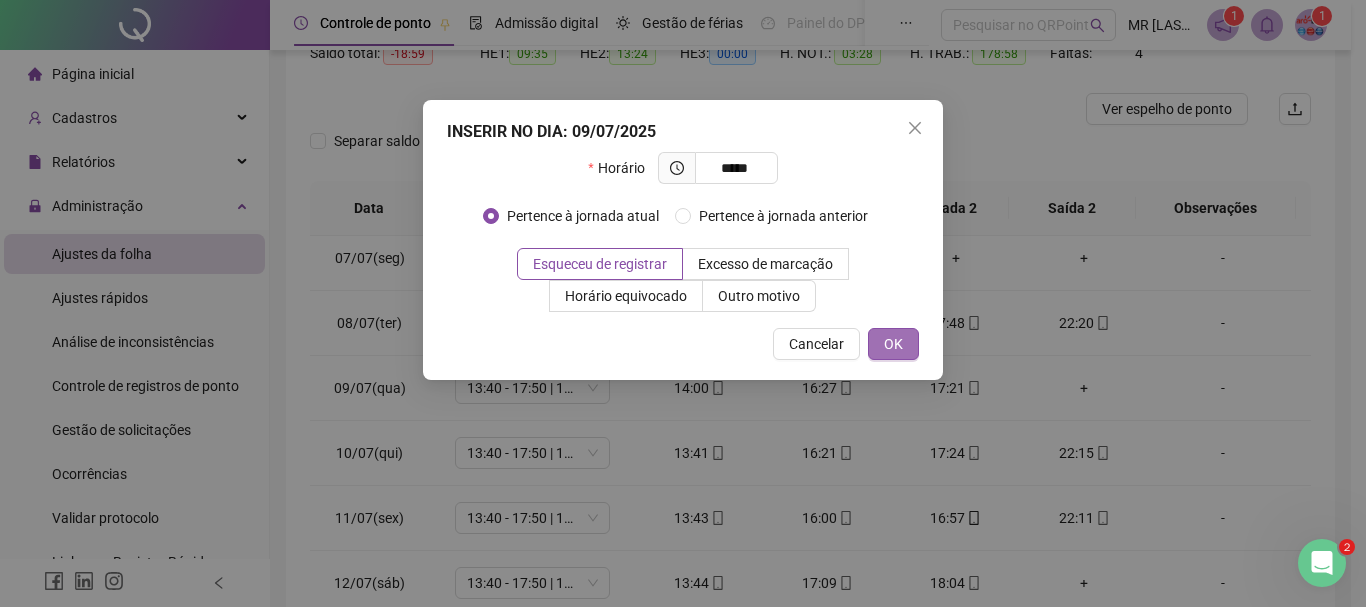 click on "OK" at bounding box center (893, 344) 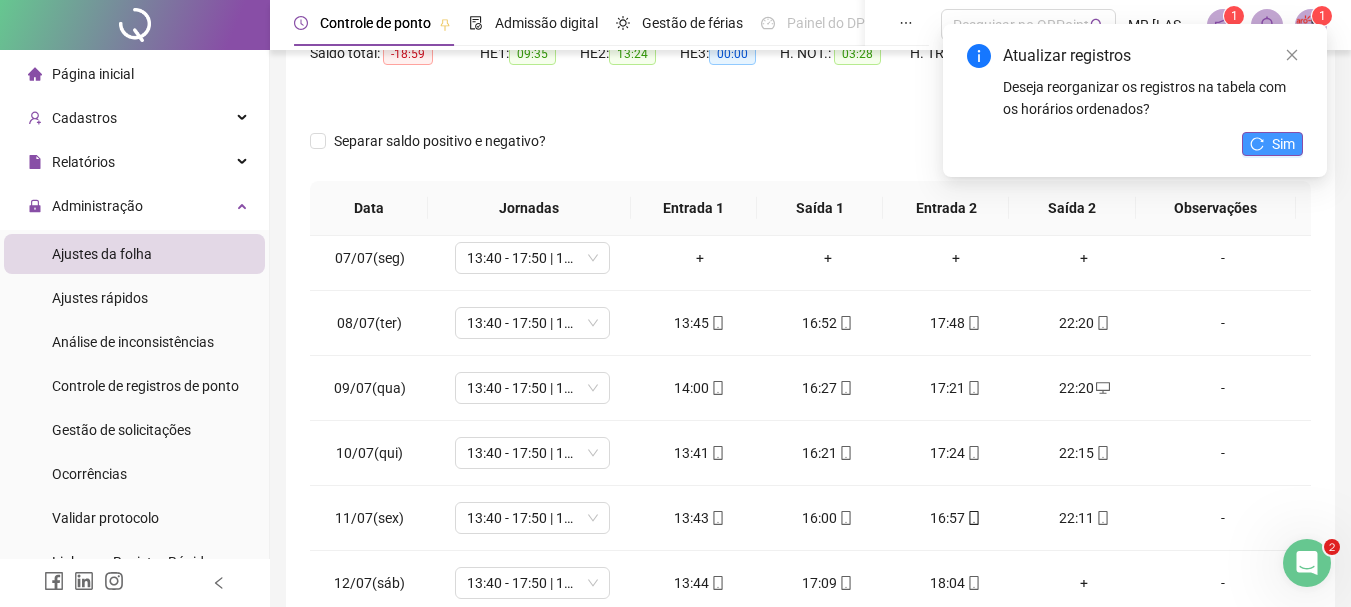 click on "Sim" at bounding box center (1283, 144) 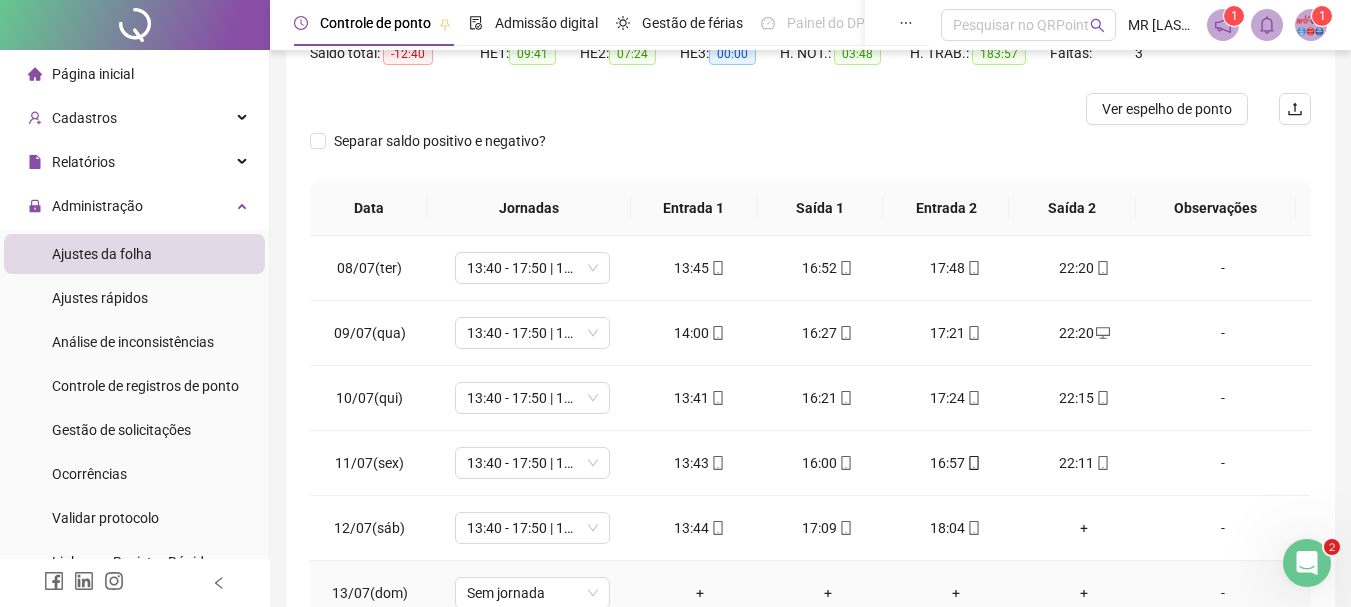 scroll, scrollTop: 500, scrollLeft: 0, axis: vertical 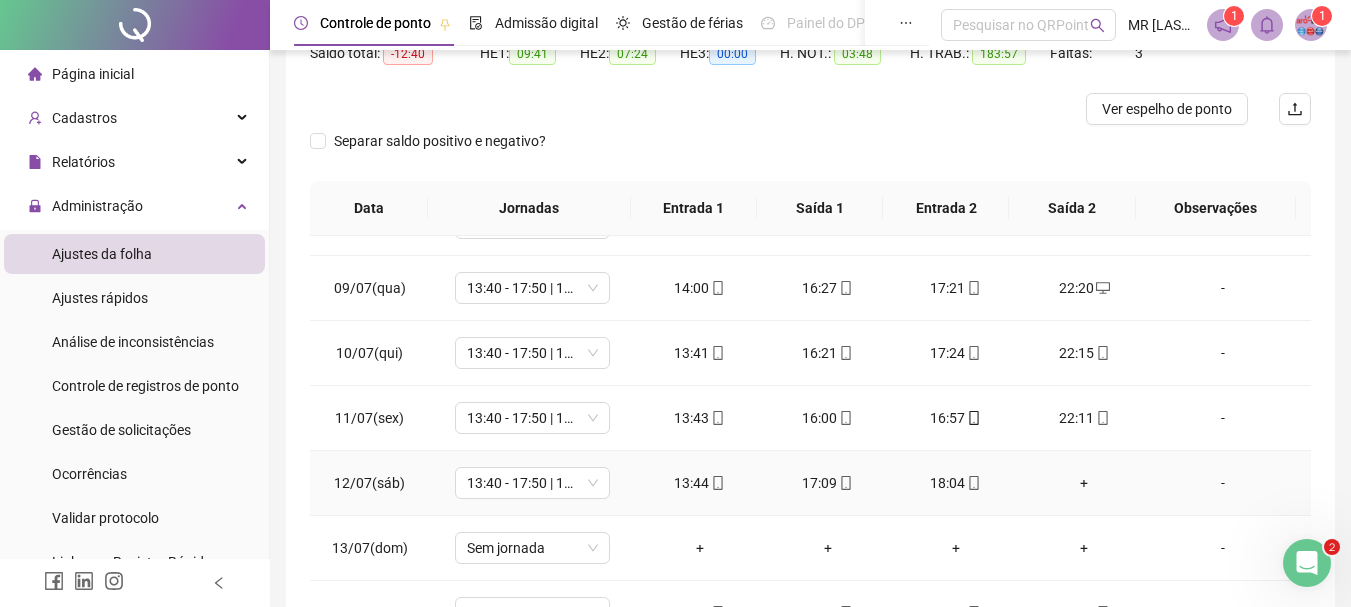 click on "+" at bounding box center [1084, 483] 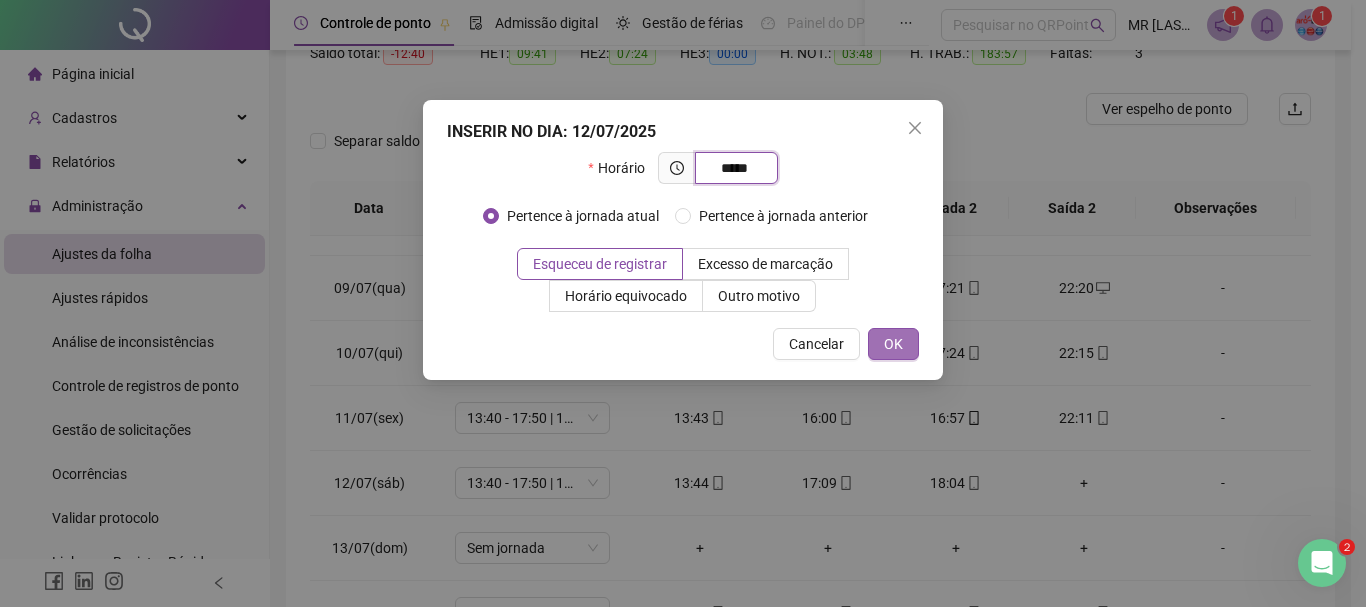 type on "*****" 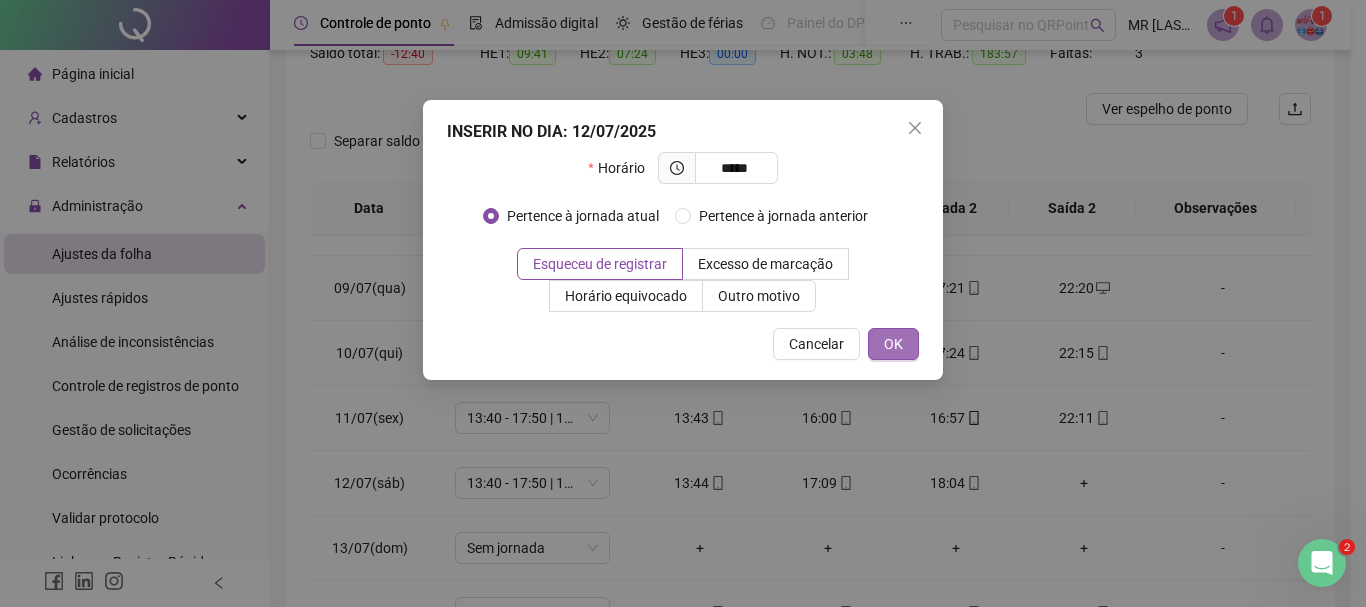 click on "OK" at bounding box center (893, 344) 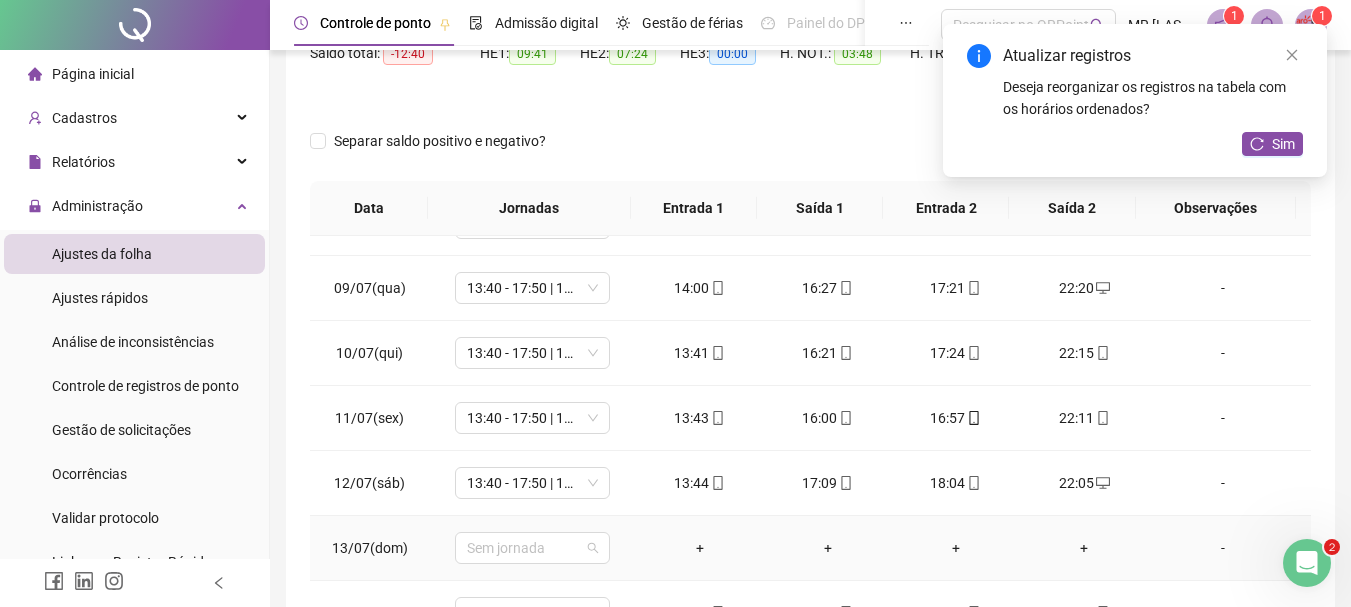 click on "Sem jornada" at bounding box center [532, 548] 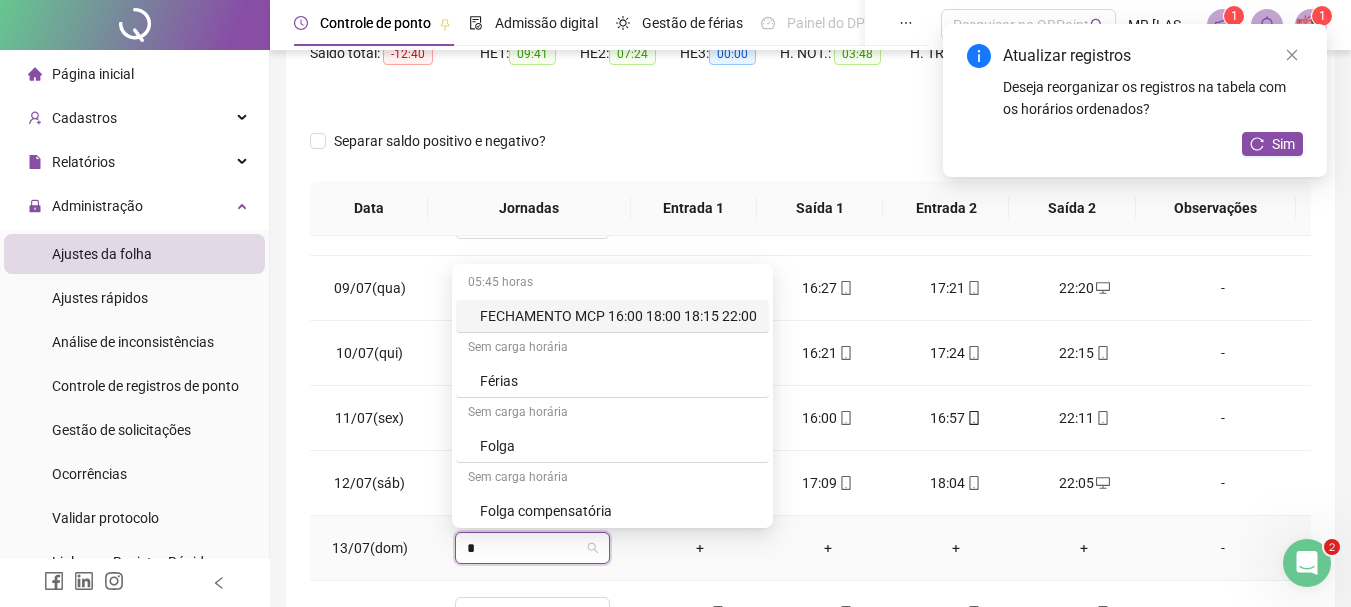 type on "**" 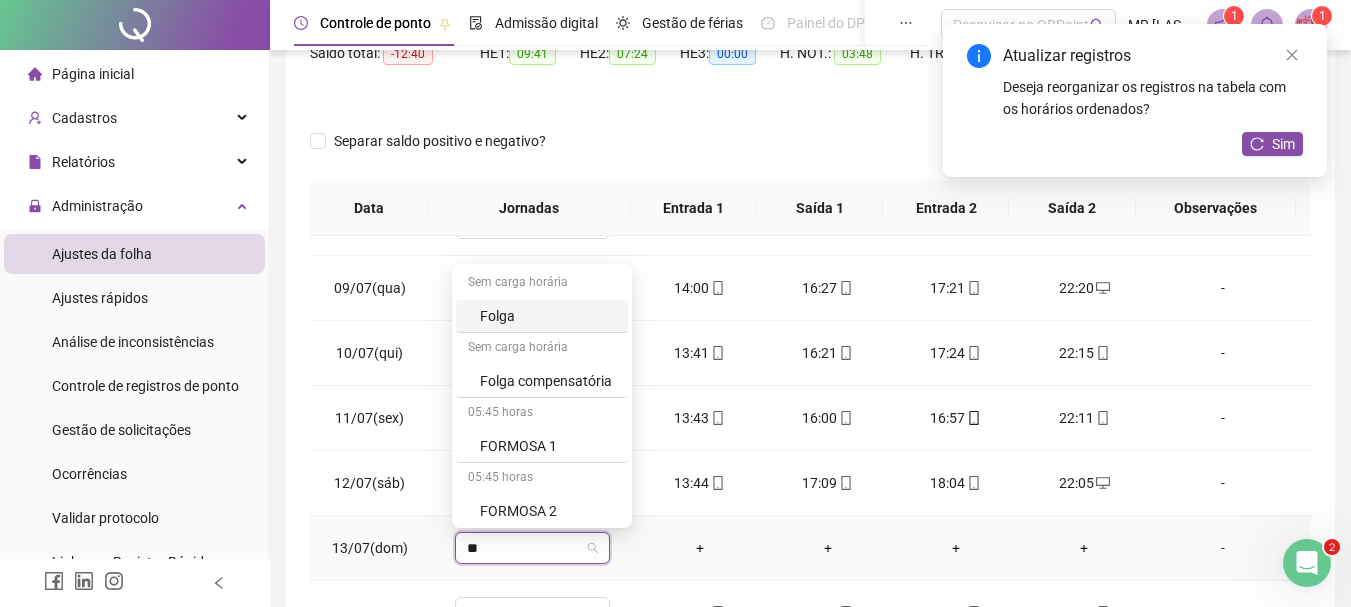 click on "Folga" at bounding box center [548, 316] 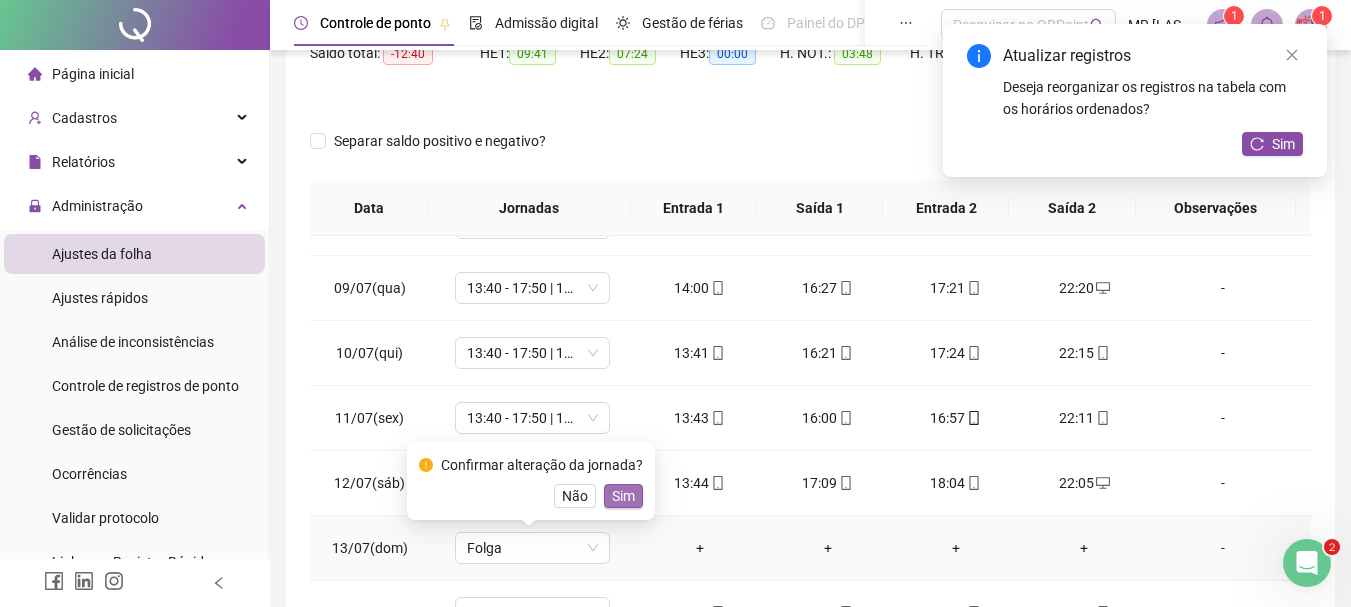 click on "Sim" at bounding box center [623, 496] 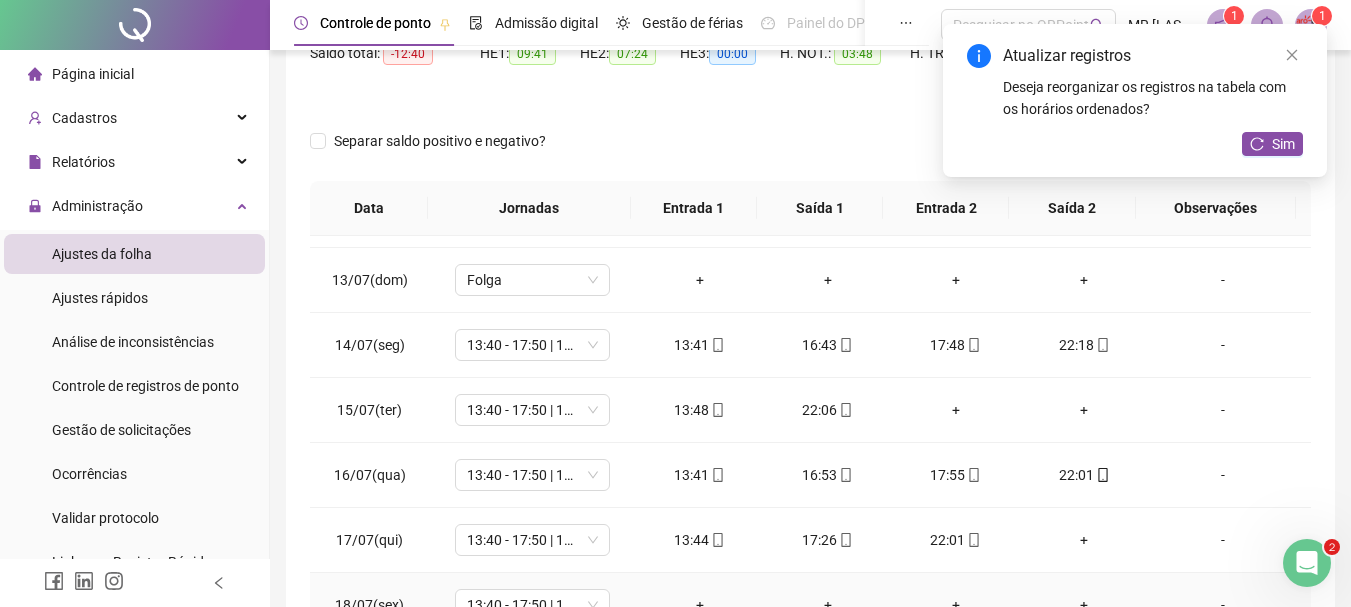 scroll, scrollTop: 800, scrollLeft: 0, axis: vertical 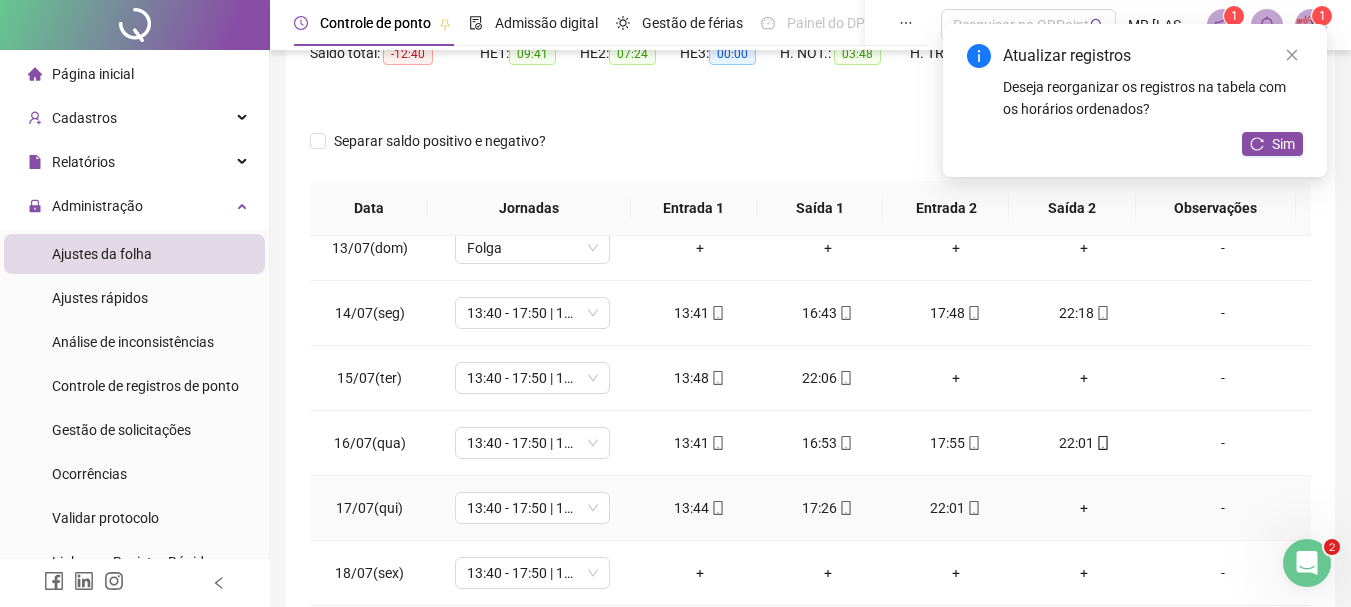 click on "+" at bounding box center [1084, 508] 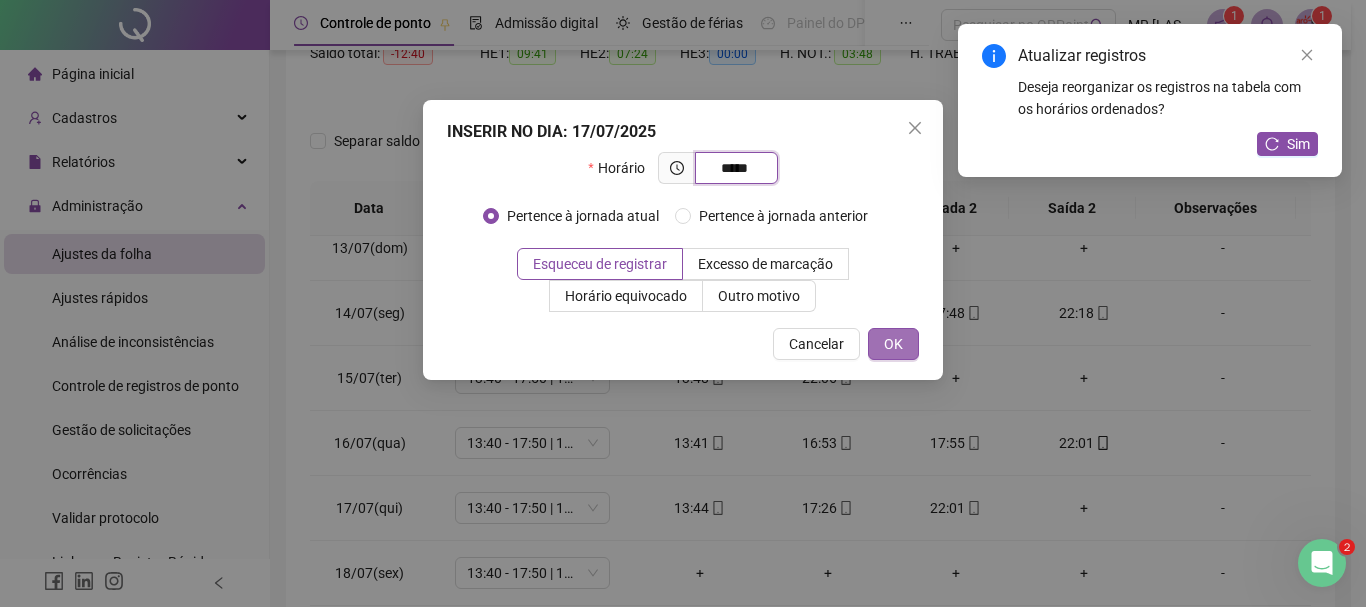 type on "*****" 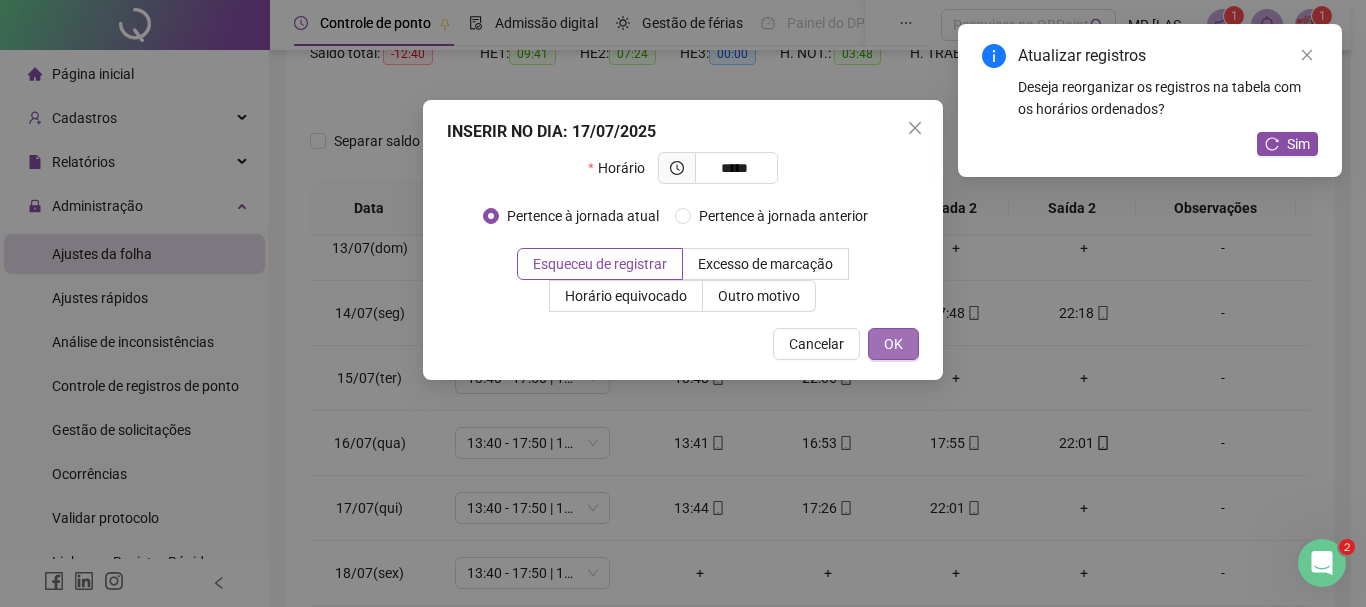 click on "OK" at bounding box center (893, 344) 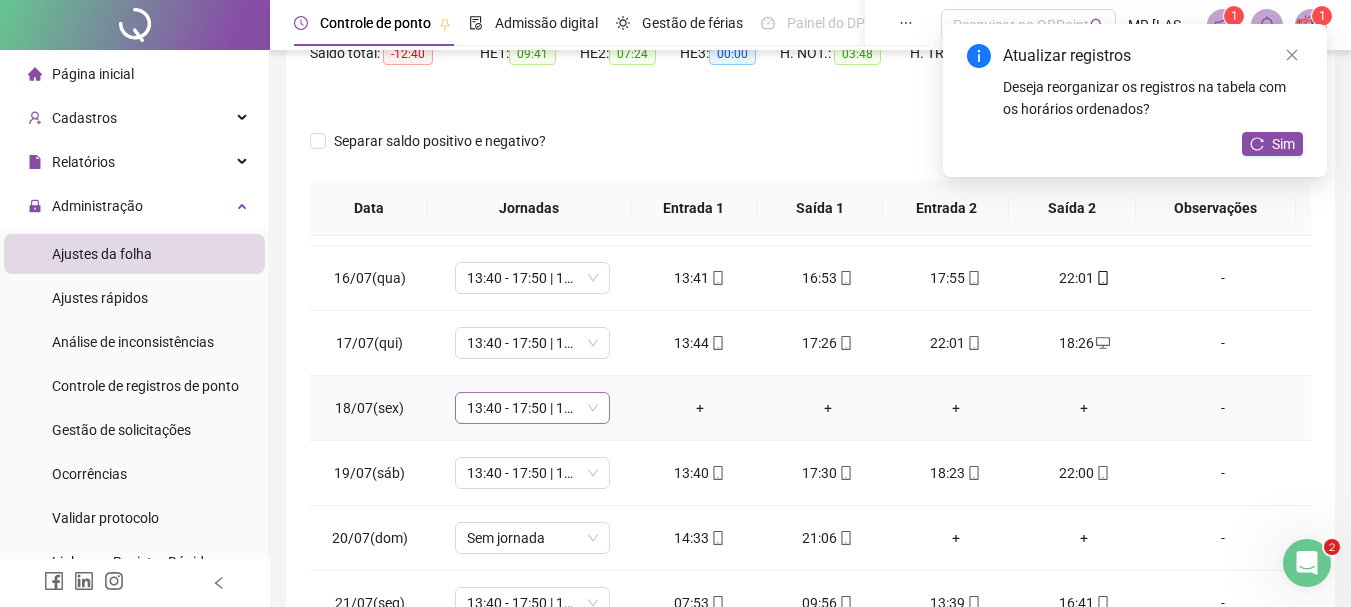 scroll, scrollTop: 1000, scrollLeft: 0, axis: vertical 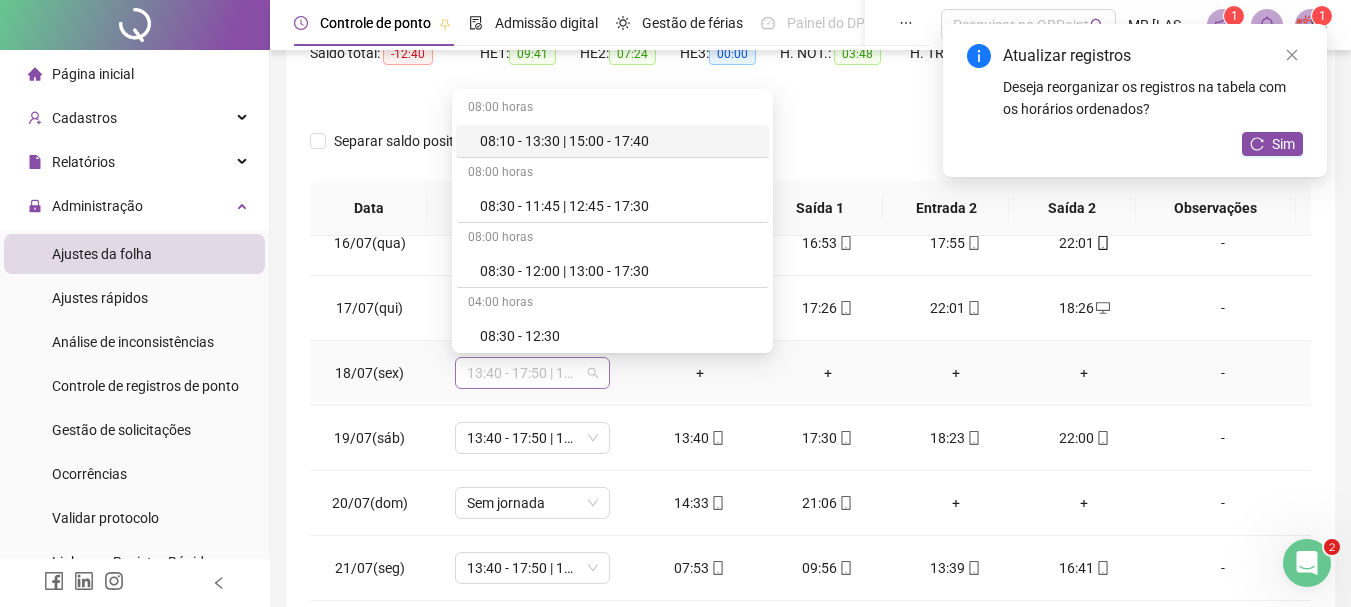 click on "13:40 - 17:50 | 18:50 - 22:00" at bounding box center [532, 373] 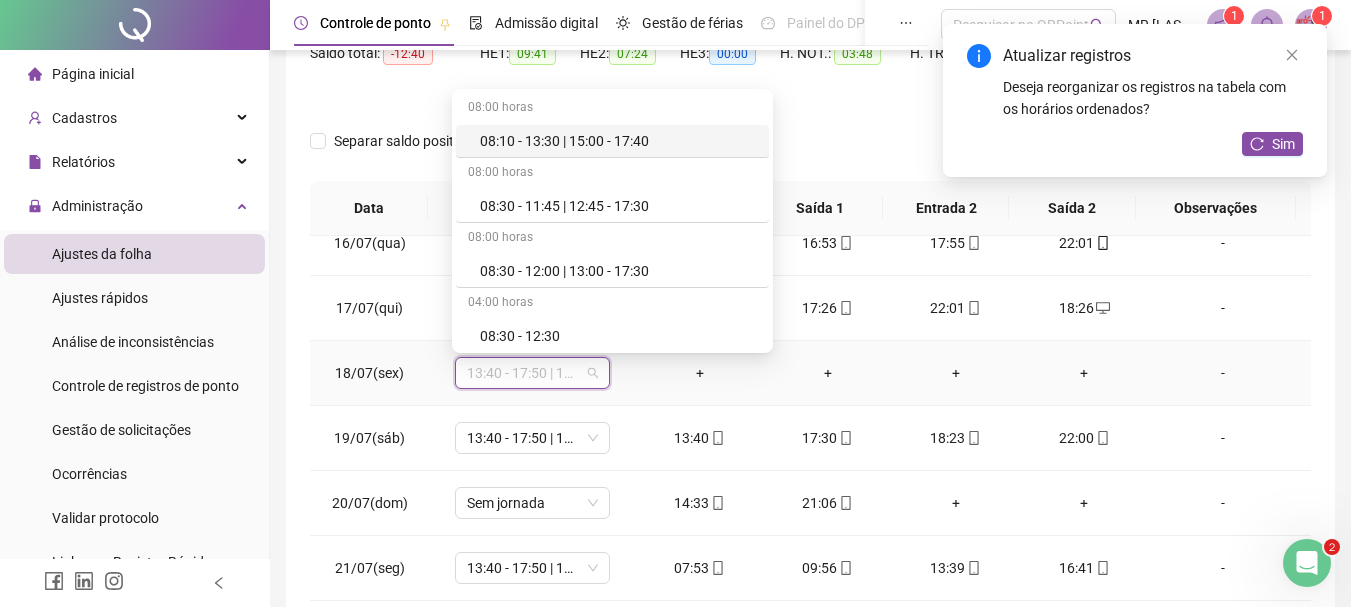 type on "*" 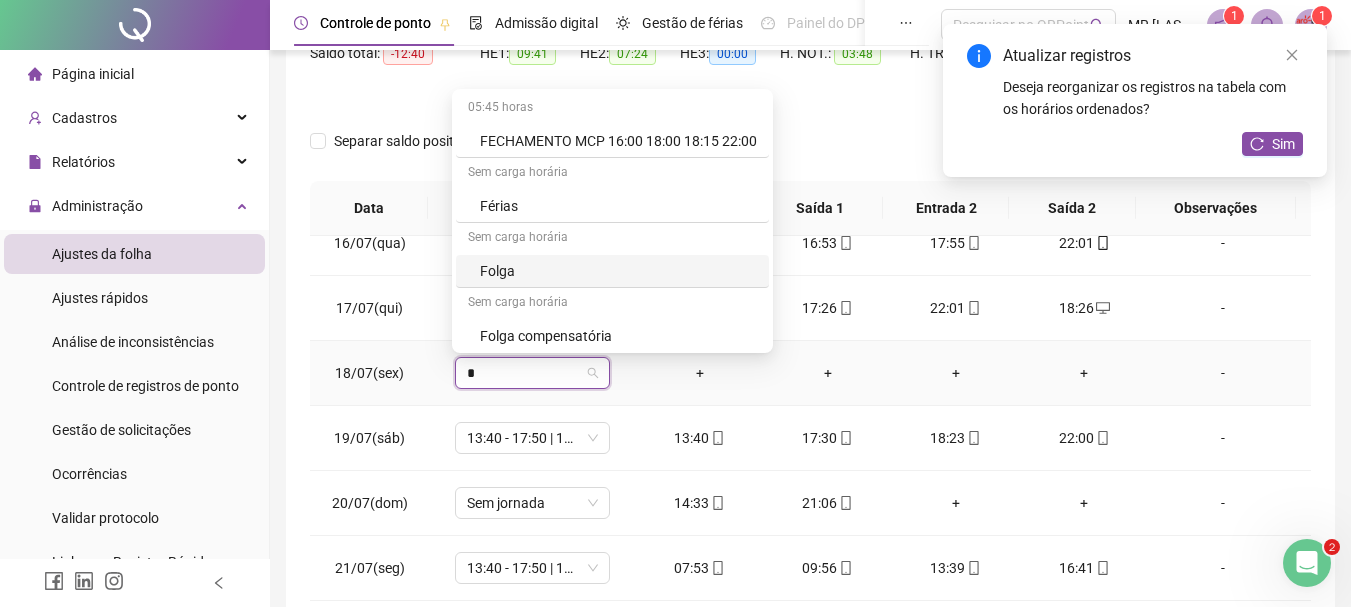 click on "Folga" at bounding box center [618, 271] 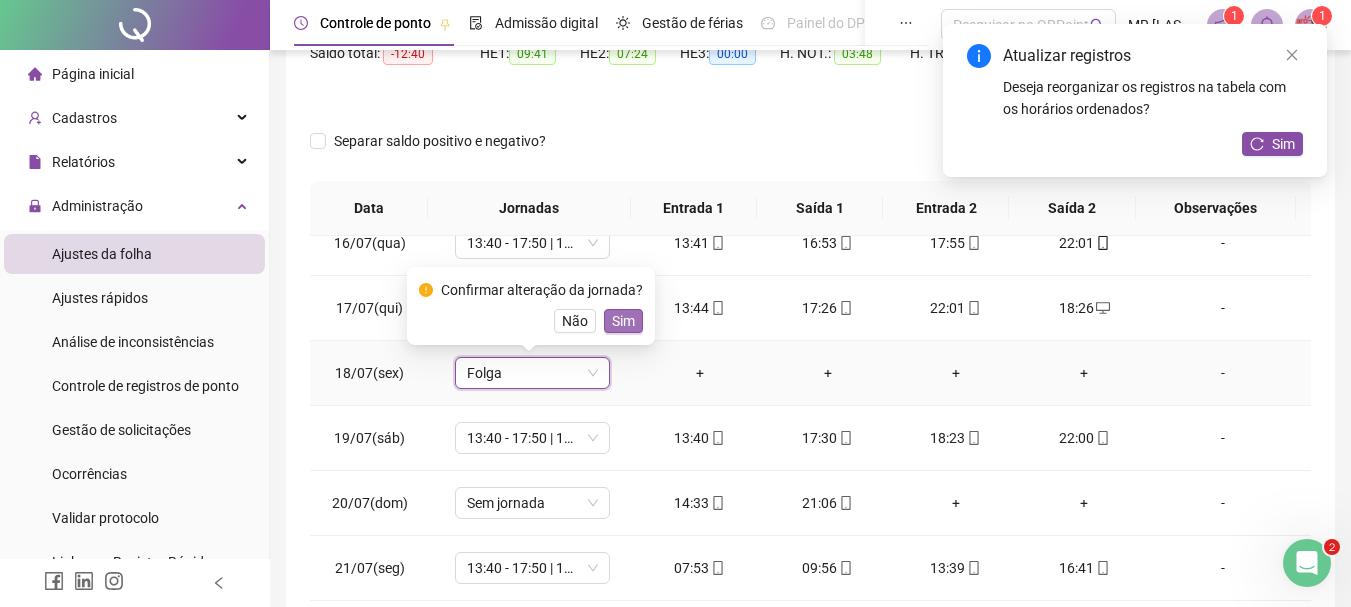click on "Sim" at bounding box center (623, 321) 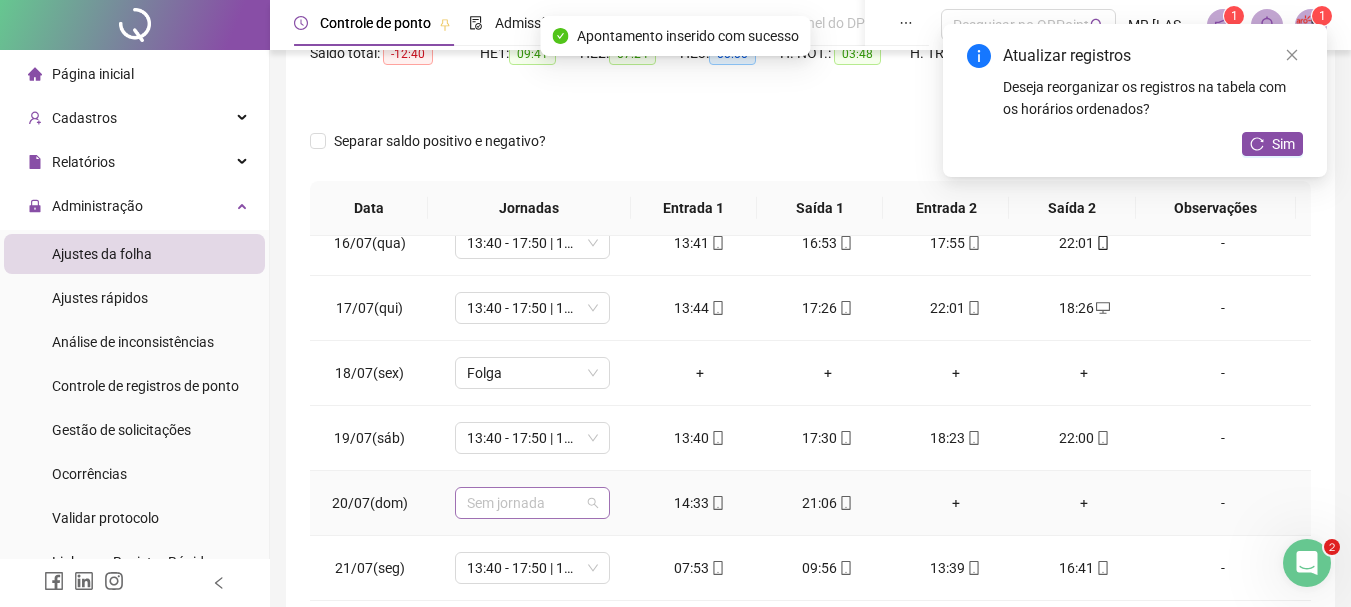 click on "Sem jornada" at bounding box center [532, 503] 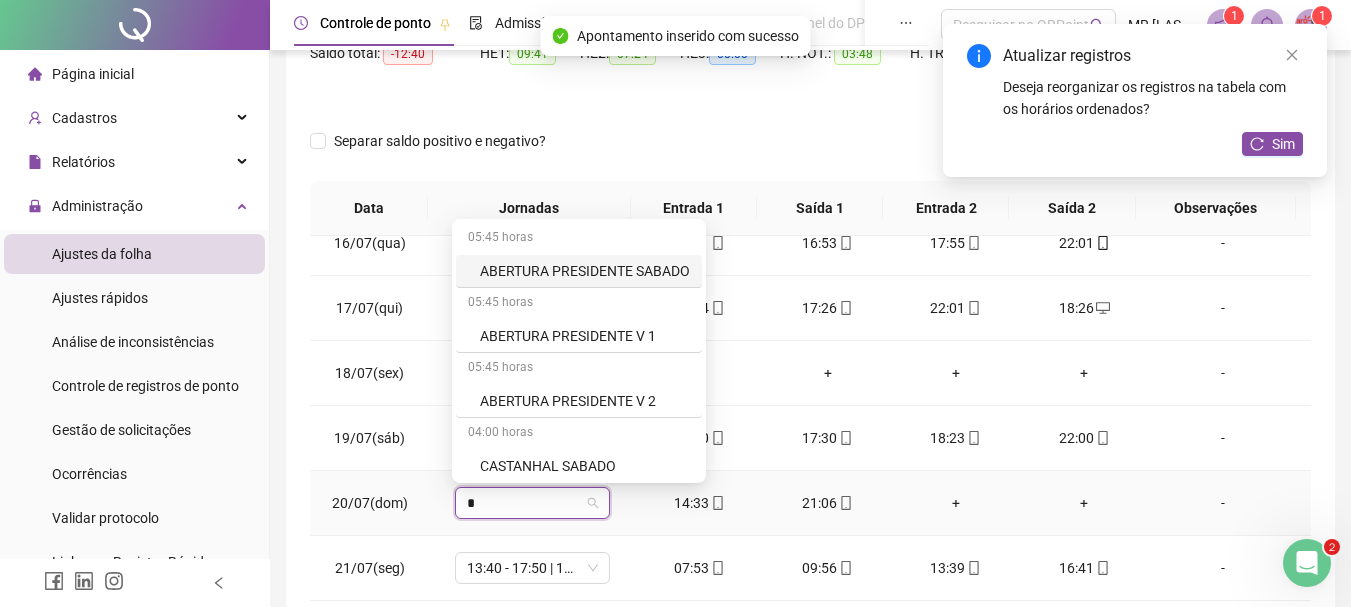 type on "**" 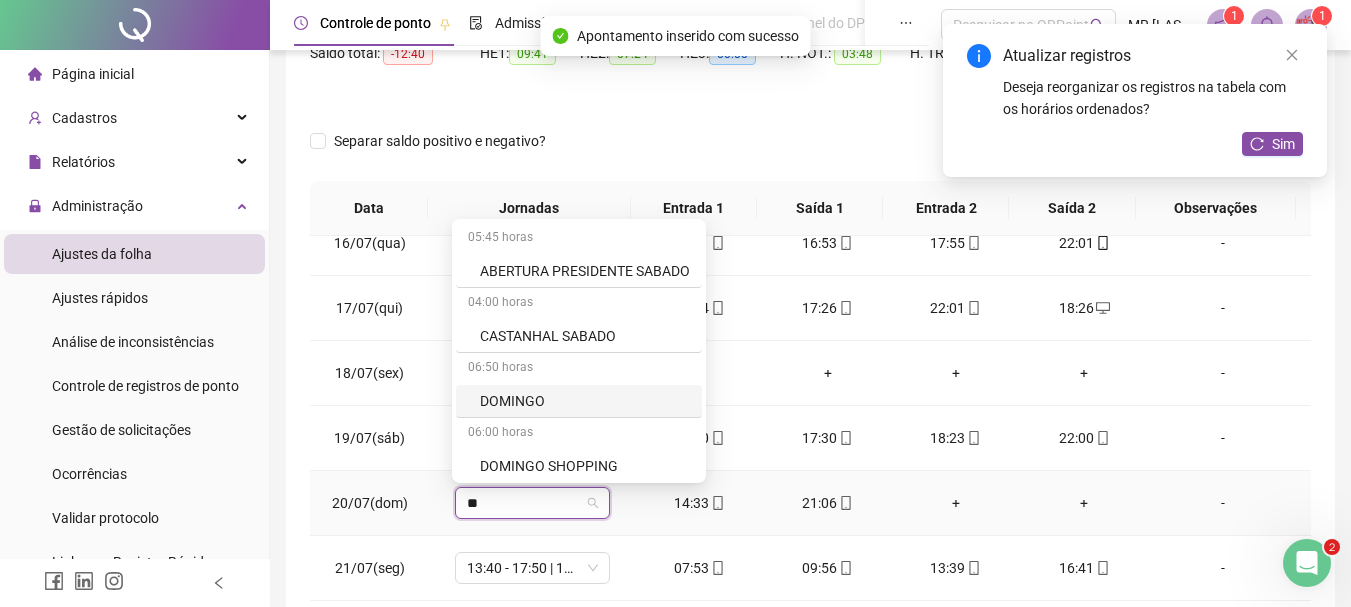 click on "DOMINGO" at bounding box center [585, 401] 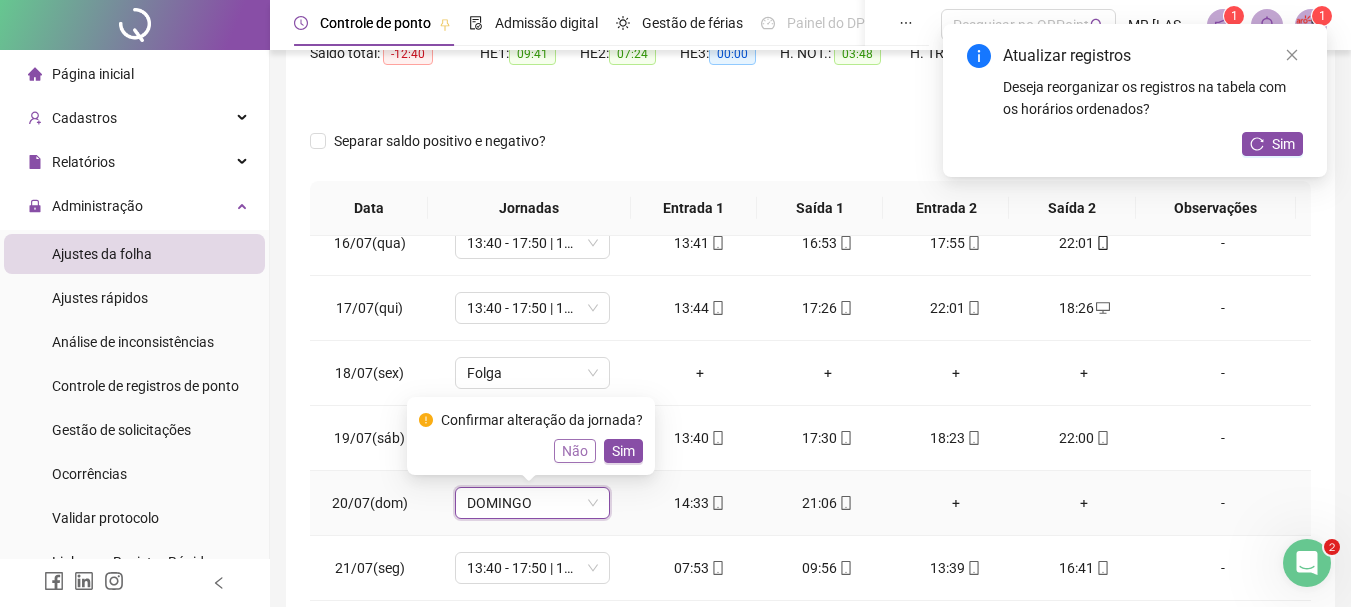 click on "Não" at bounding box center [575, 451] 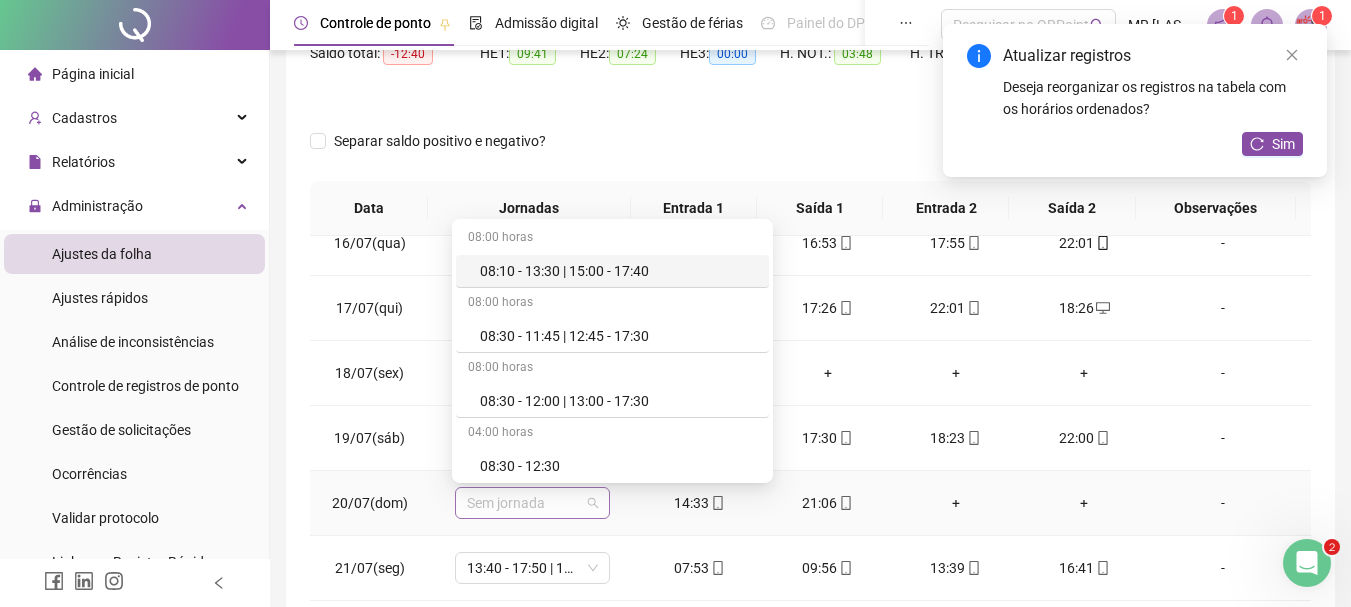 click on "Sem jornada" at bounding box center [532, 503] 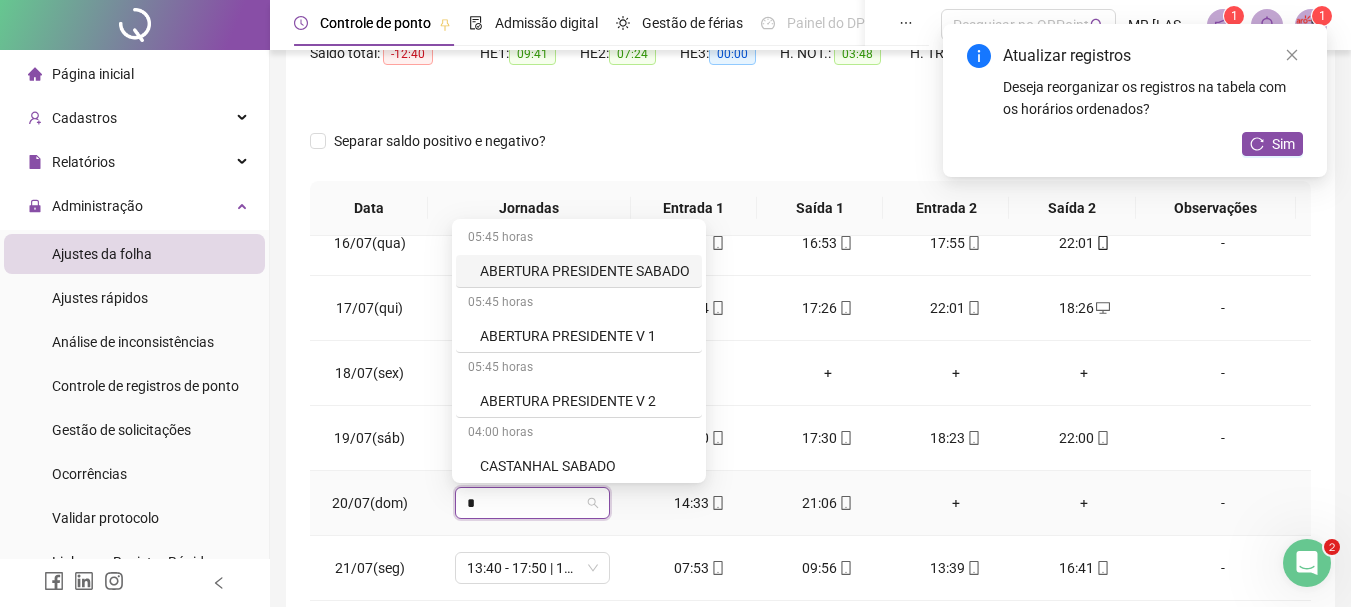 type on "**" 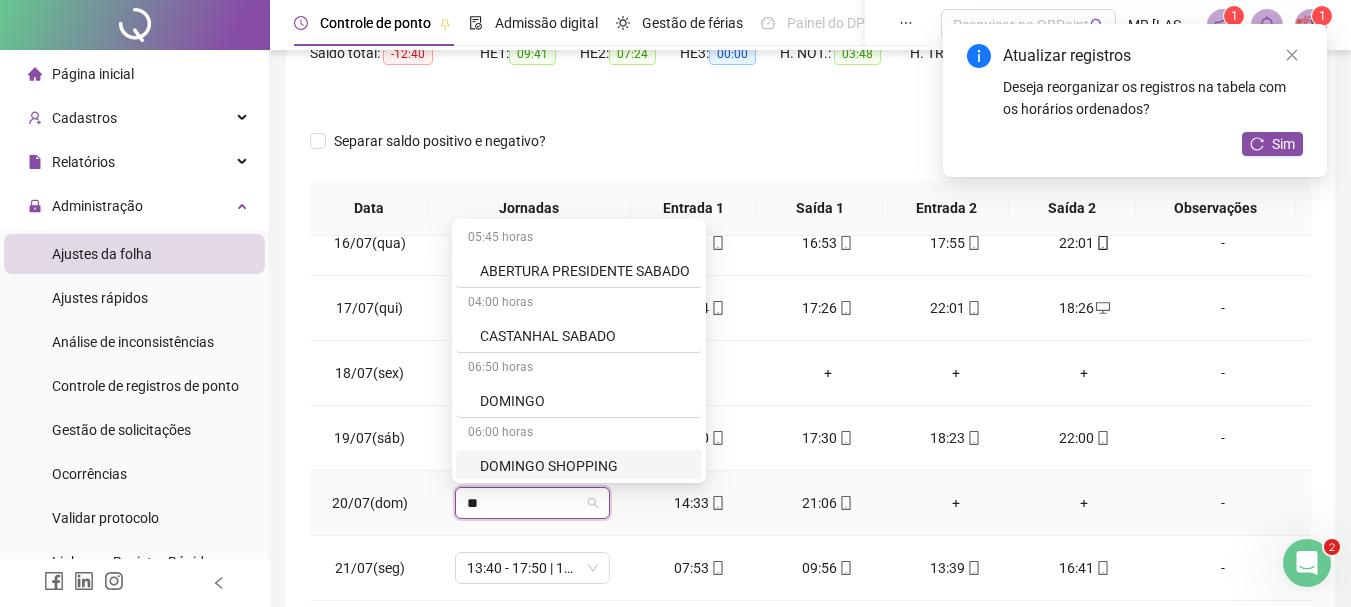click on "DOMINGO SHOPPING" at bounding box center (585, 466) 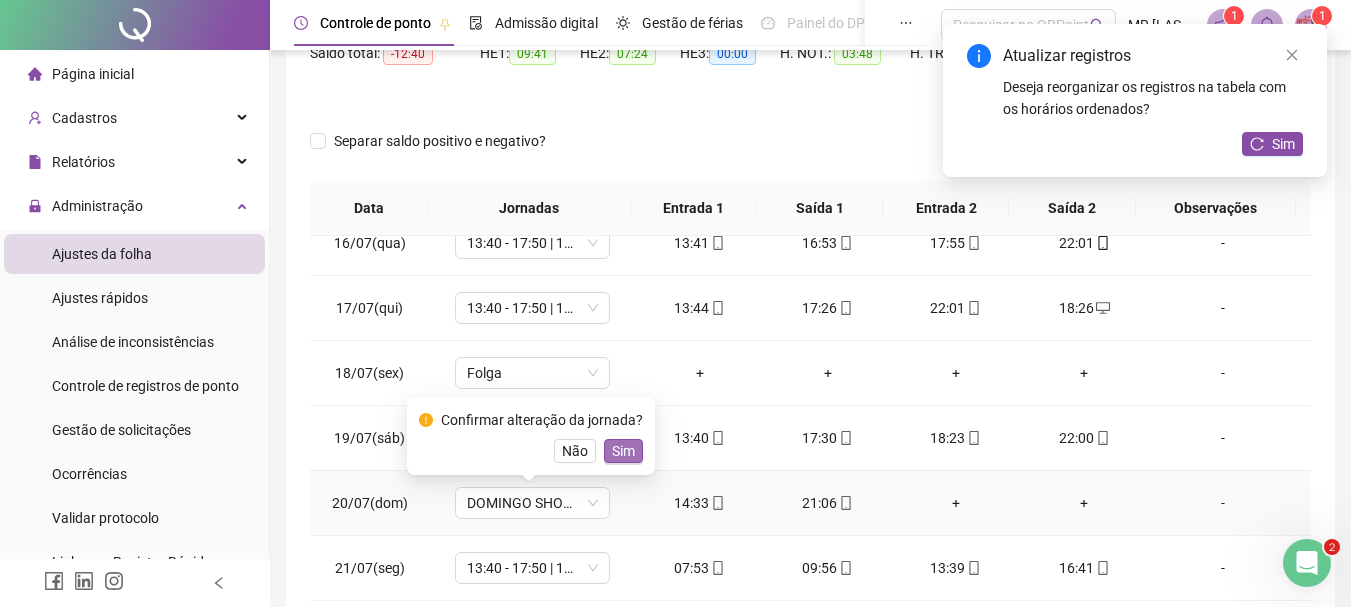 click on "Sim" at bounding box center (623, 451) 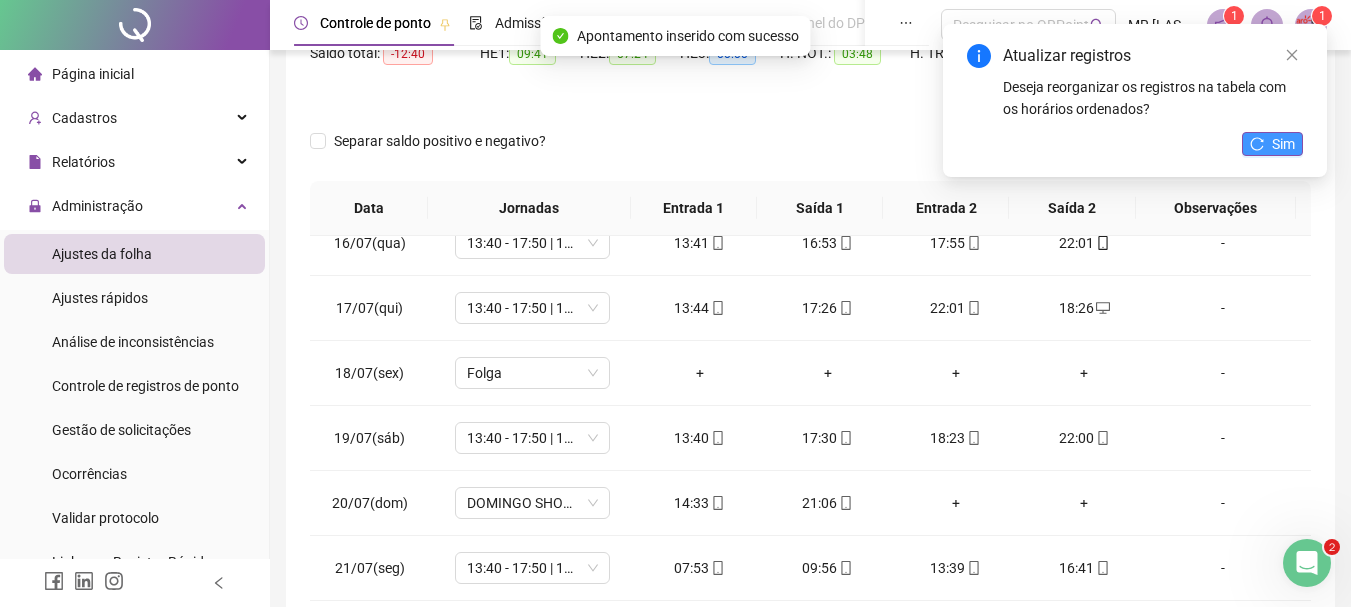 click on "Sim" at bounding box center [1283, 144] 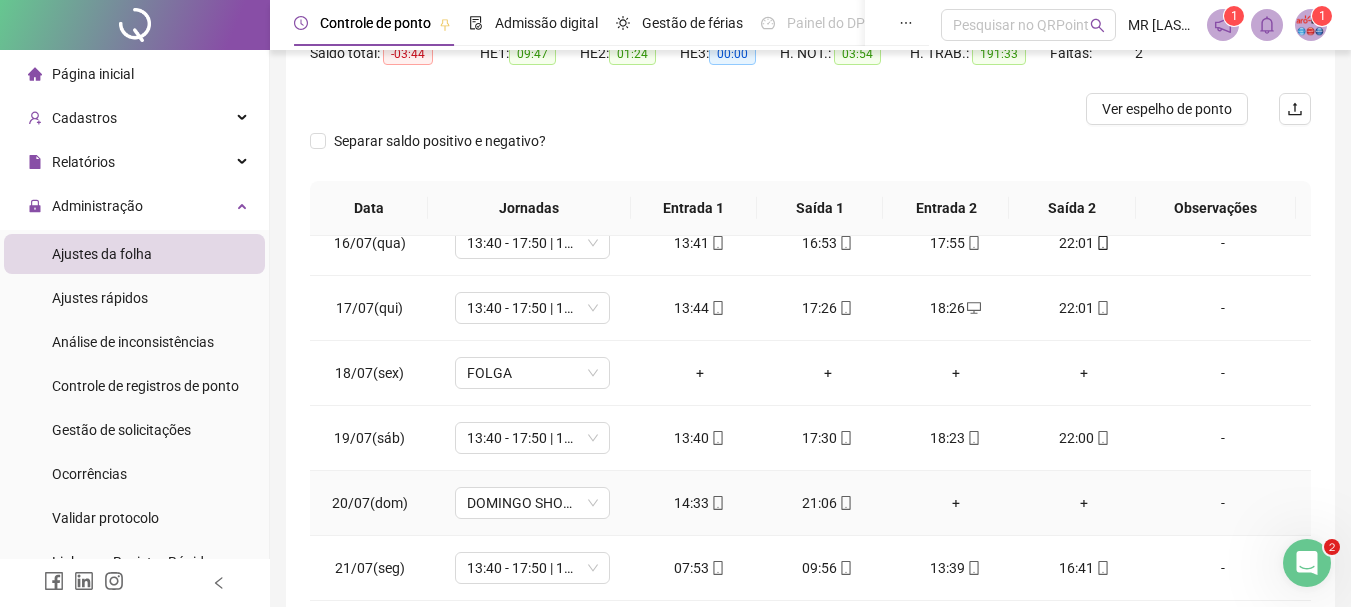 scroll, scrollTop: 1100, scrollLeft: 0, axis: vertical 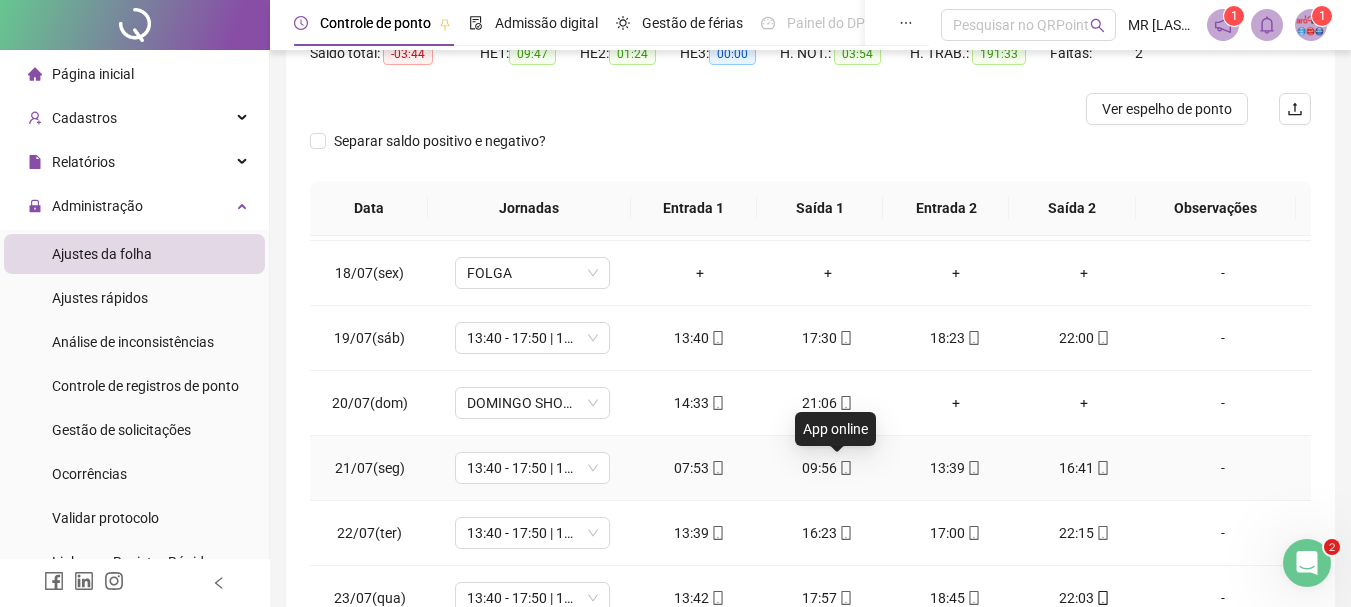 click 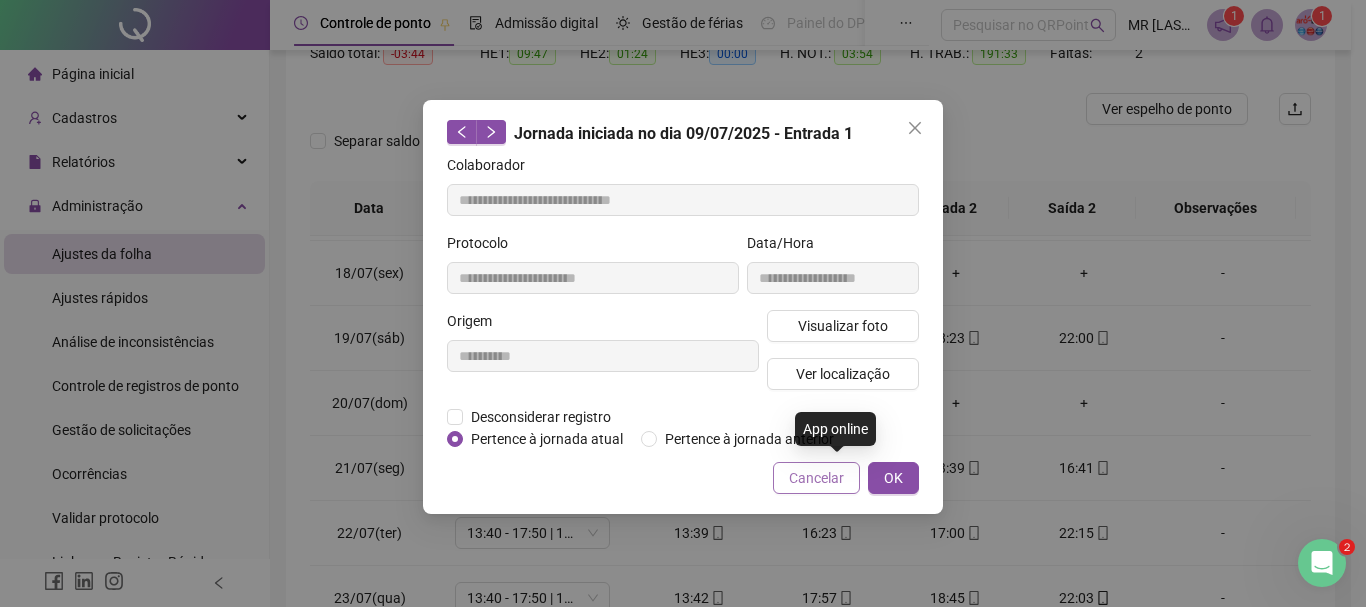 type on "**********" 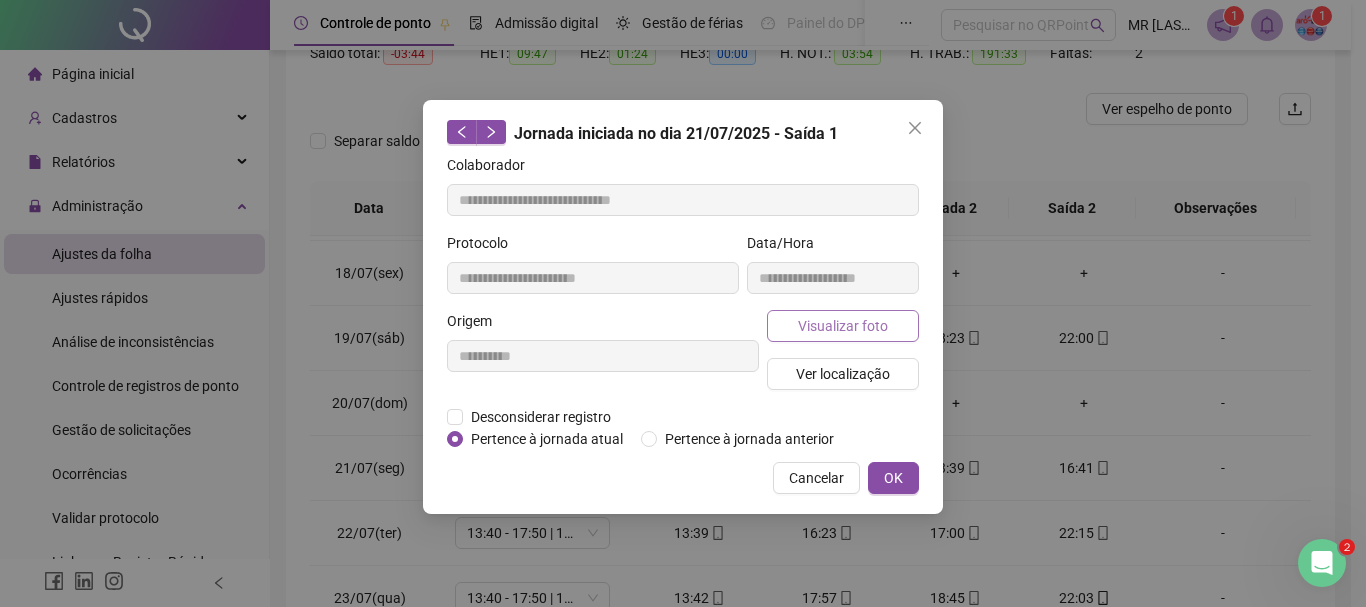 click on "Visualizar foto" at bounding box center (843, 326) 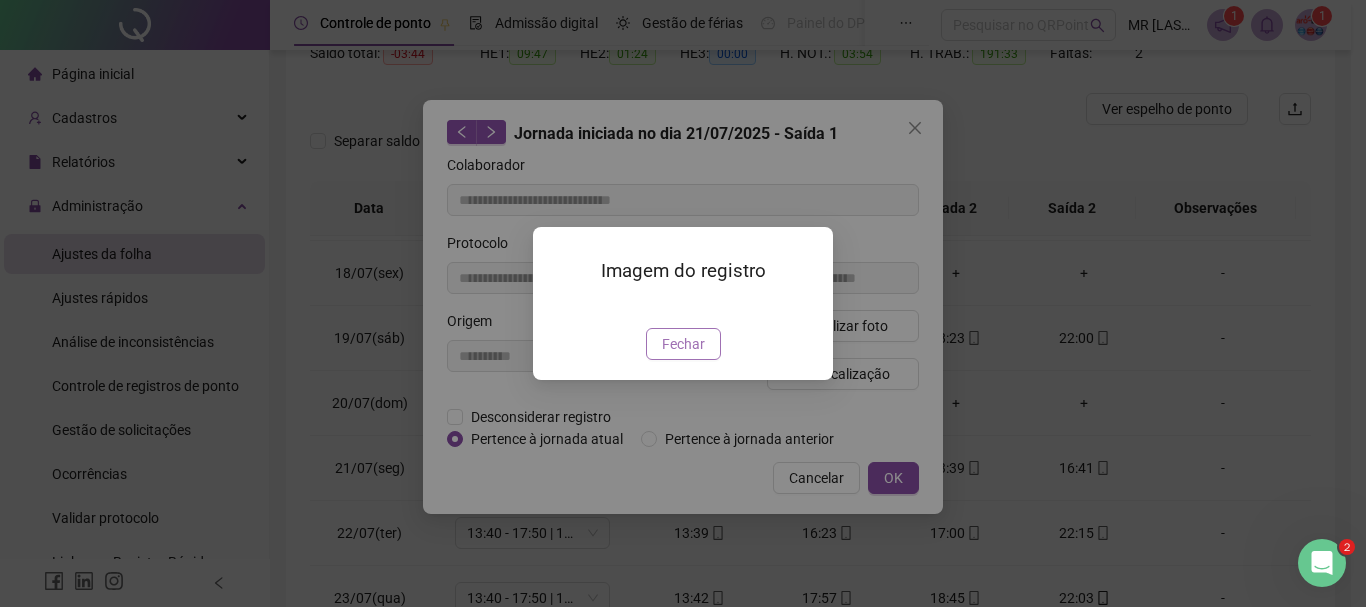 click on "Fechar" at bounding box center [683, 344] 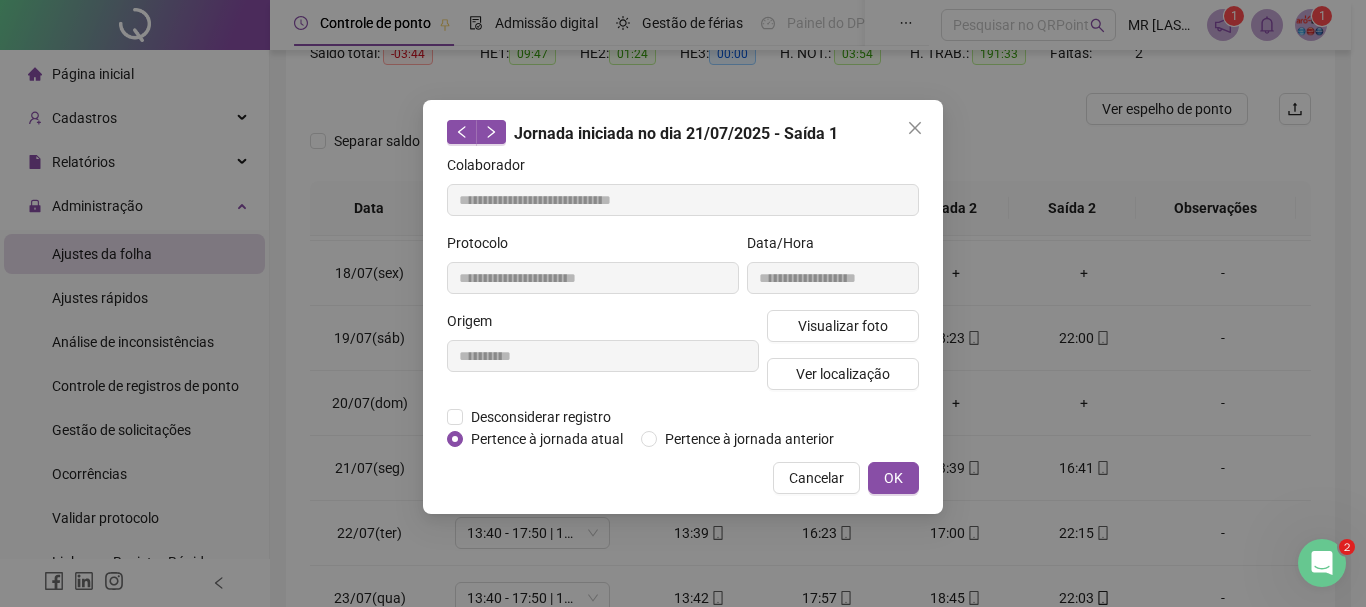 click 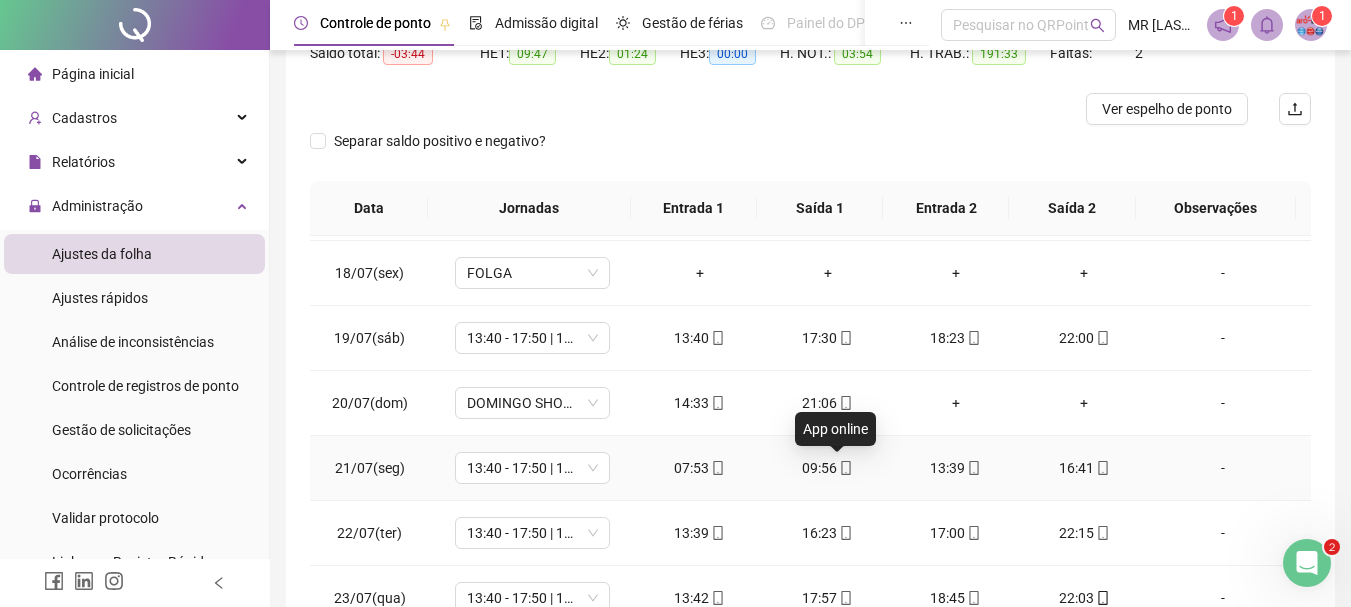 click 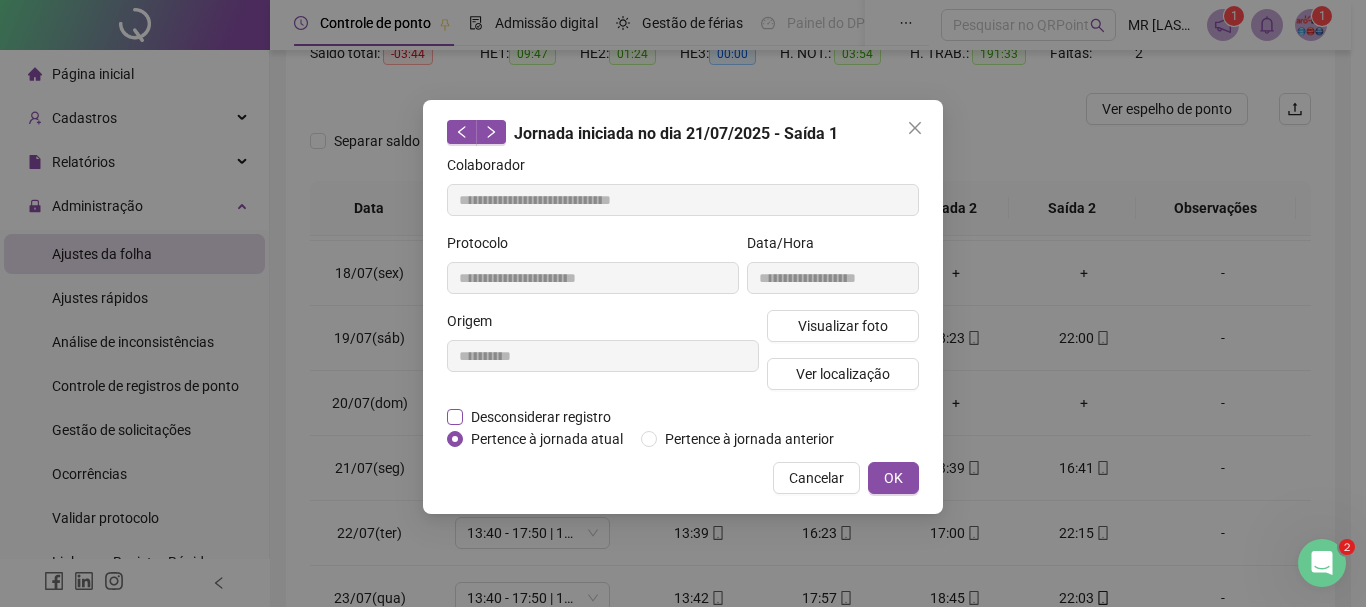 click on "Desconsiderar registro" at bounding box center [541, 417] 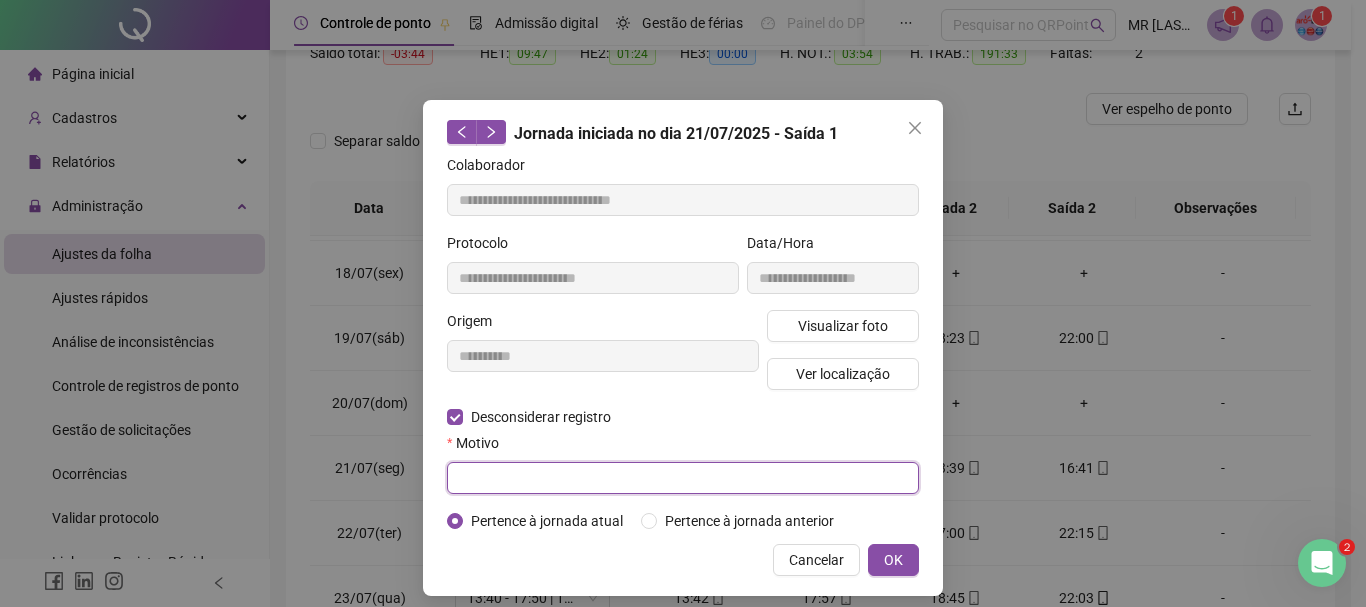 click at bounding box center [683, 478] 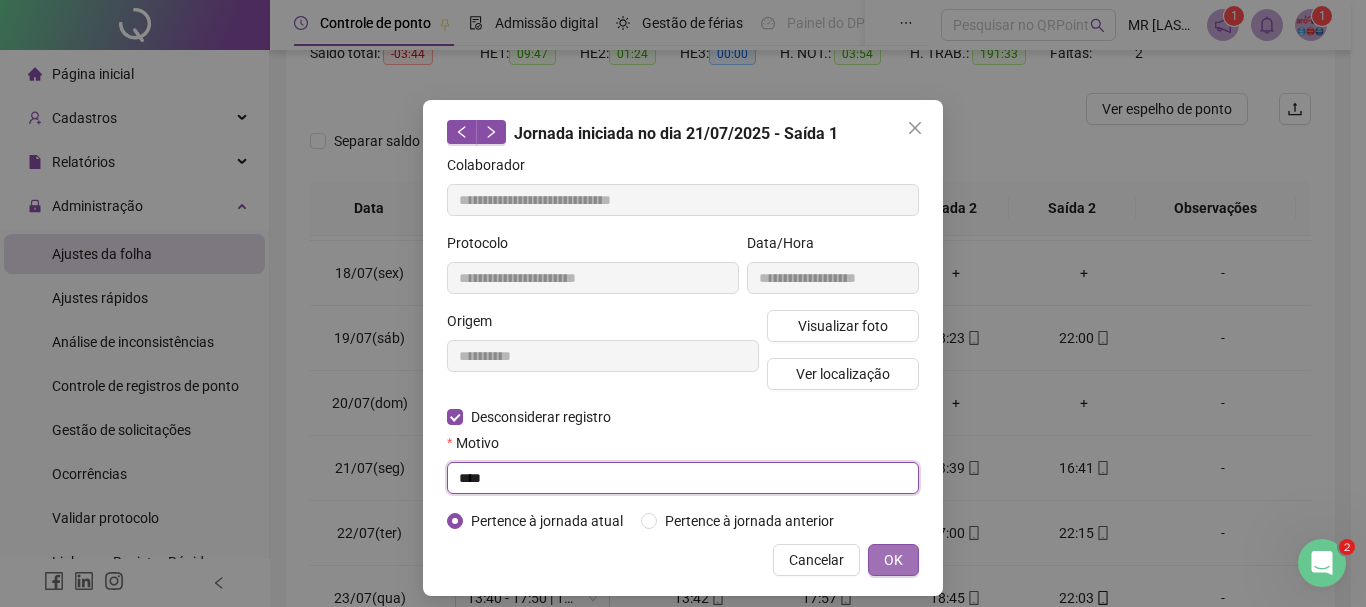 type on "****" 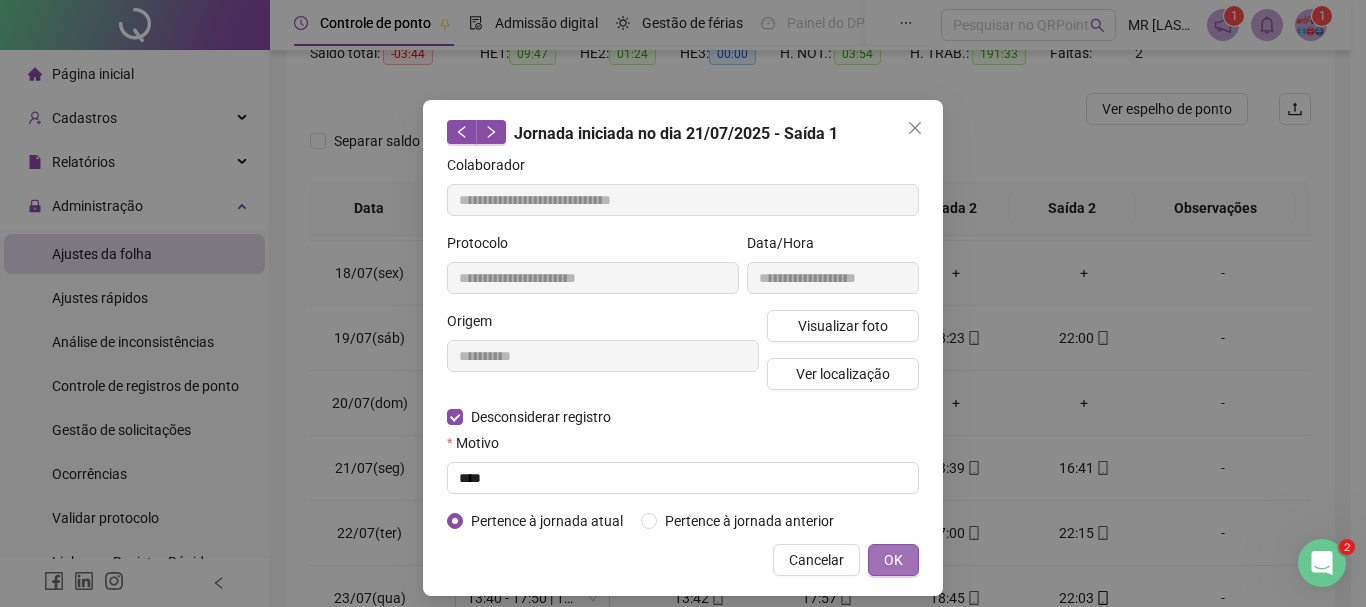 click on "OK" at bounding box center (893, 560) 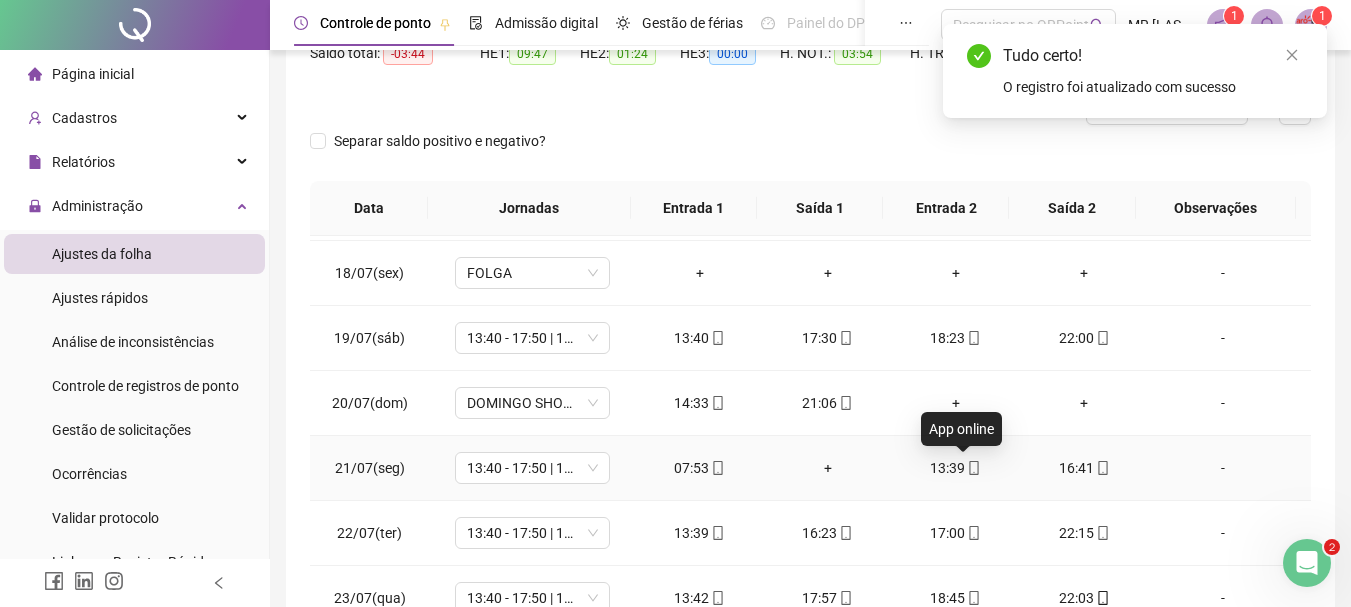 click 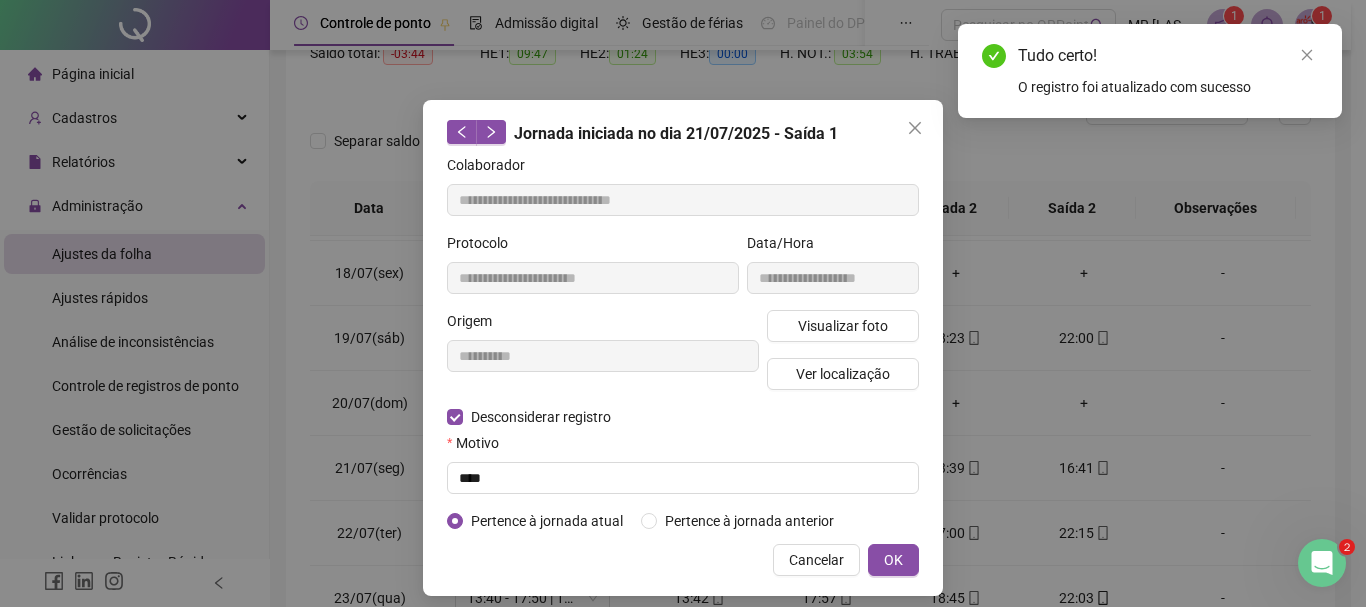 type on "**********" 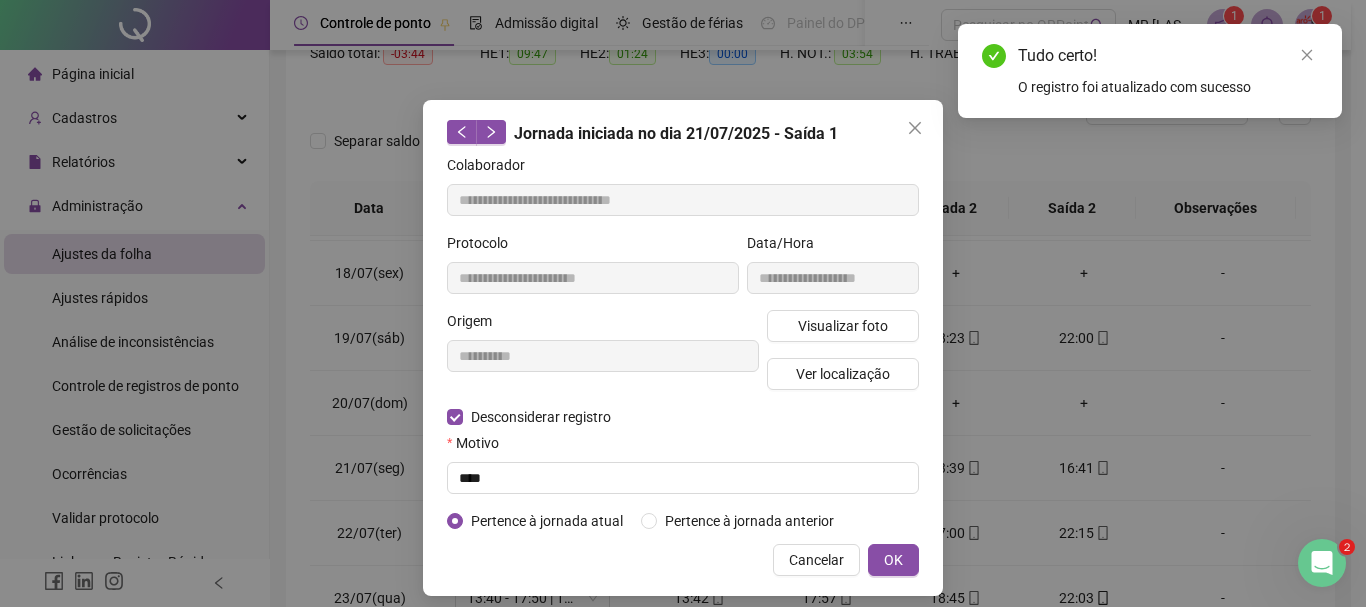 type on "**********" 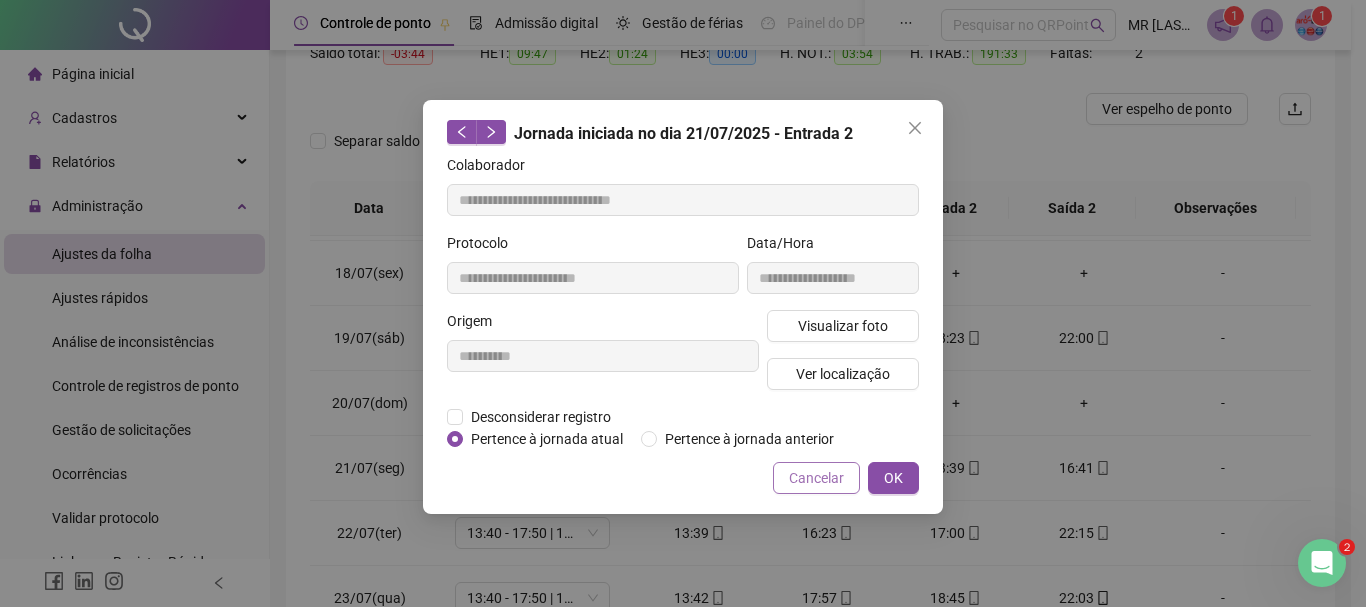 click on "Cancelar" at bounding box center [816, 478] 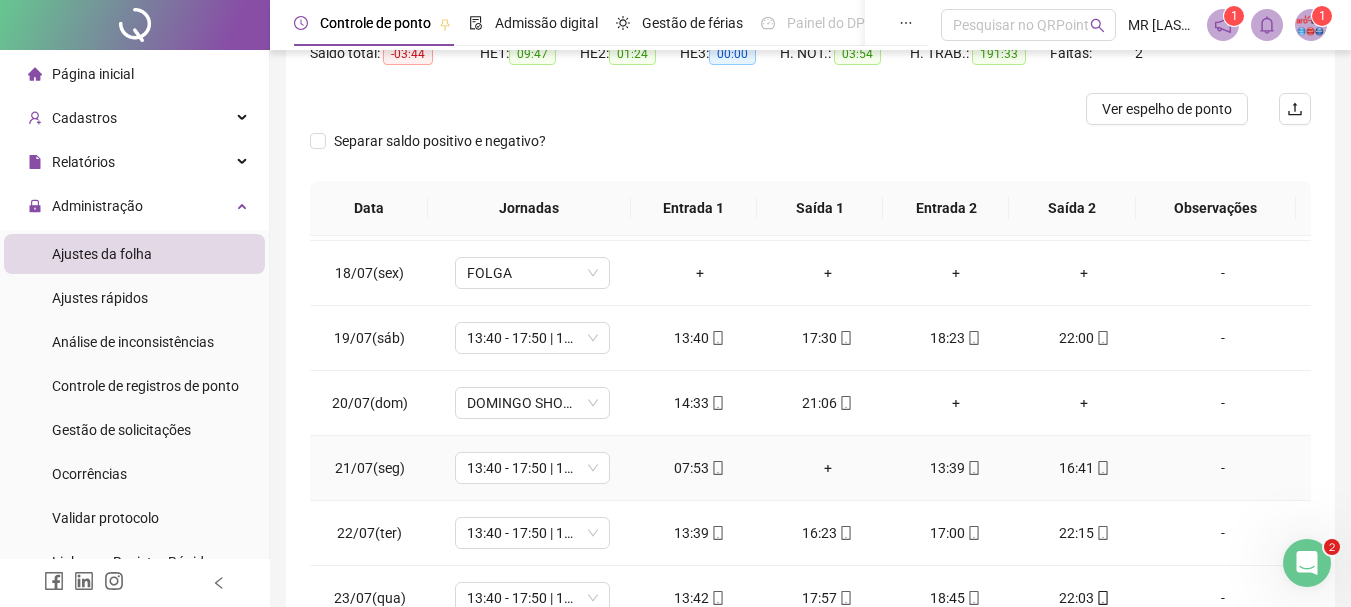 click on "07:53" at bounding box center [700, 468] 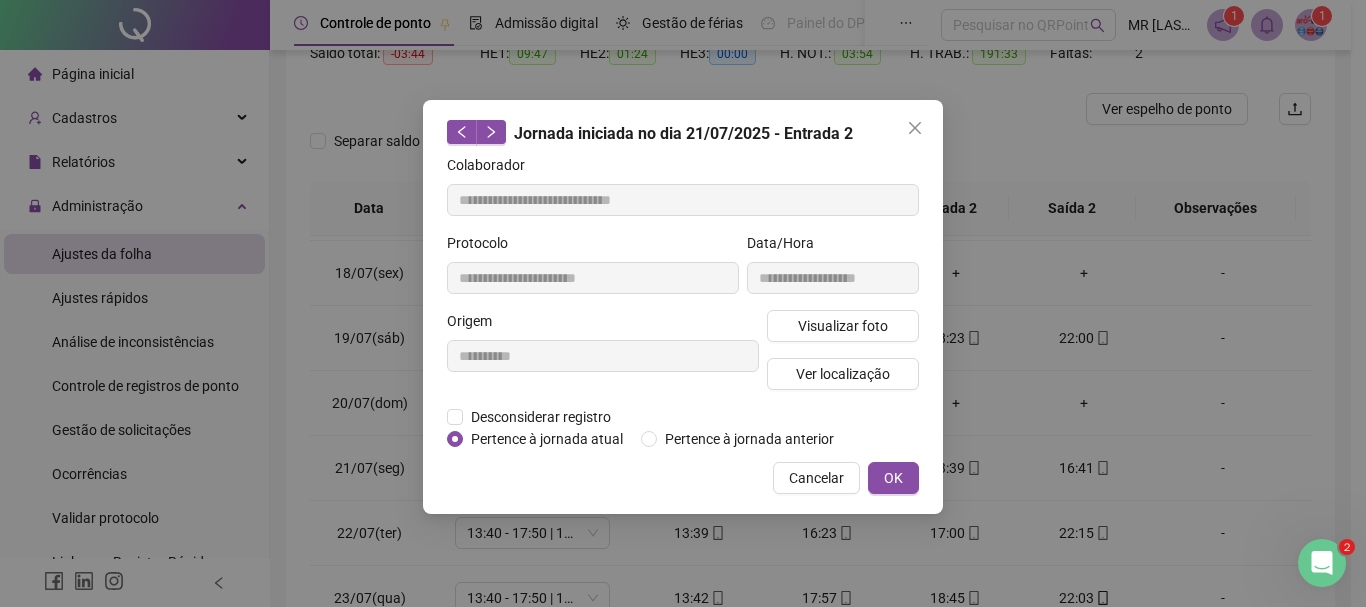 type on "**********" 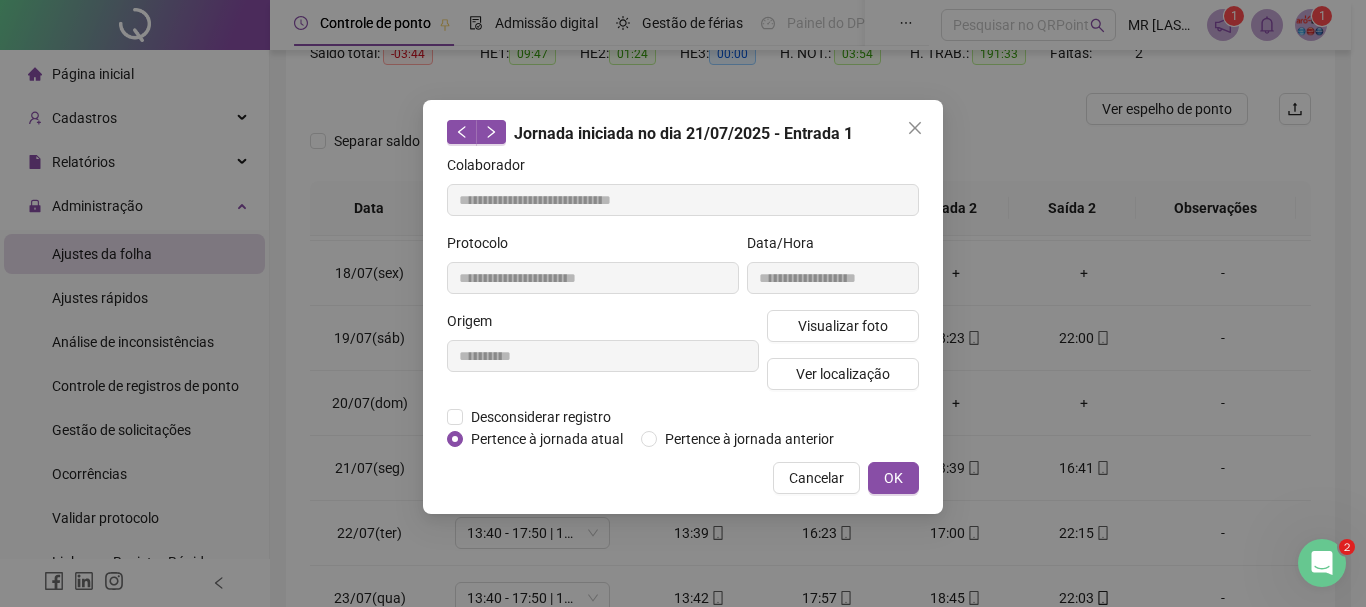 click on "Pertence à jornada atual" at bounding box center [547, 439] 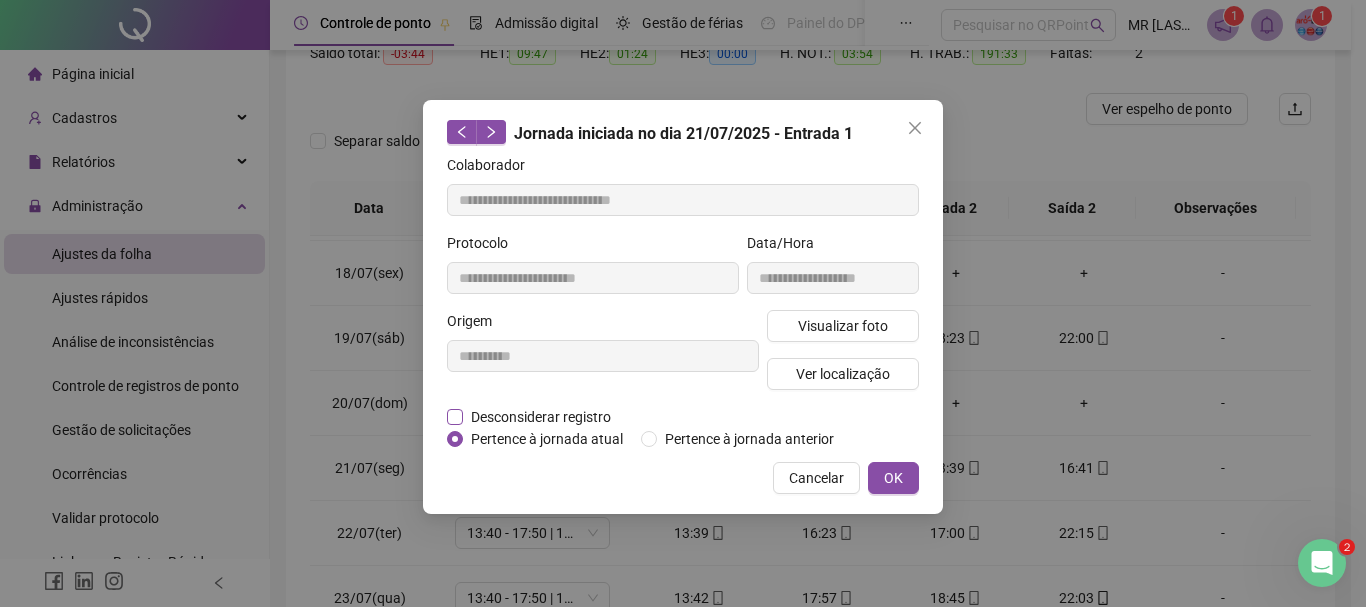 click on "Desconsiderar registro" at bounding box center [541, 417] 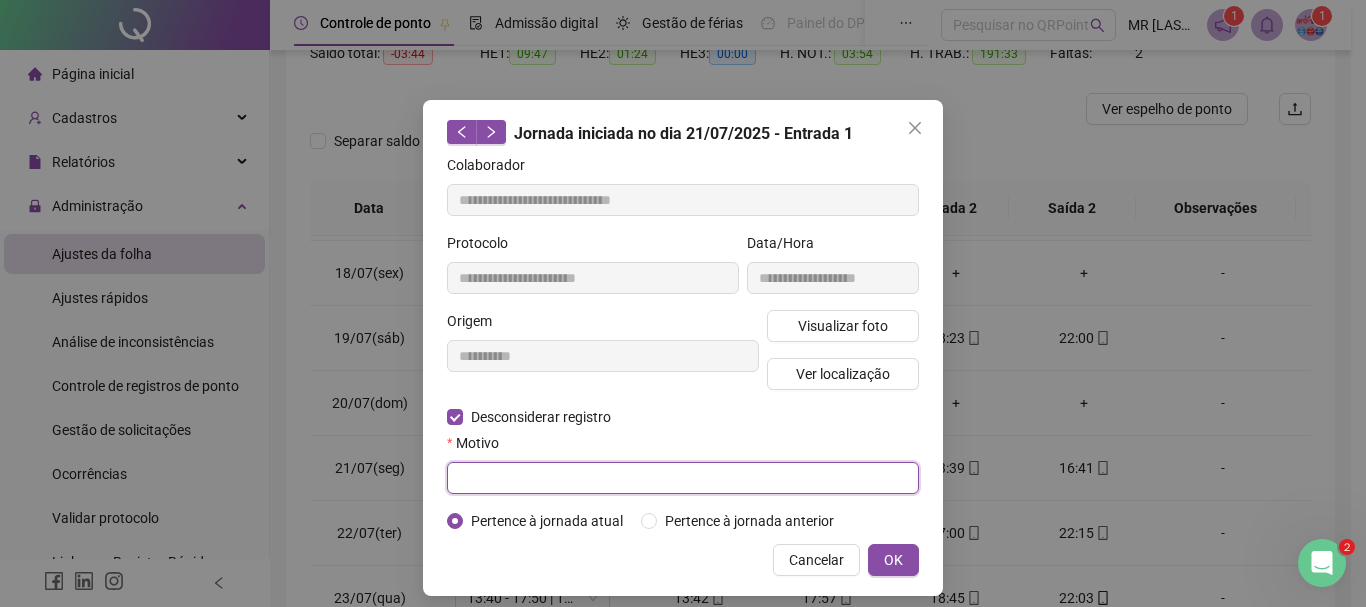 click at bounding box center [683, 478] 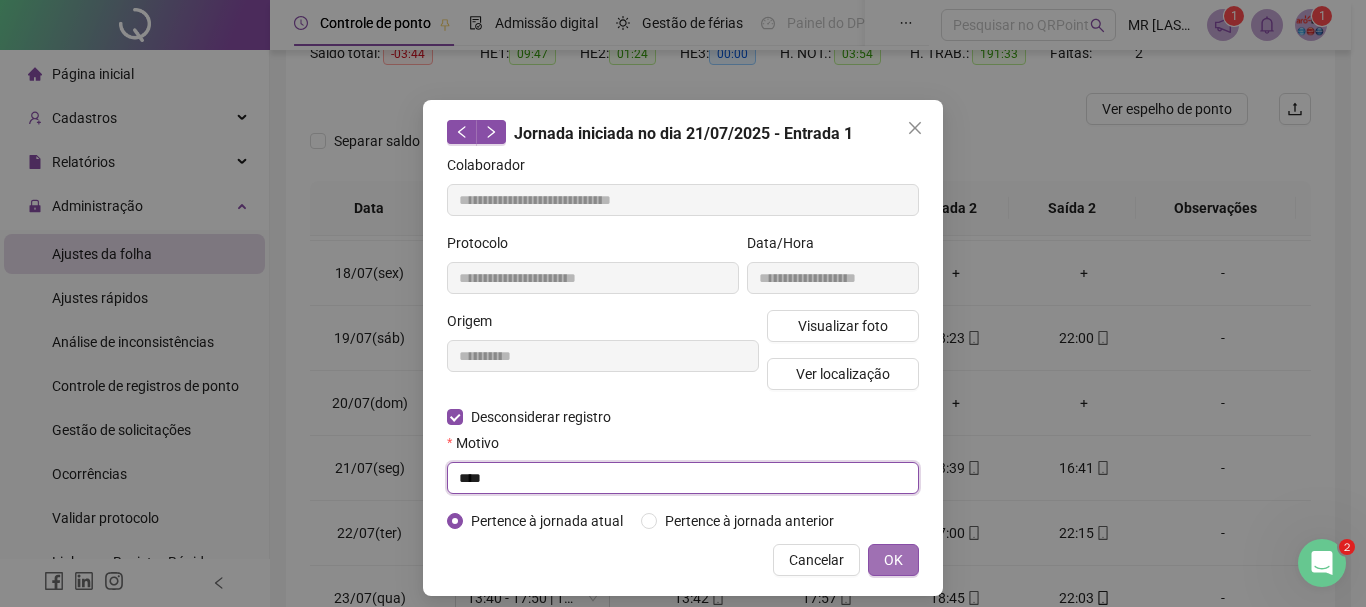 type on "****" 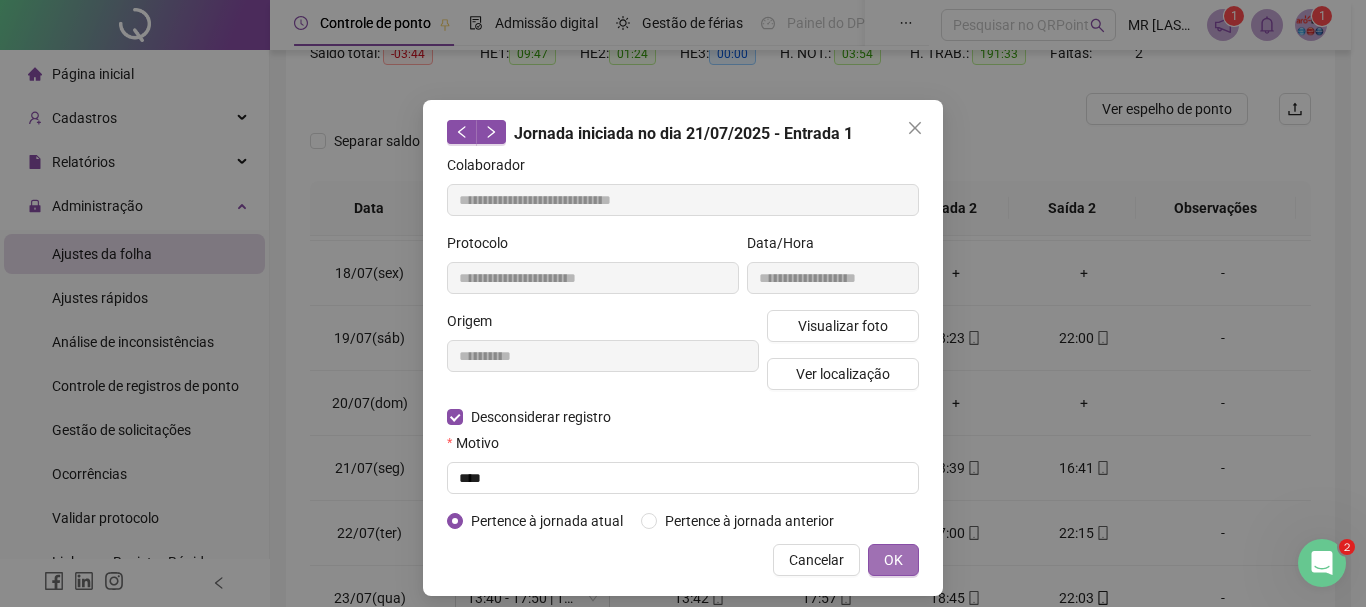 click on "OK" at bounding box center (893, 560) 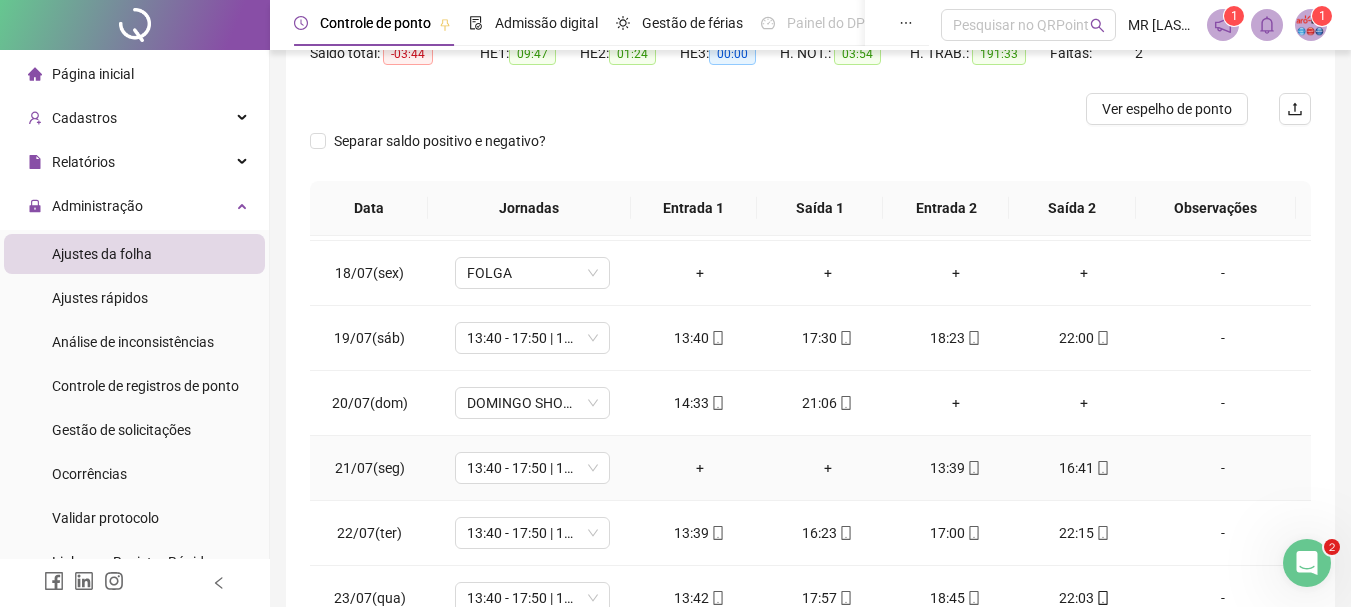 click 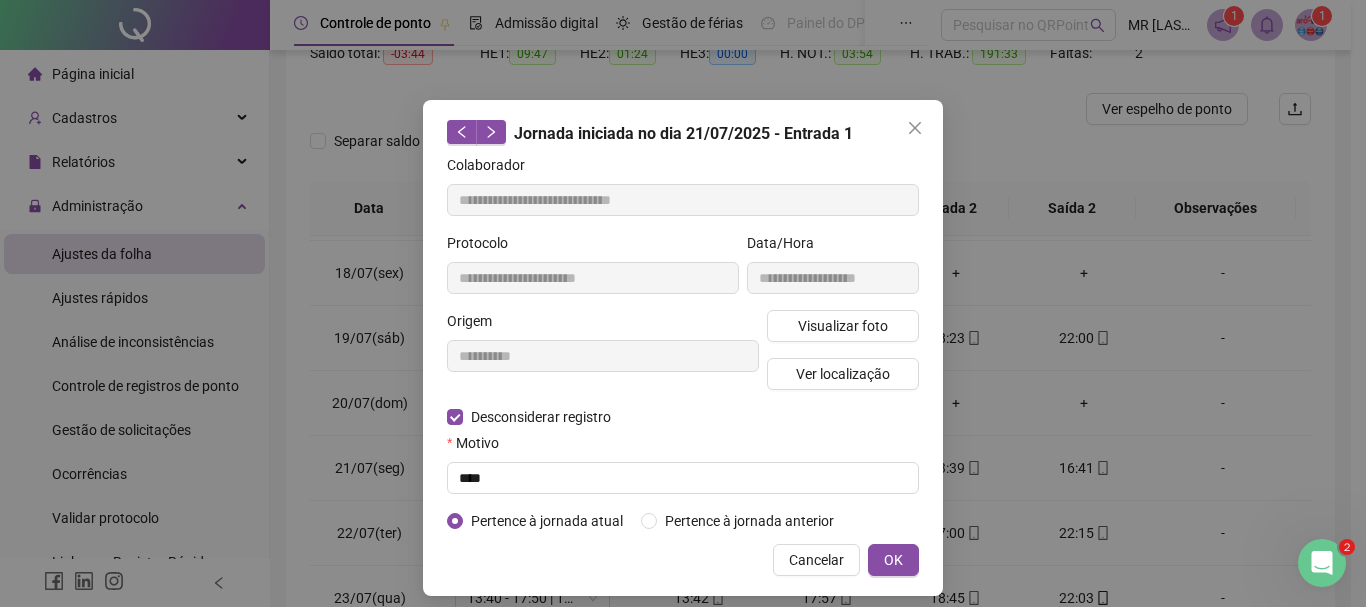 type on "**********" 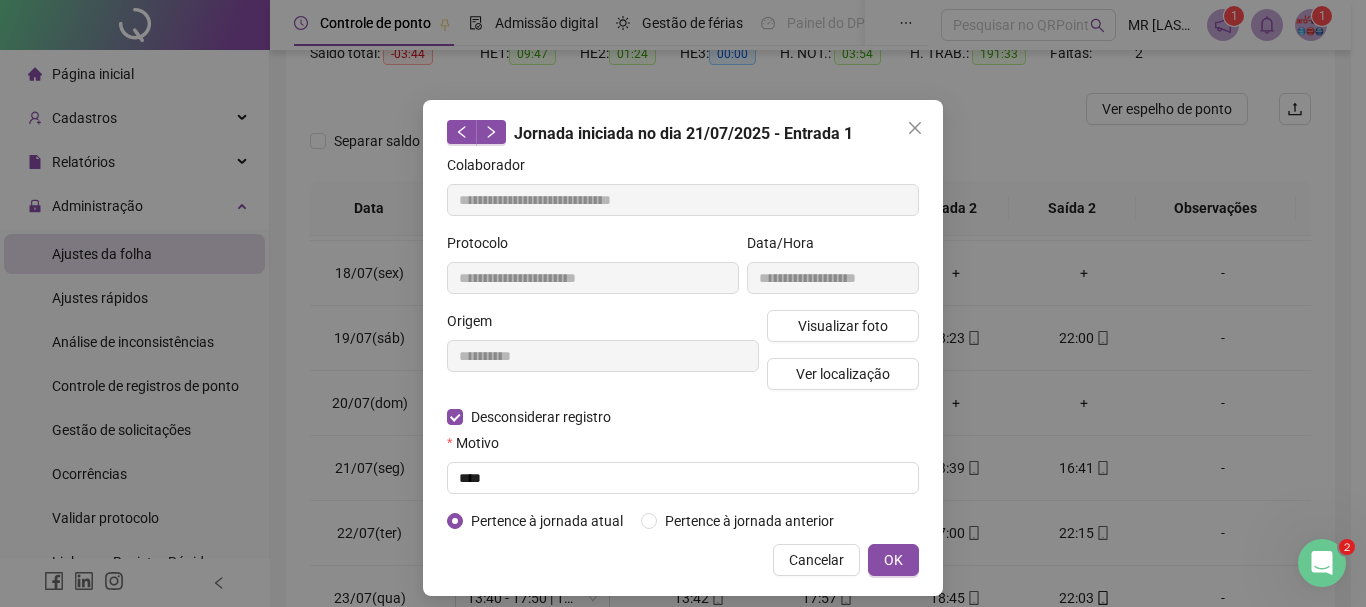 type on "**********" 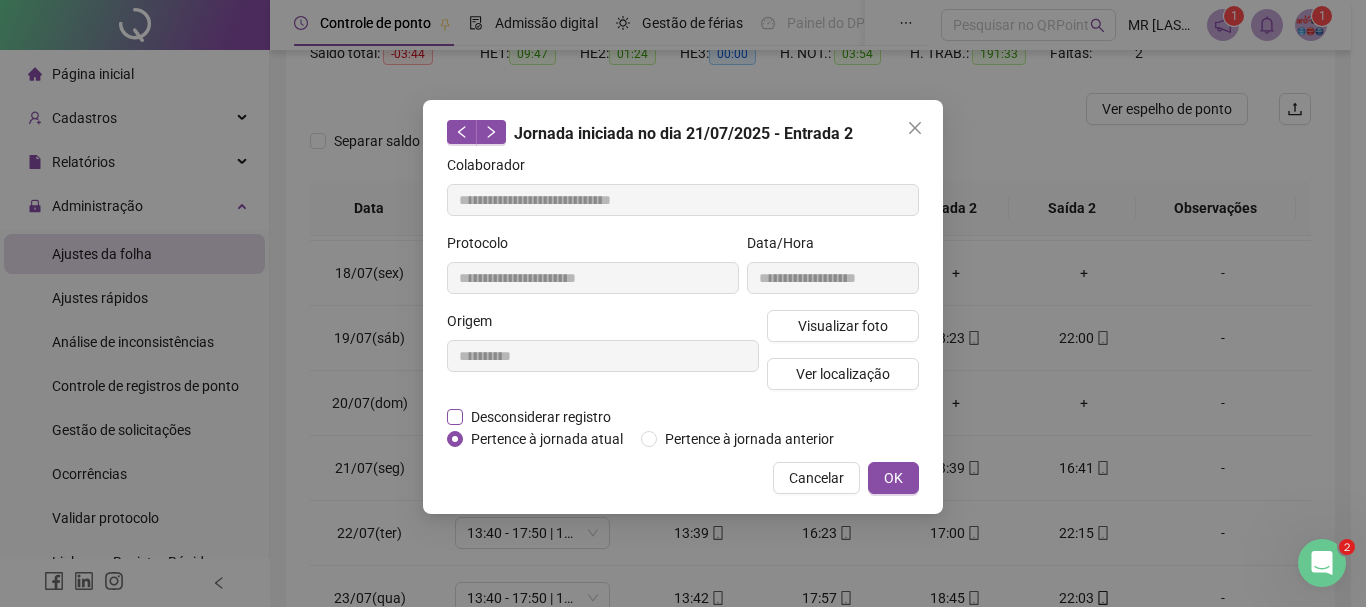 click on "Desconsiderar registro" at bounding box center (541, 417) 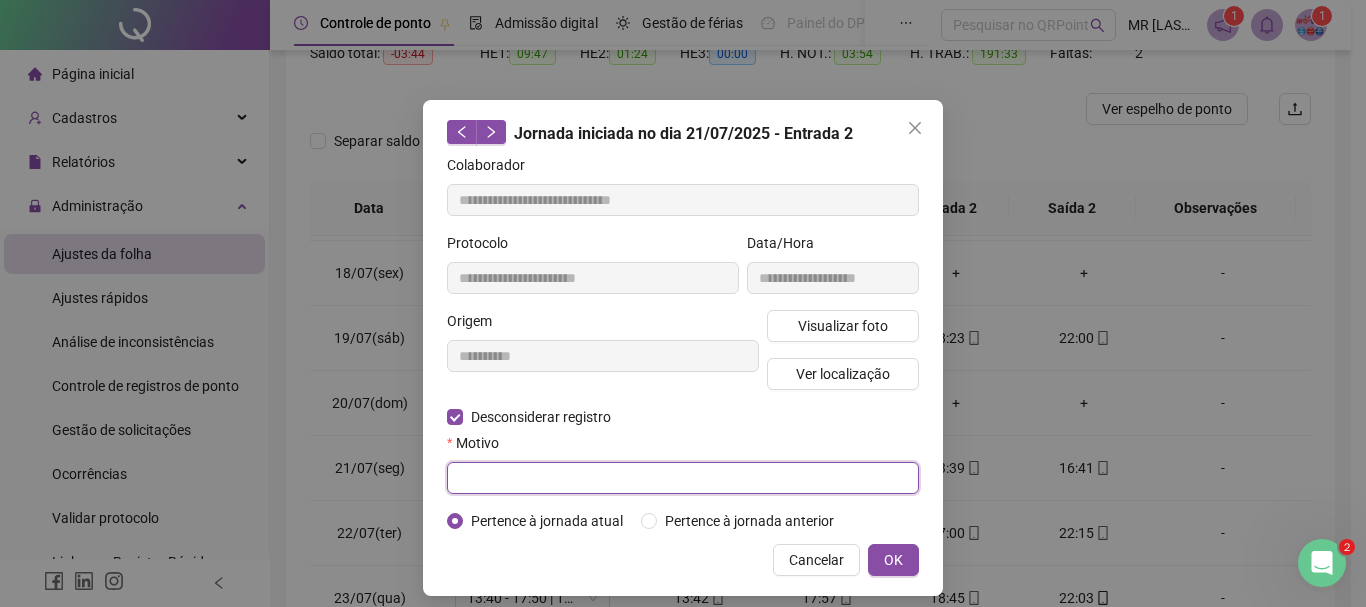 click at bounding box center (683, 478) 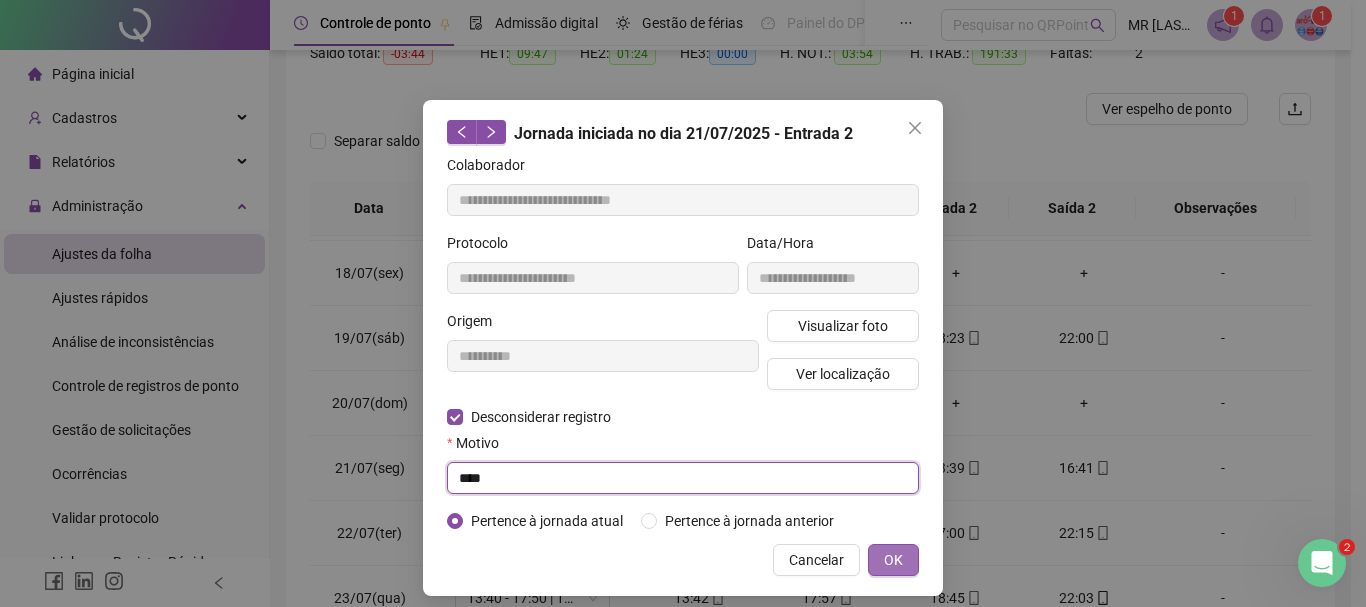 type on "****" 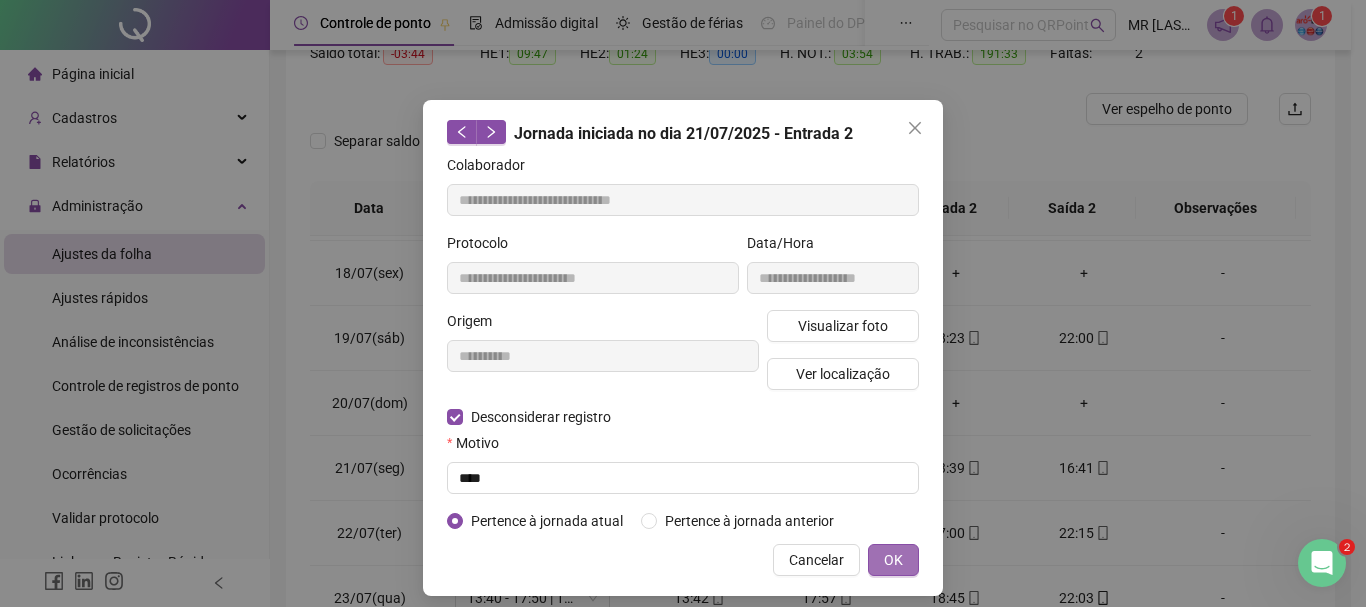 click on "OK" at bounding box center (893, 560) 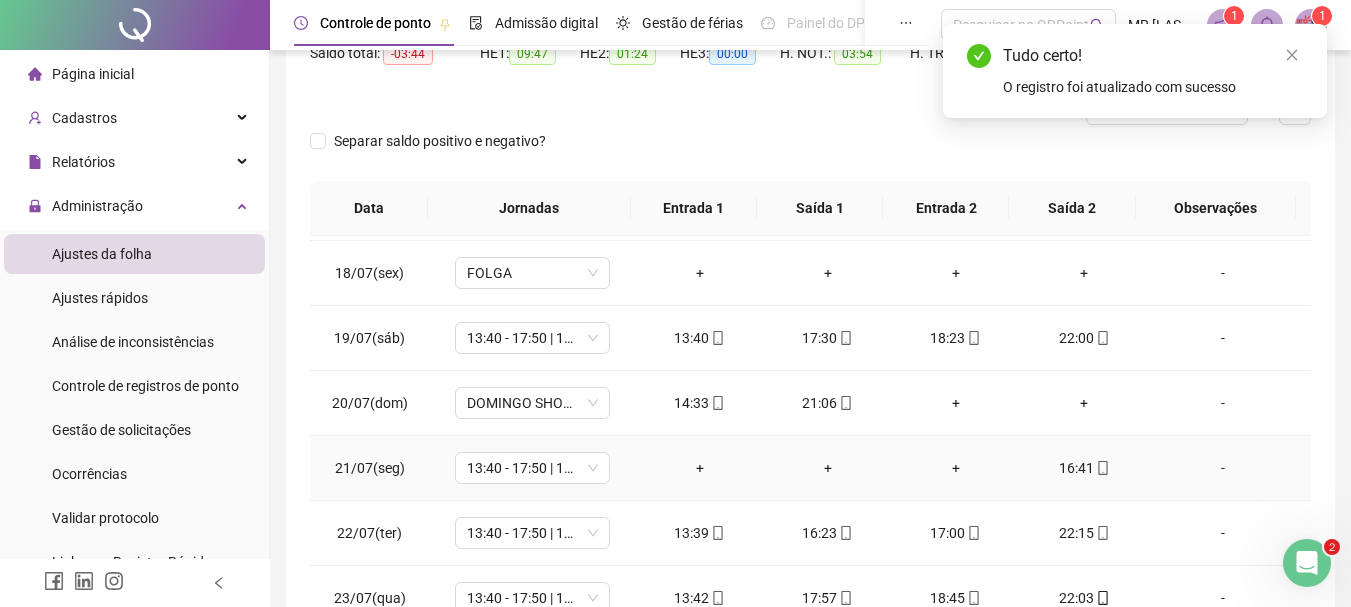 click on "+" at bounding box center (700, 468) 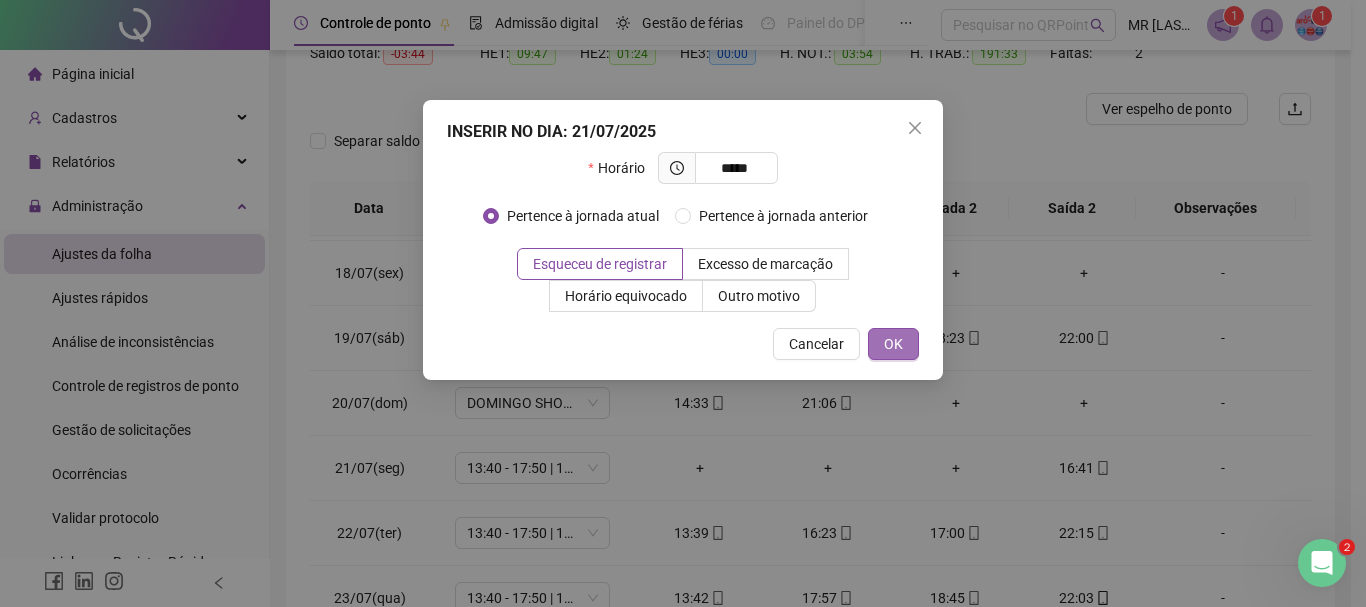 type on "*****" 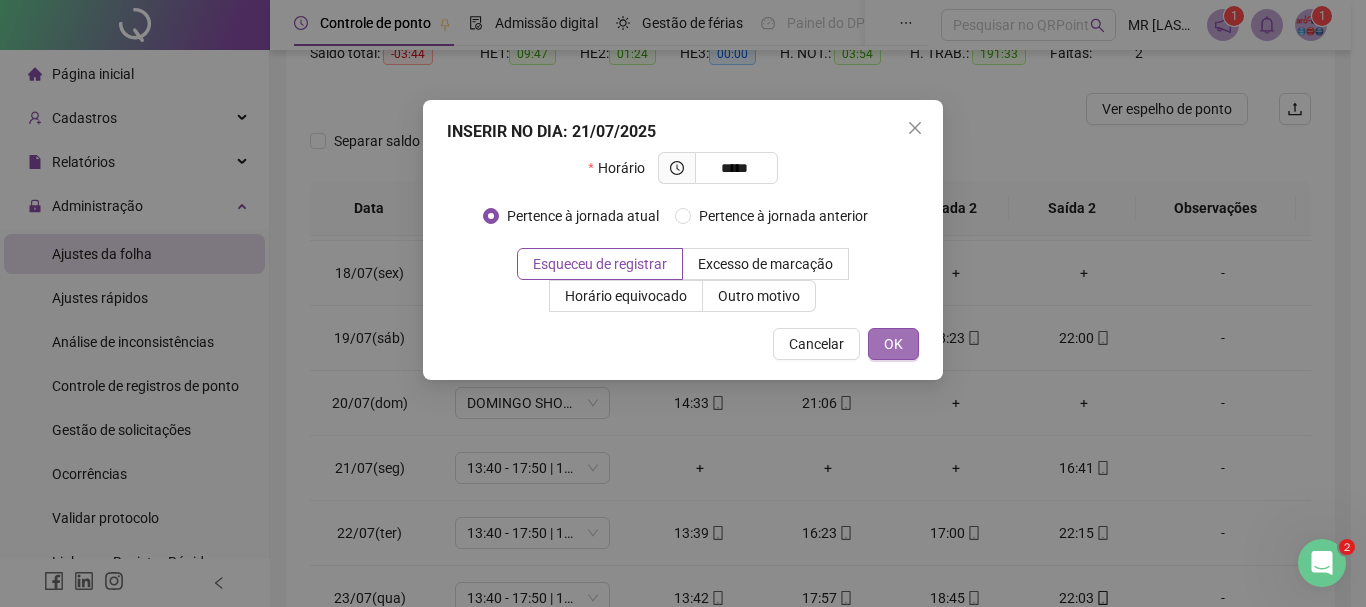 click on "OK" at bounding box center (893, 344) 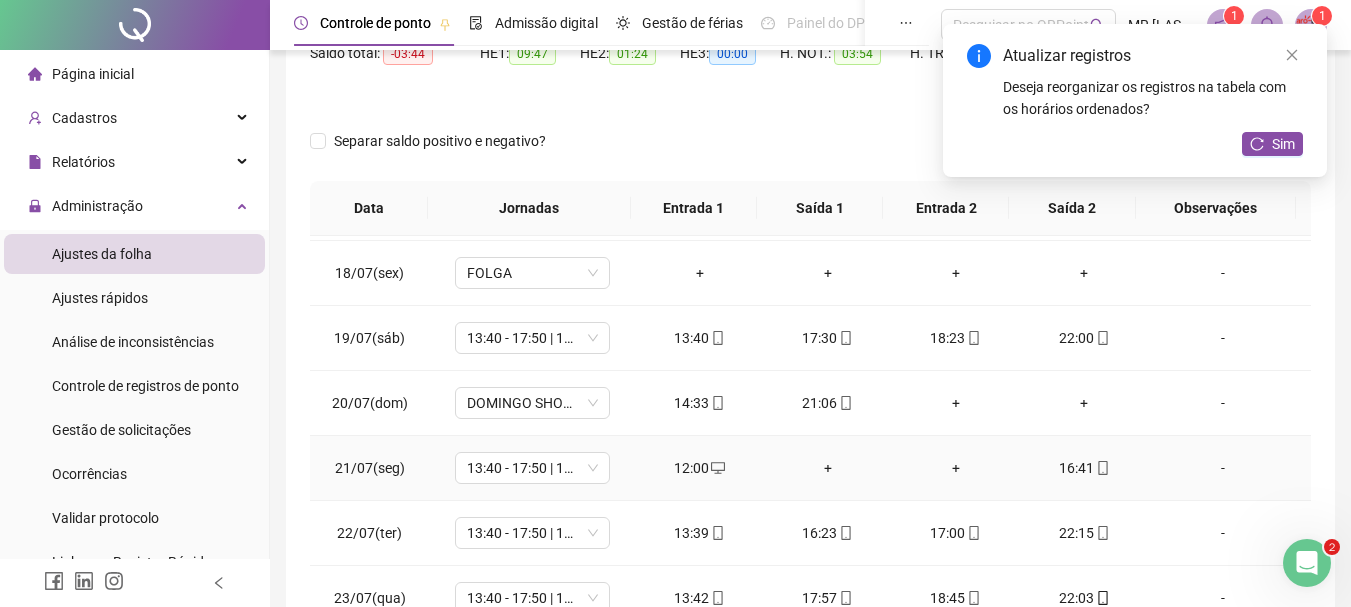 click on "+" at bounding box center [828, 468] 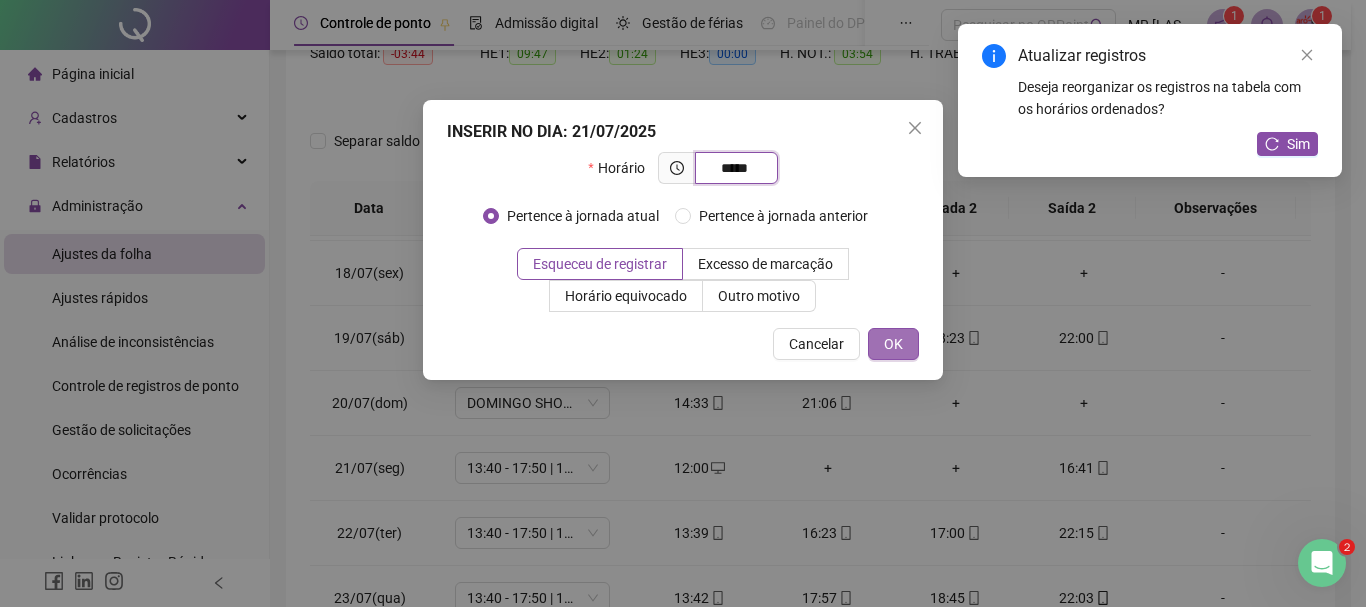 type on "*****" 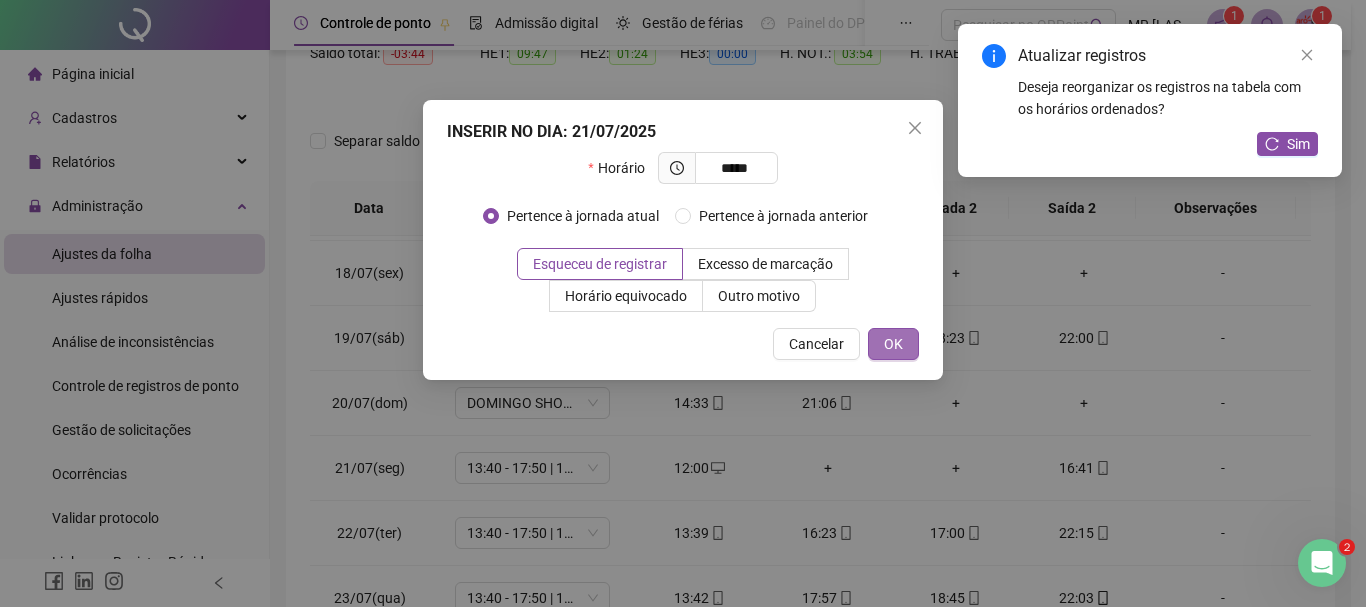 click on "OK" at bounding box center (893, 344) 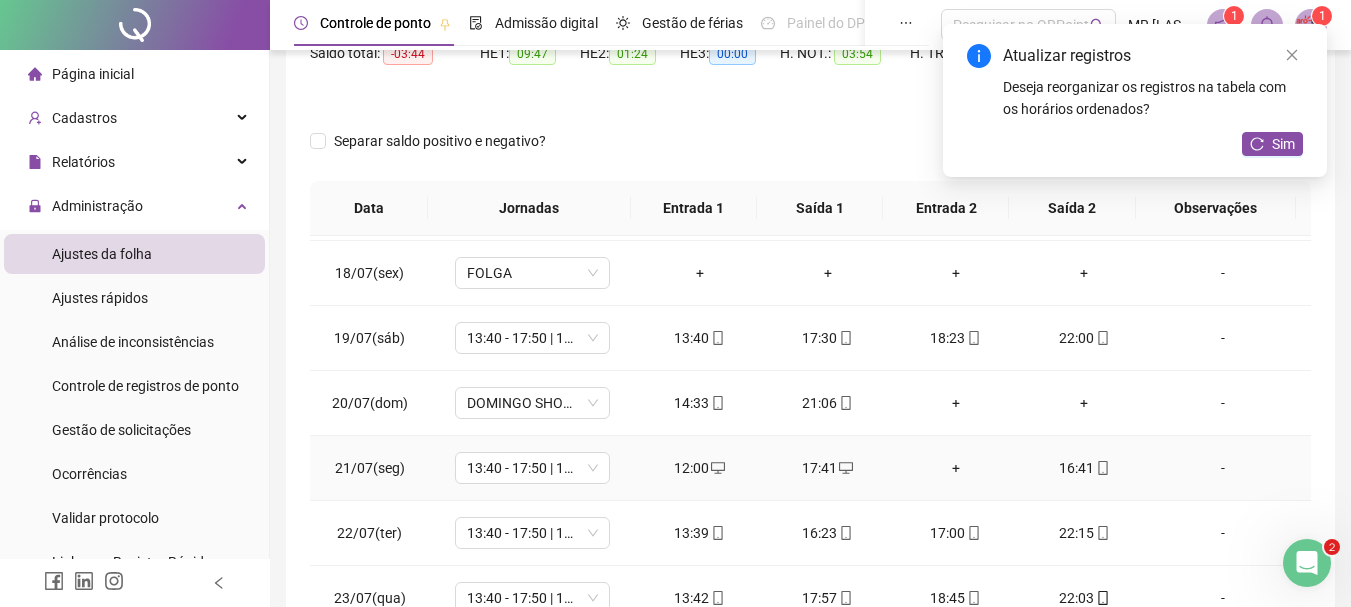 click on "+" at bounding box center [956, 468] 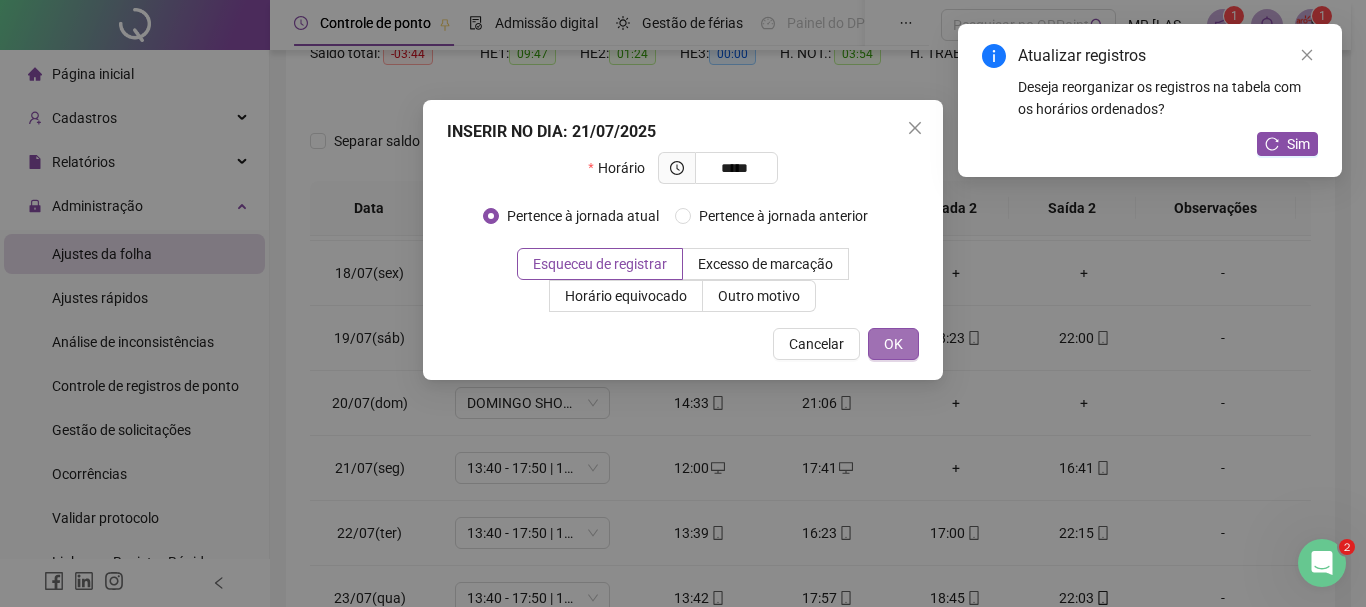 type on "*****" 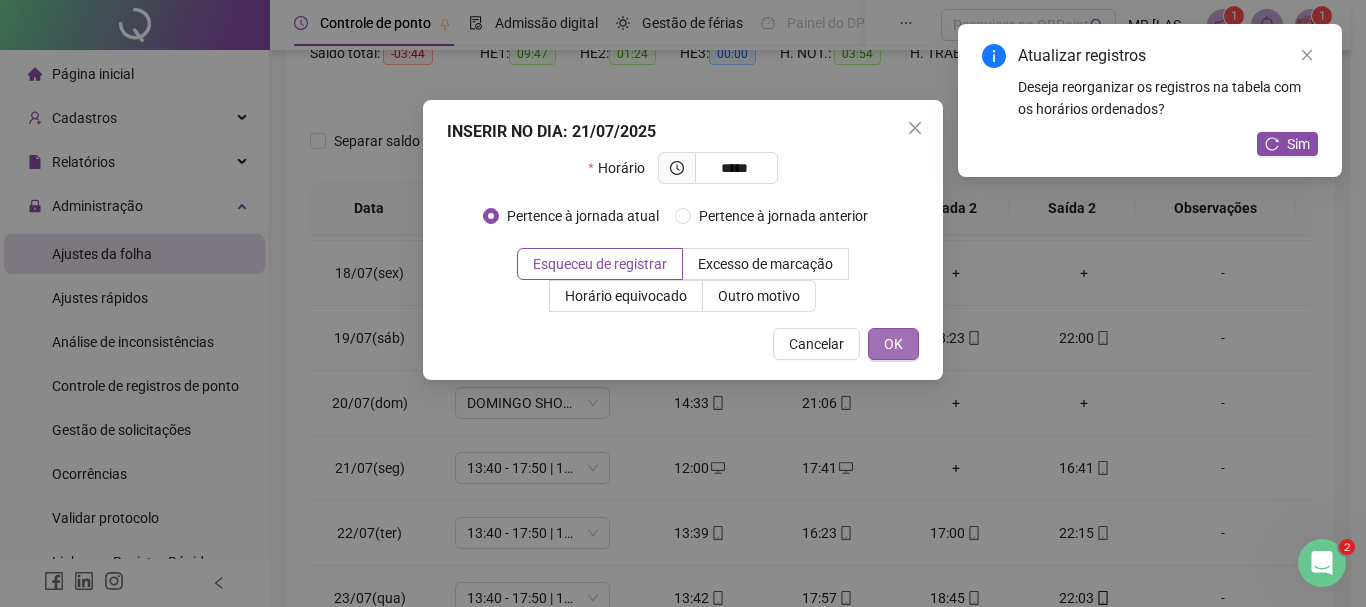click on "OK" at bounding box center (893, 344) 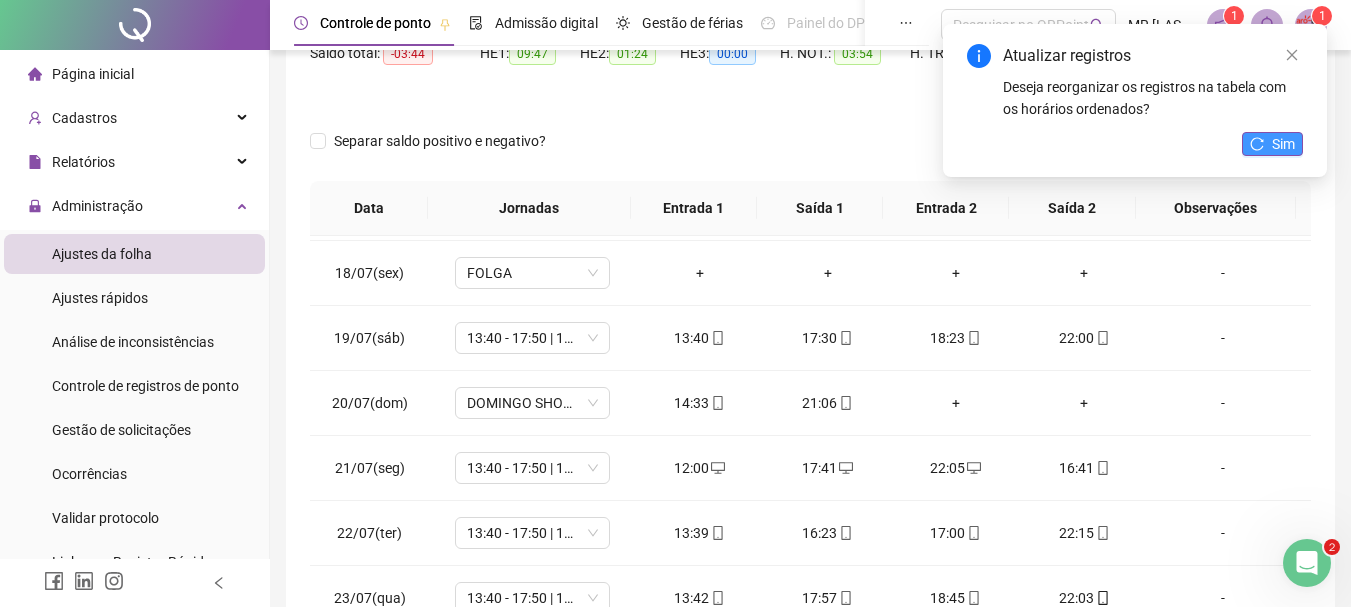click on "Sim" at bounding box center (1272, 144) 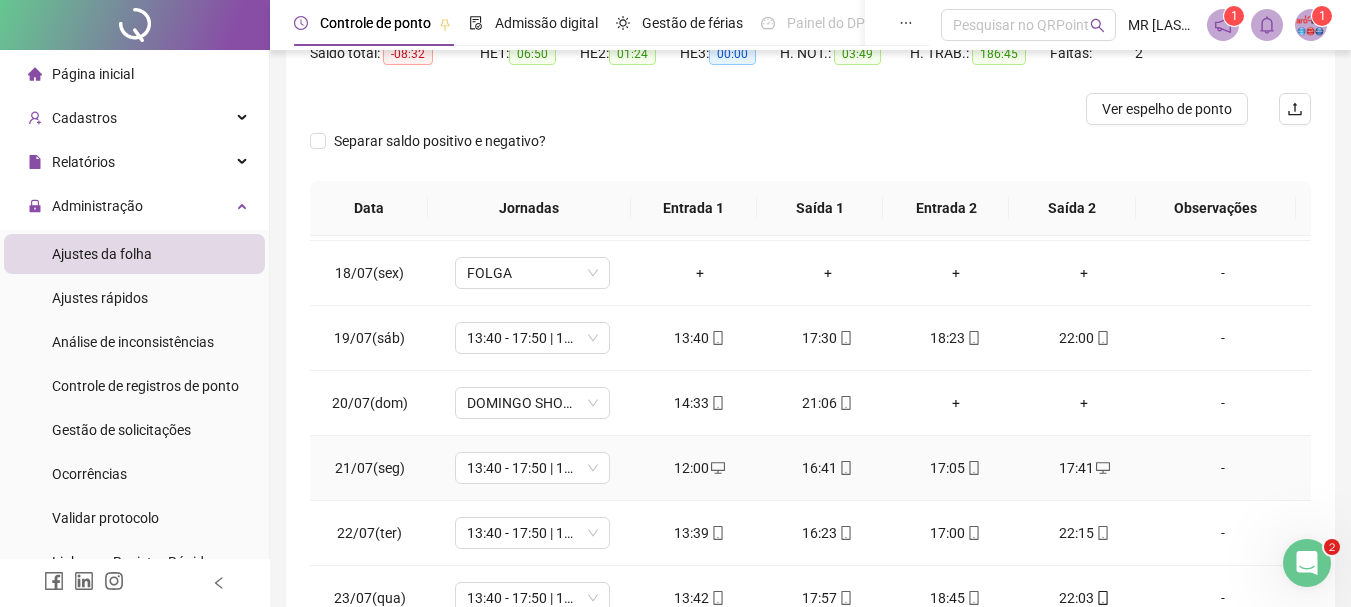 click 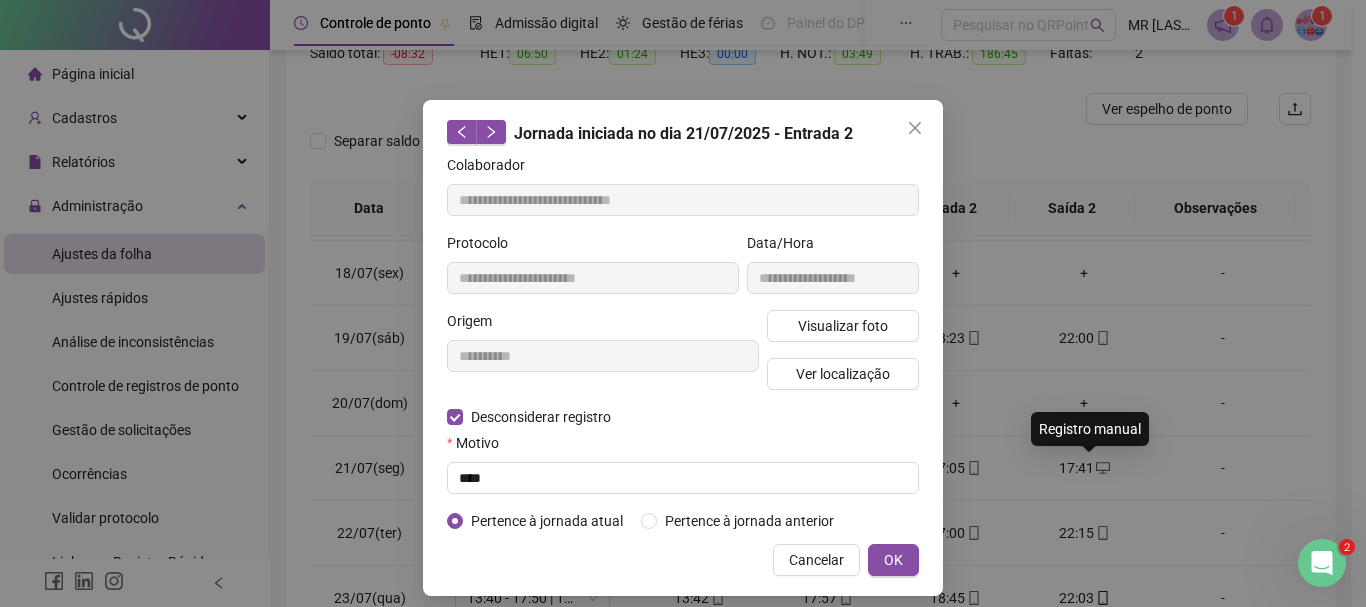 type on "**********" 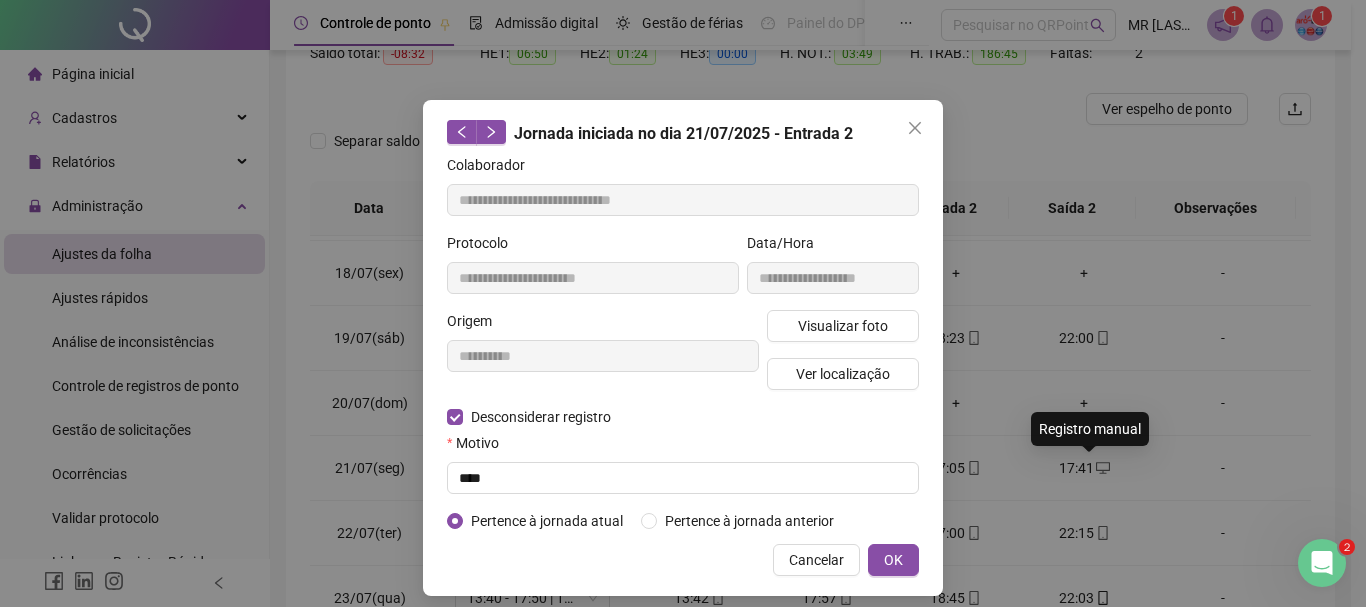 type on "**********" 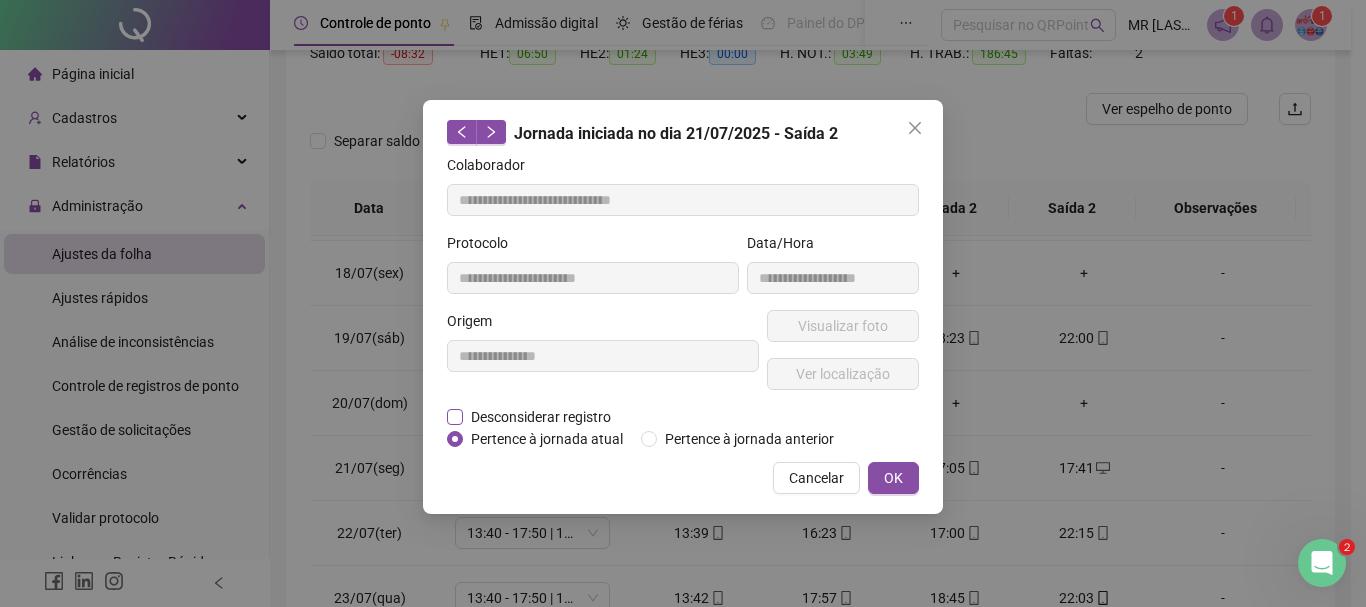 click on "Desconsiderar registro" at bounding box center (541, 417) 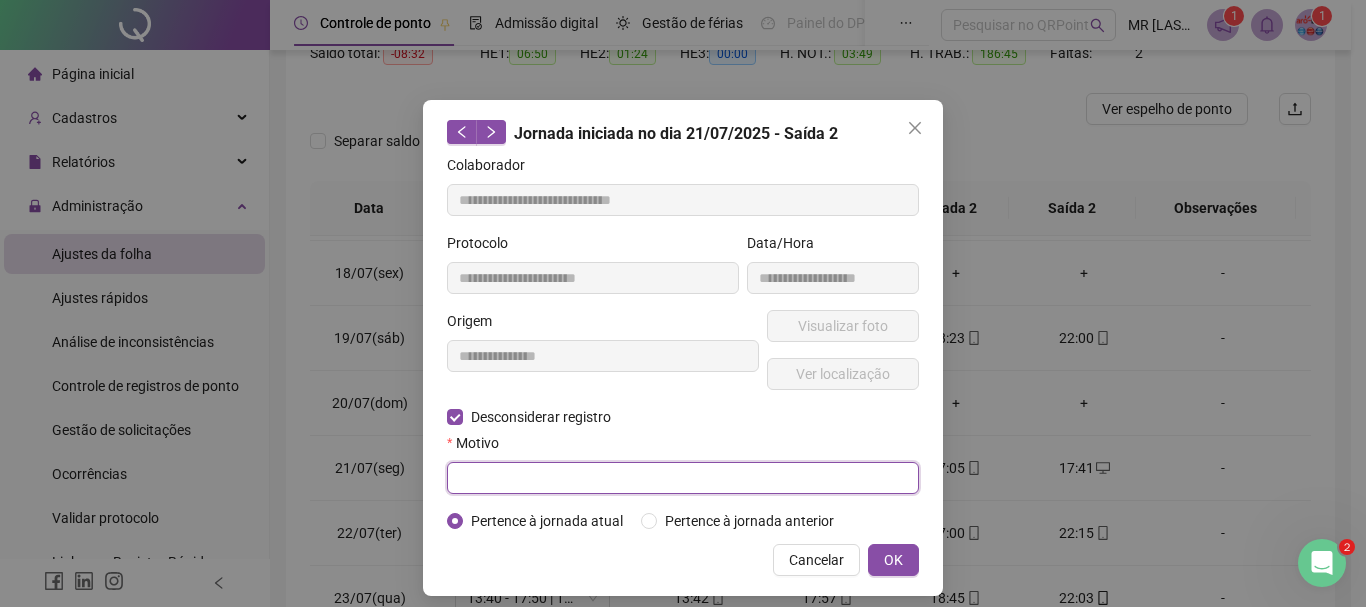 click at bounding box center [683, 478] 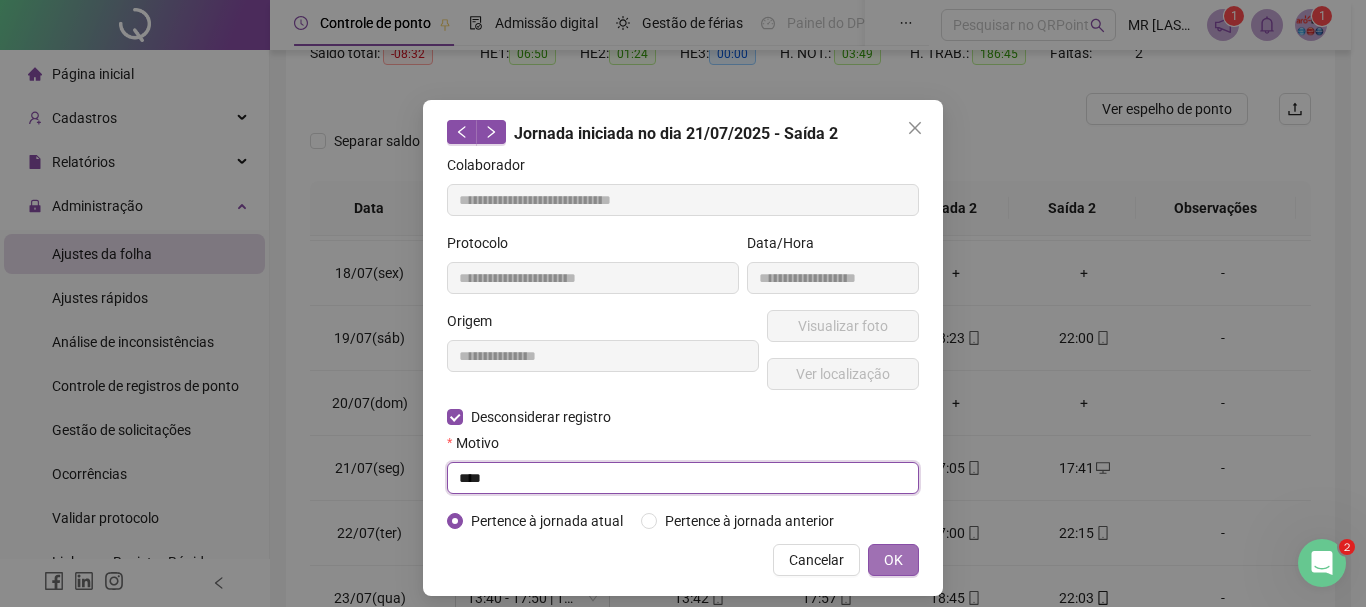 type on "****" 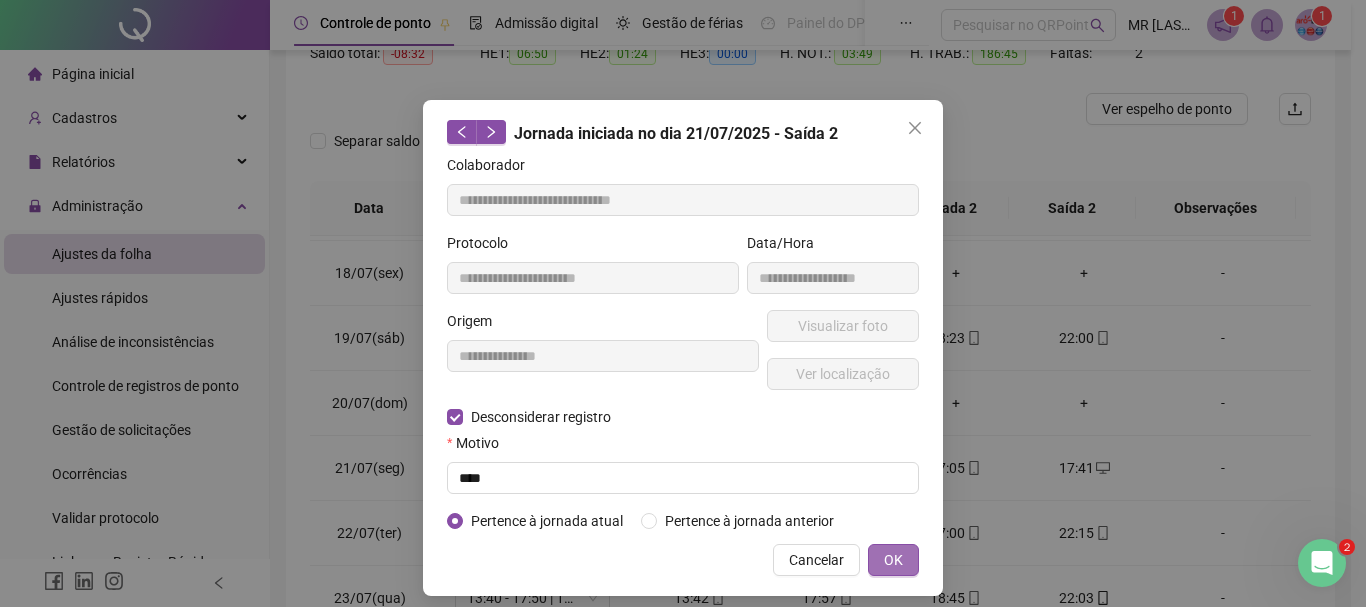 click on "OK" at bounding box center [893, 560] 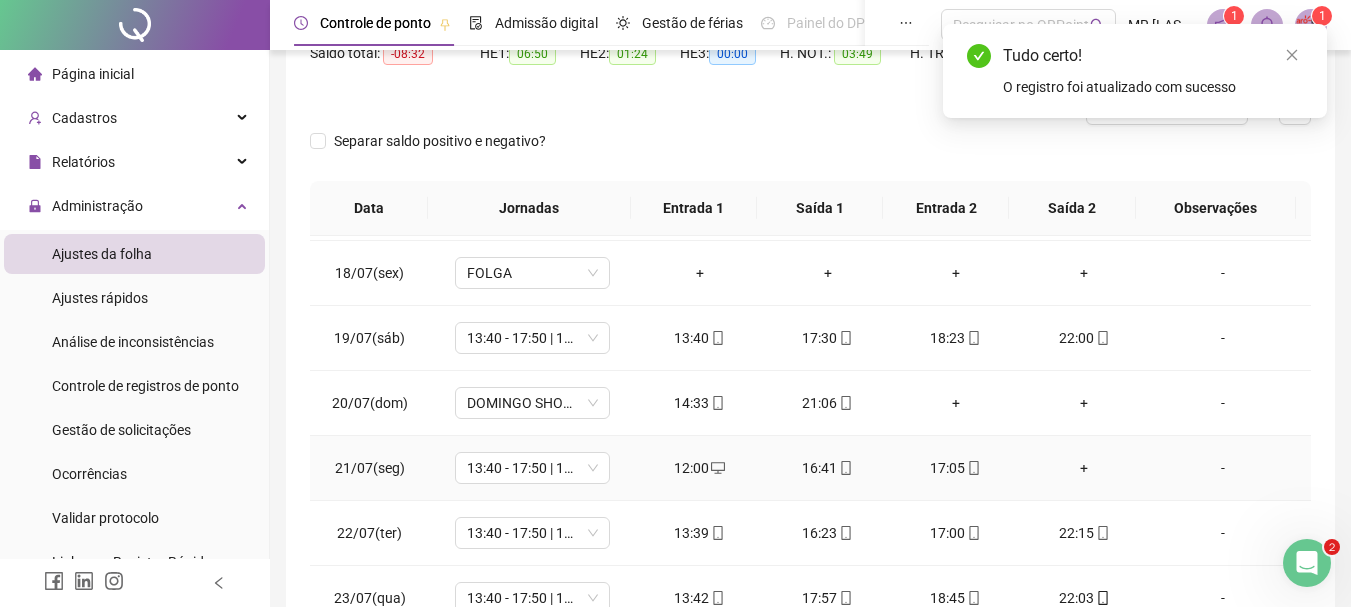 click on "+" at bounding box center [1084, 468] 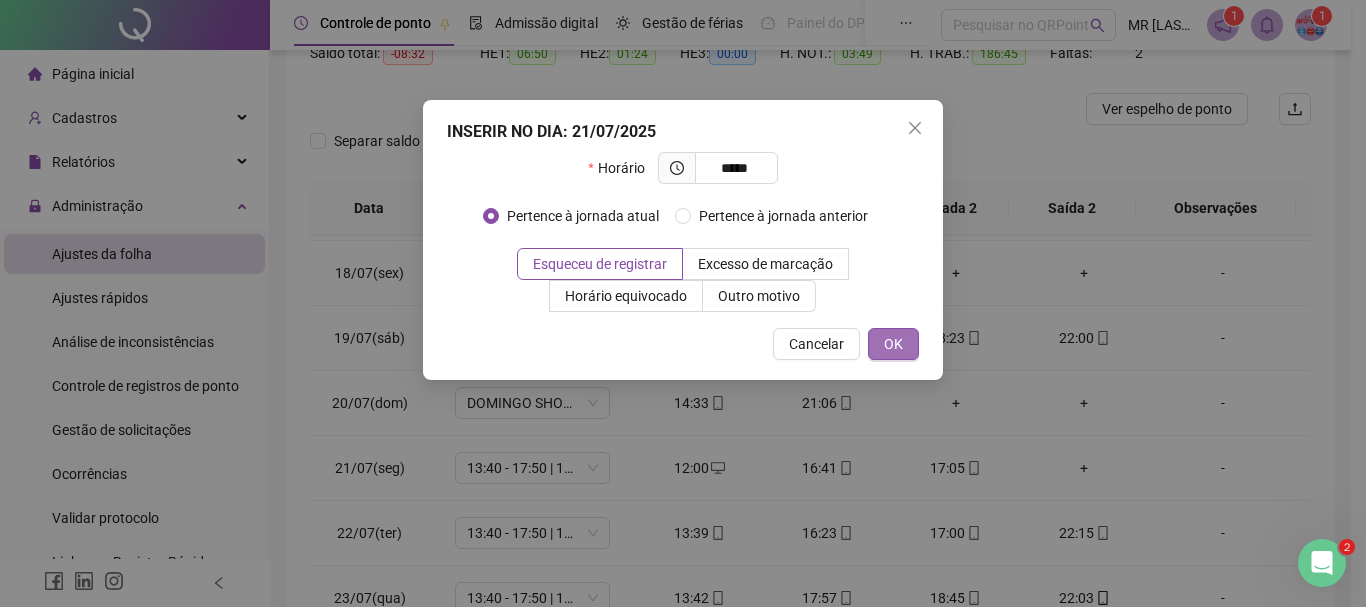 type on "*****" 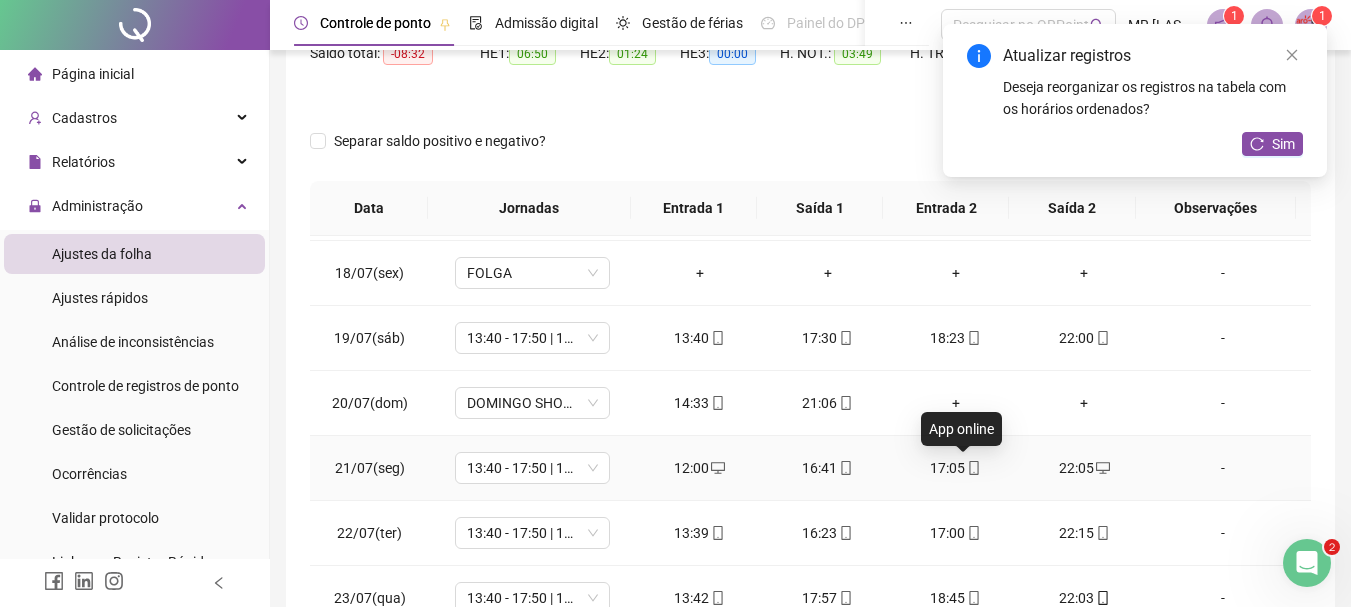 click 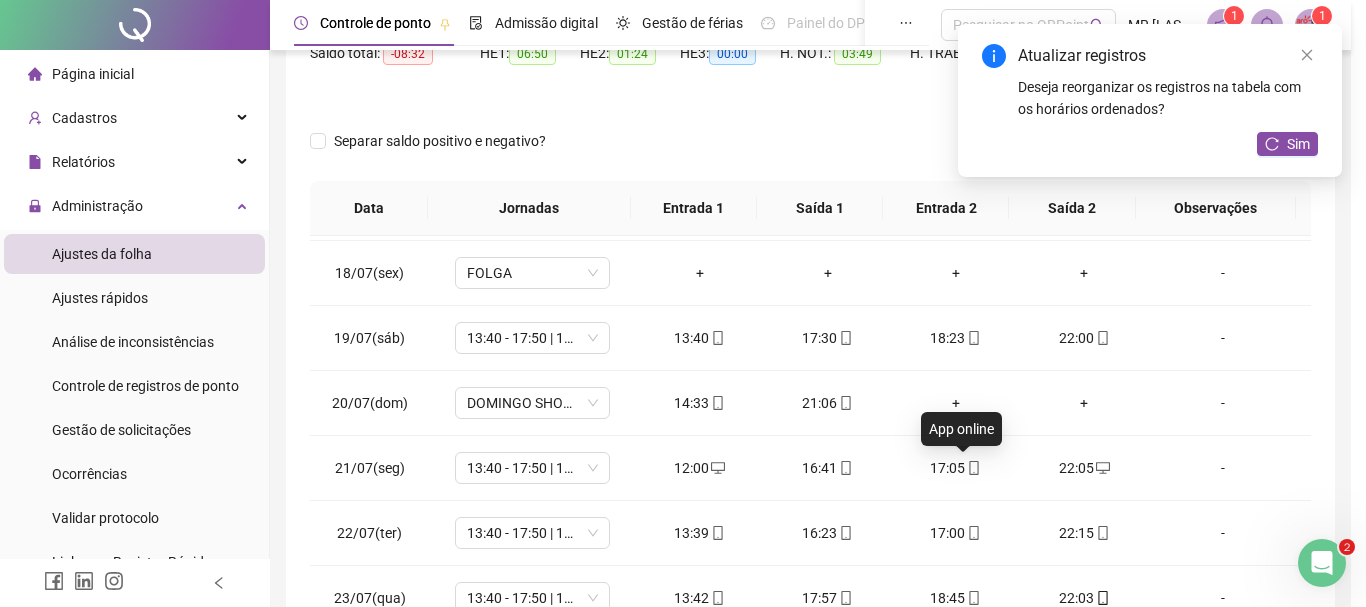 type on "**********" 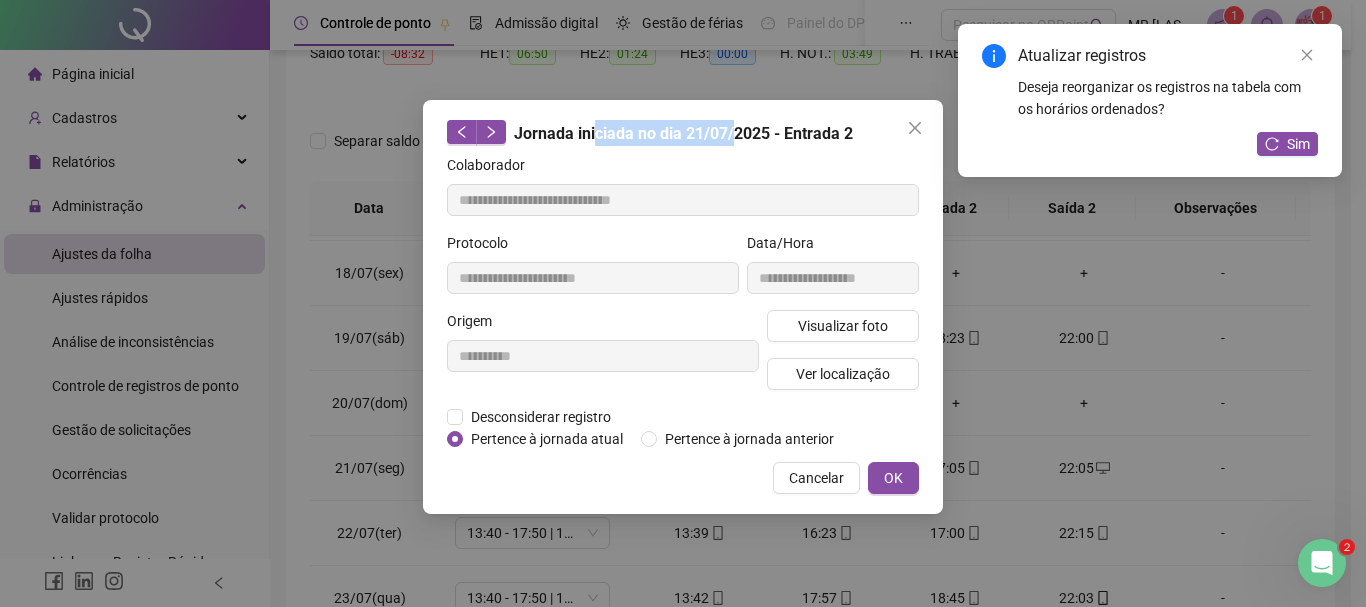 drag, startPoint x: 734, startPoint y: 110, endPoint x: 593, endPoint y: 128, distance: 142.14429 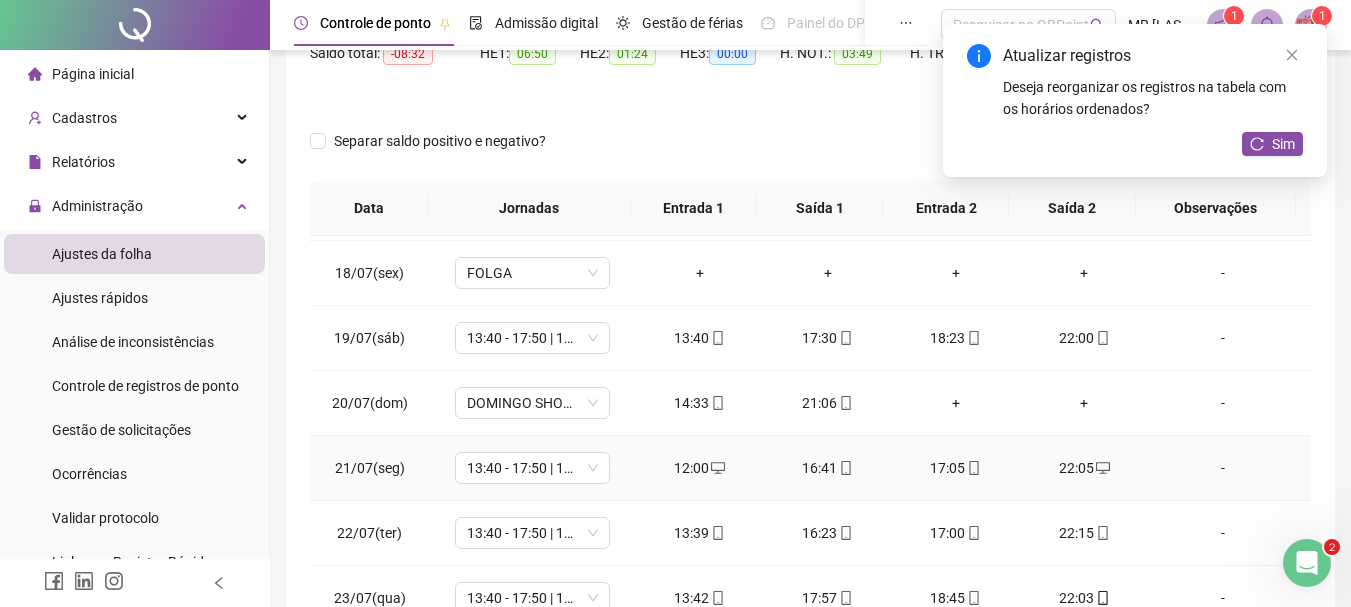 click 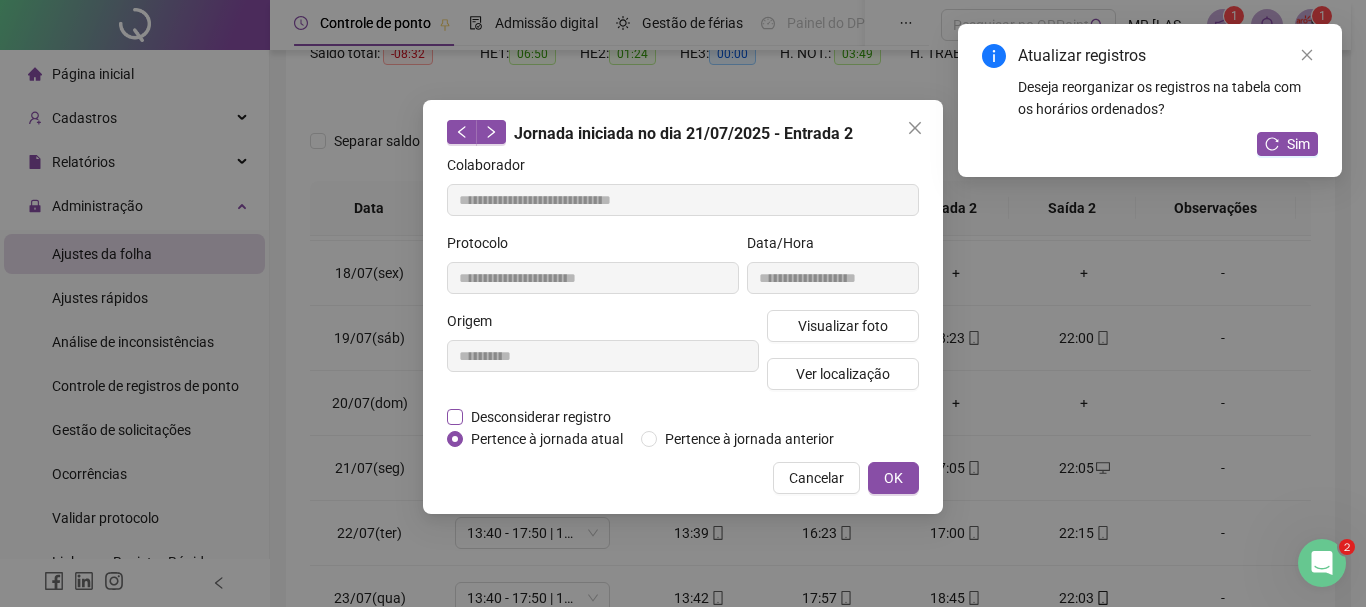 click on "Desconsiderar registro" at bounding box center [541, 417] 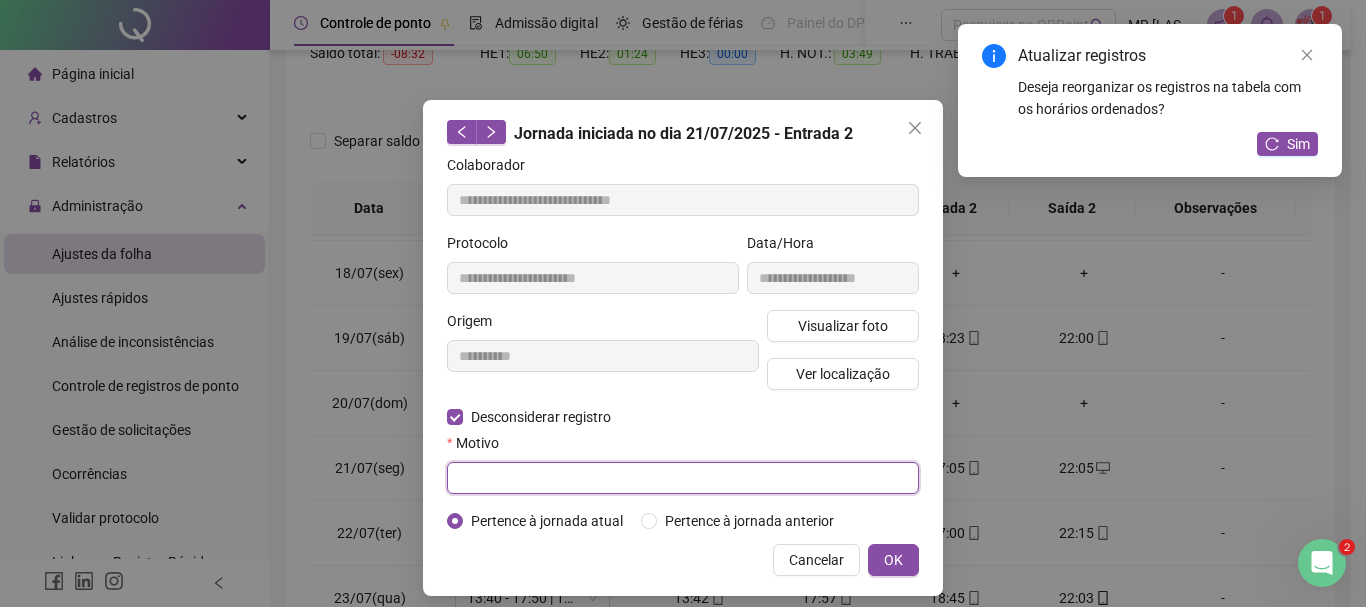click at bounding box center (683, 478) 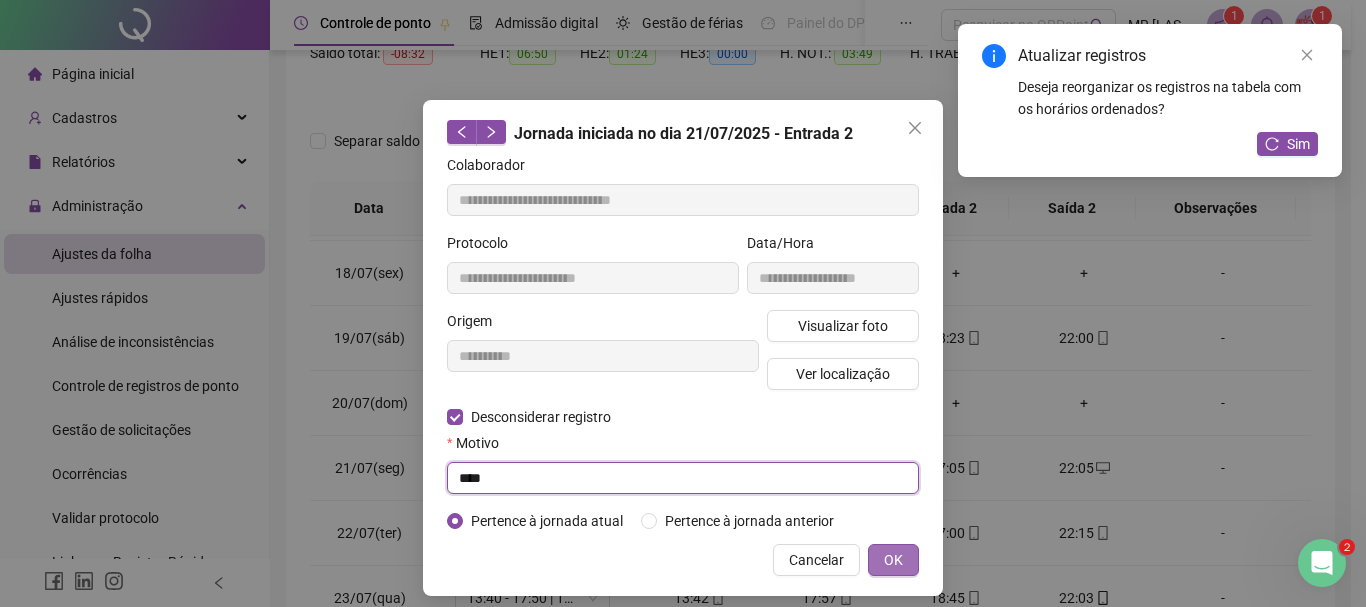 type on "****" 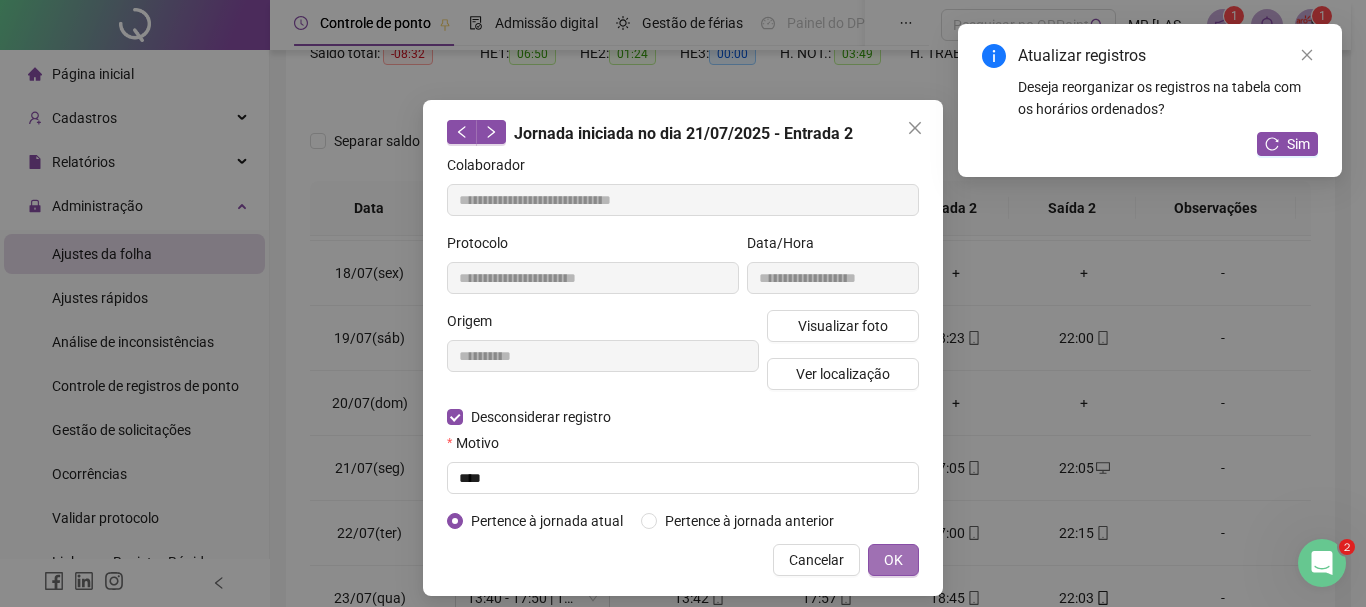 click on "OK" at bounding box center (893, 560) 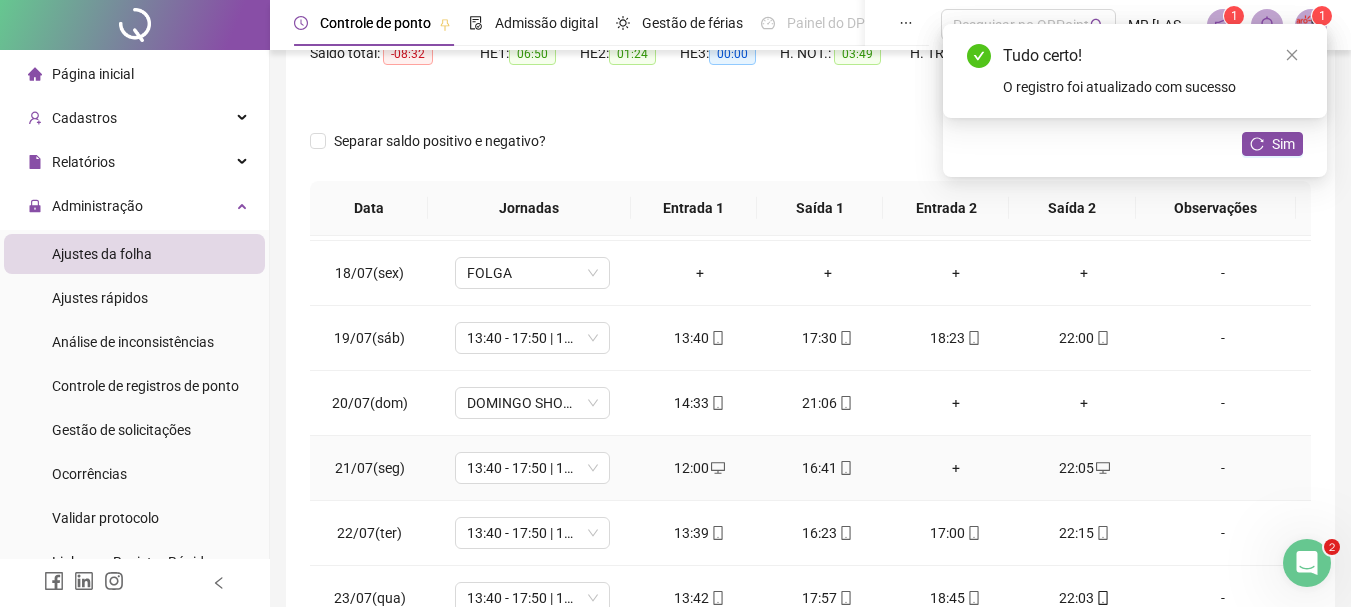 click on "+" at bounding box center [956, 468] 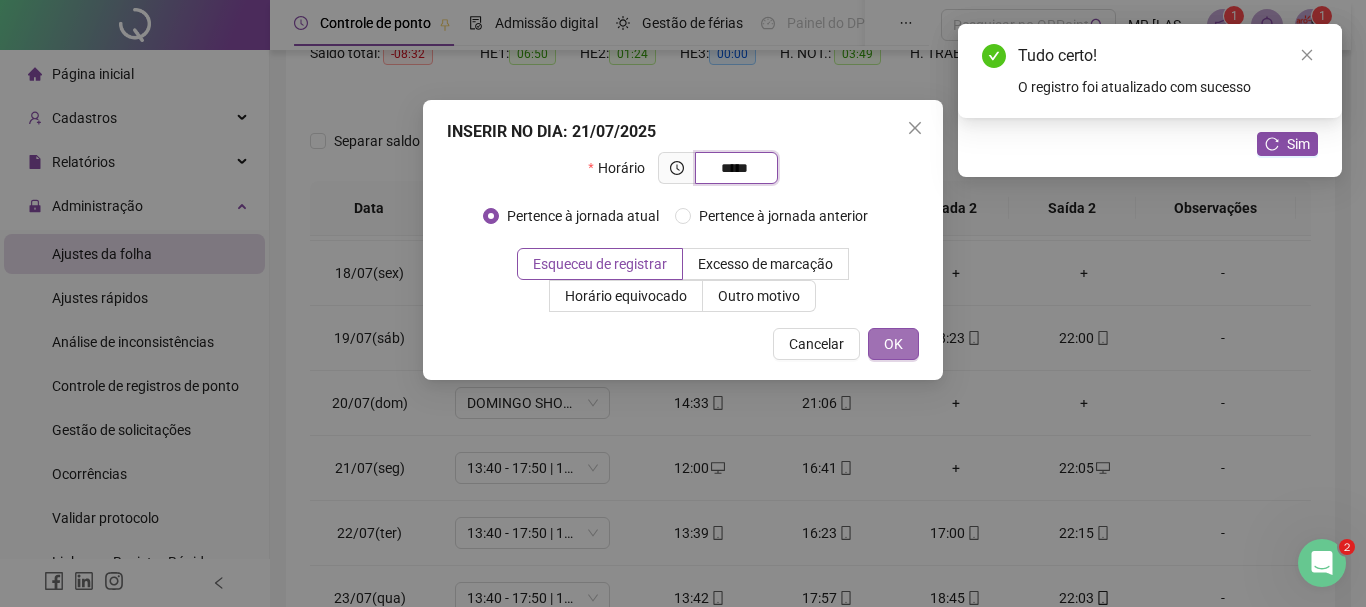 type on "*****" 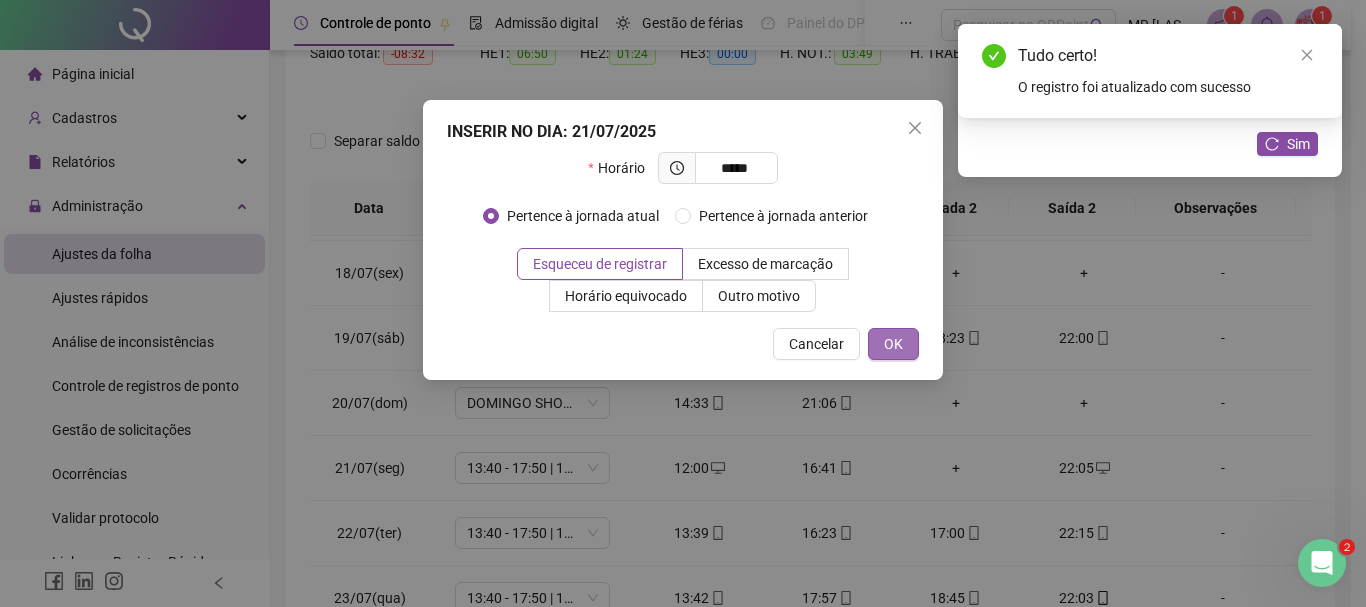 click on "OK" at bounding box center (893, 344) 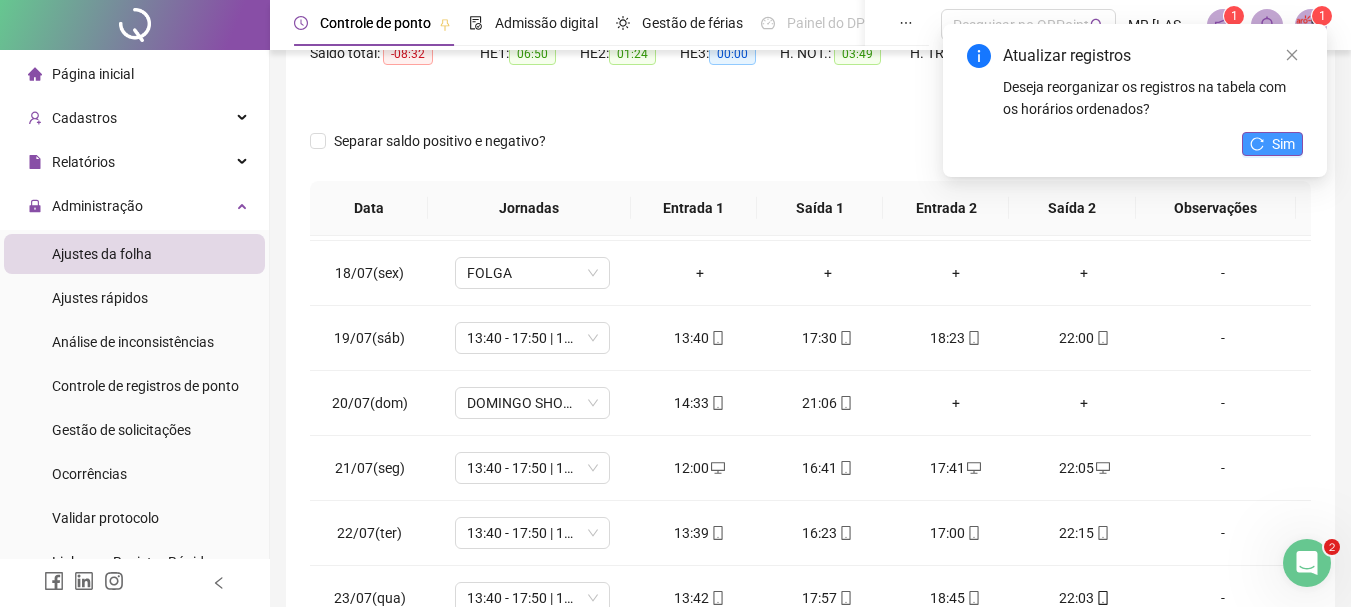 click on "Sim" at bounding box center (1283, 144) 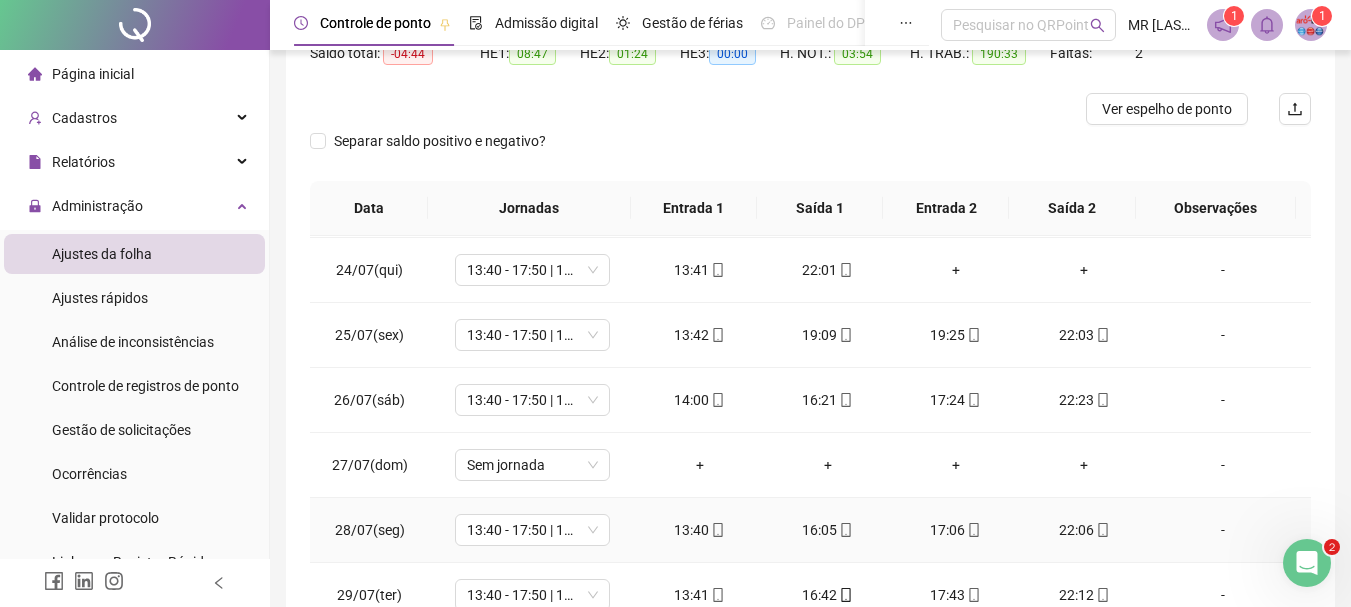 scroll, scrollTop: 1500, scrollLeft: 0, axis: vertical 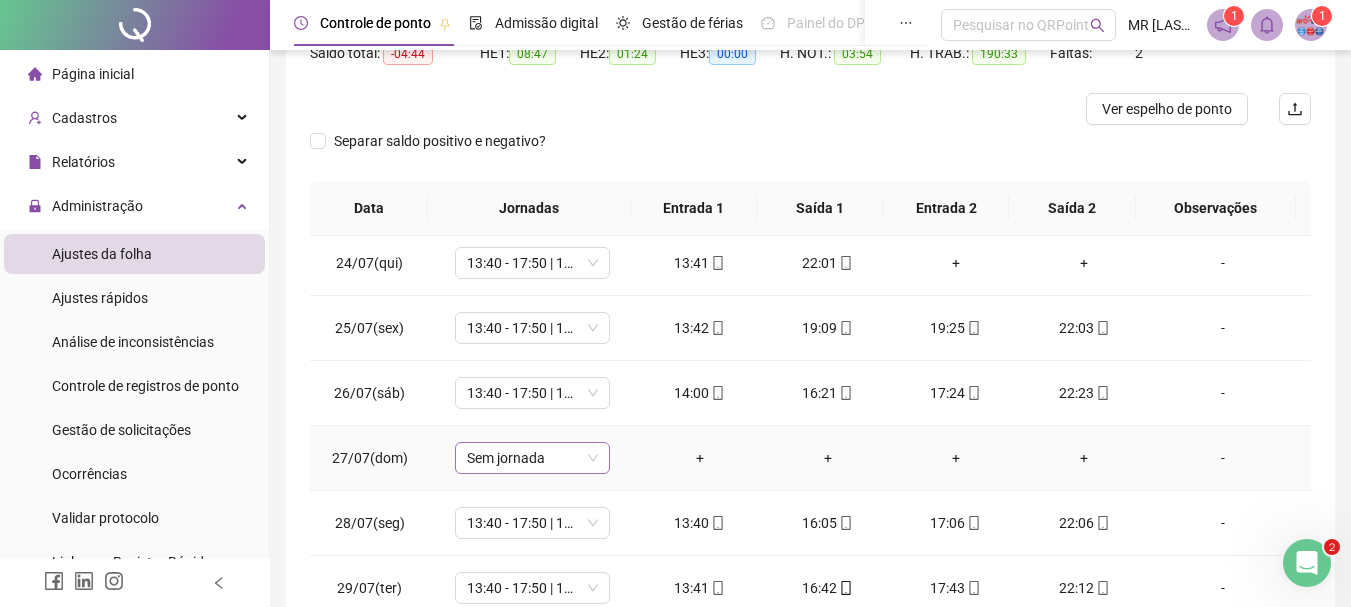 click on "Sem jornada" at bounding box center [532, 458] 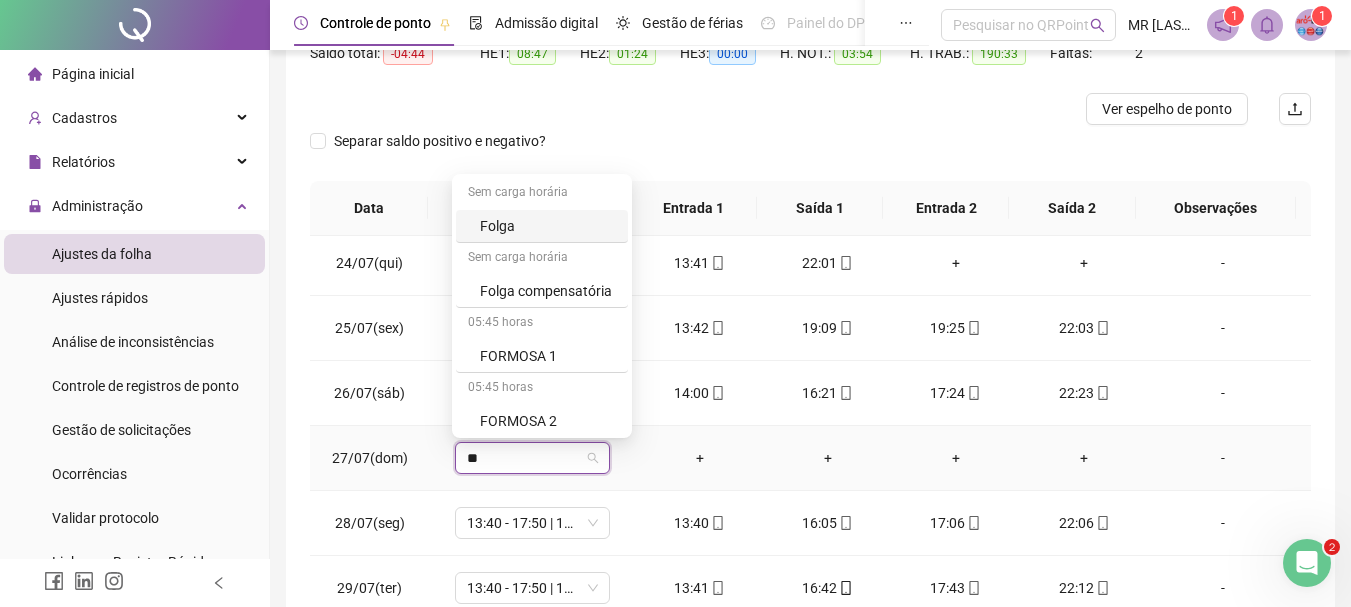 type on "***" 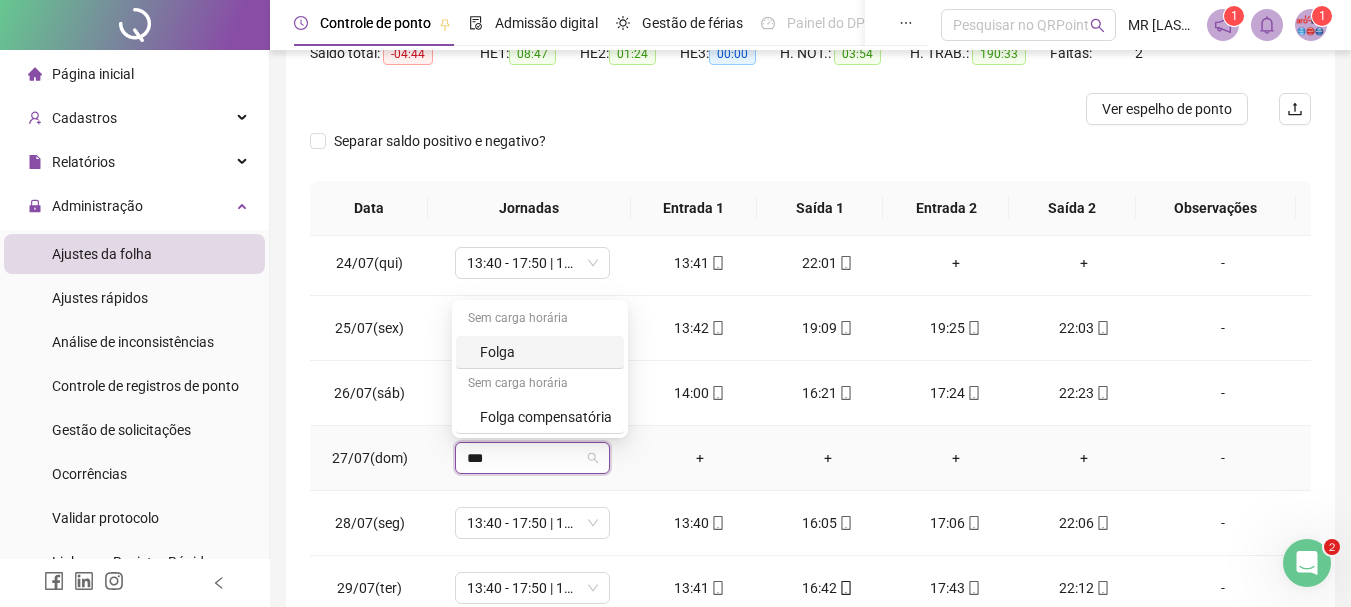 click on "Folga" at bounding box center [546, 352] 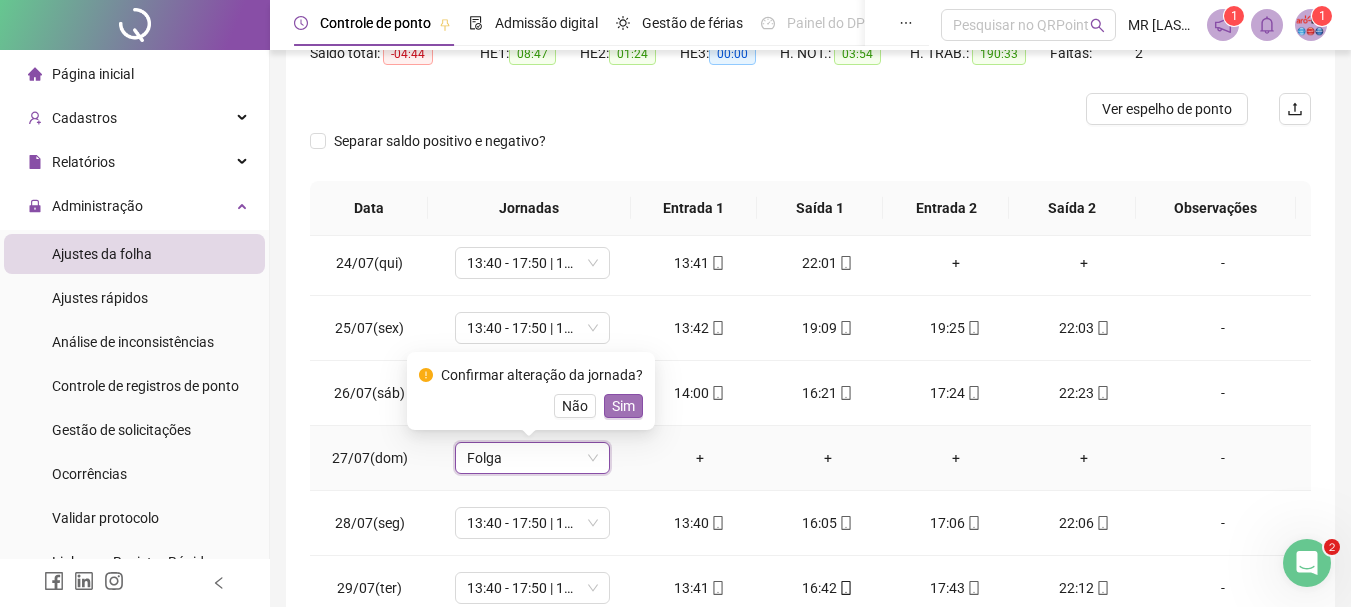 click on "Sim" at bounding box center (623, 406) 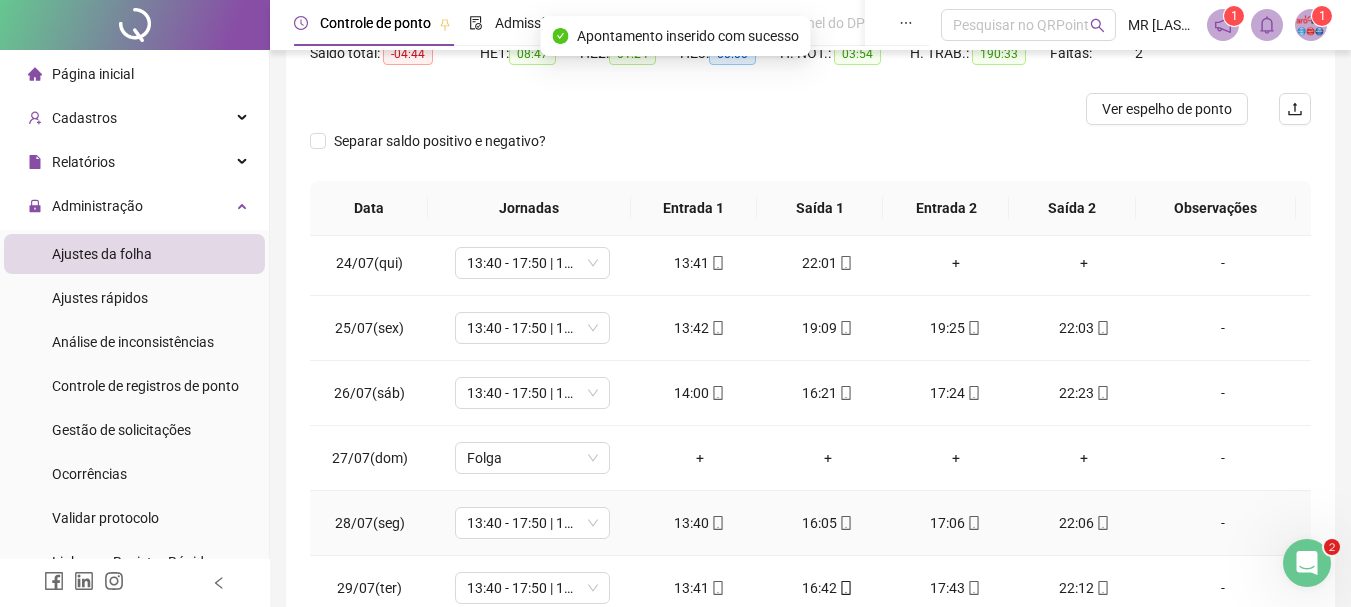 scroll, scrollTop: 1588, scrollLeft: 0, axis: vertical 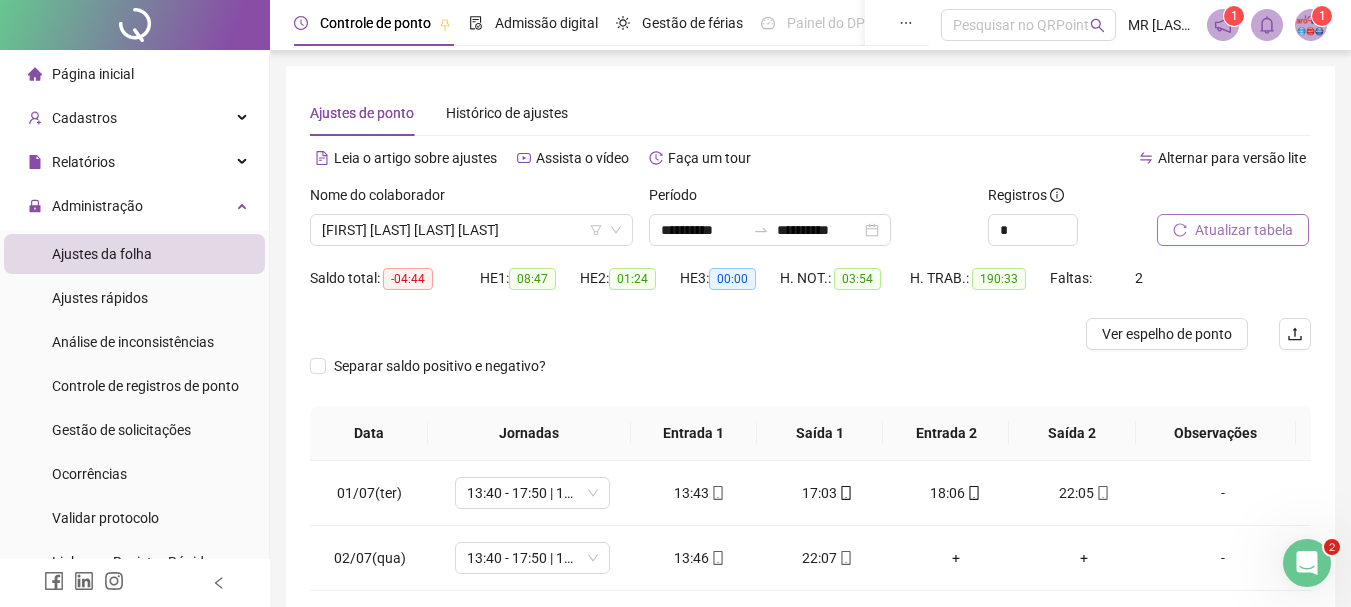 click on "Atualizar tabela" at bounding box center [1233, 230] 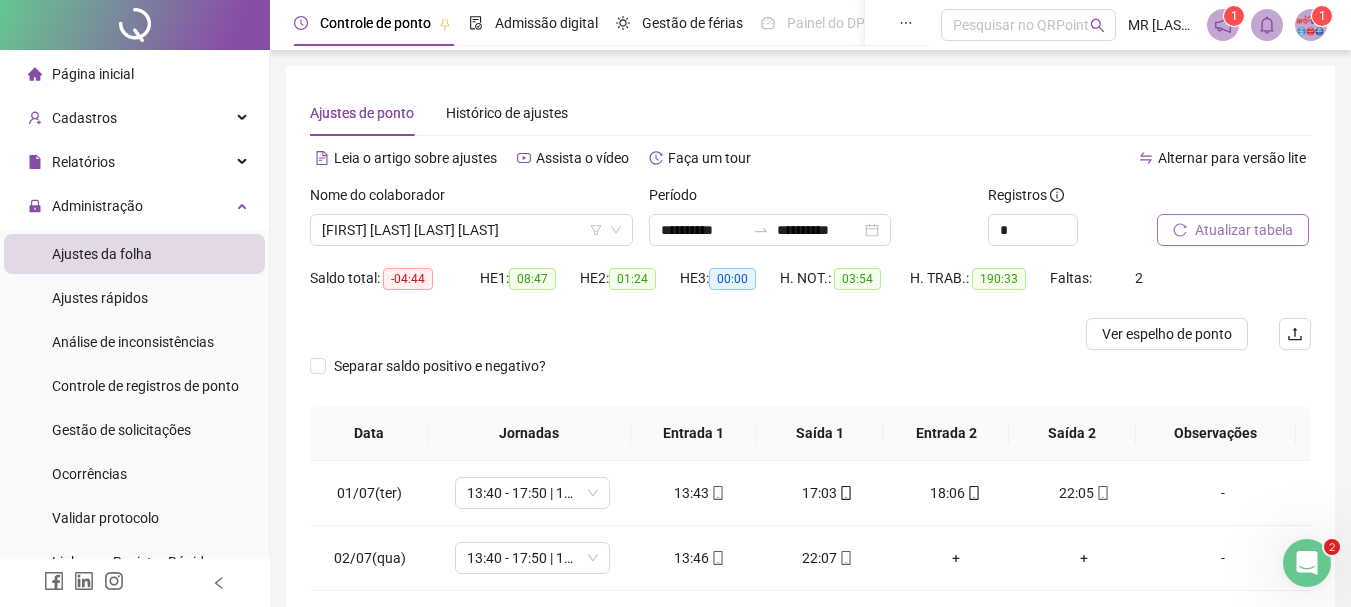 click on "Atualizar tabela" at bounding box center [1233, 230] 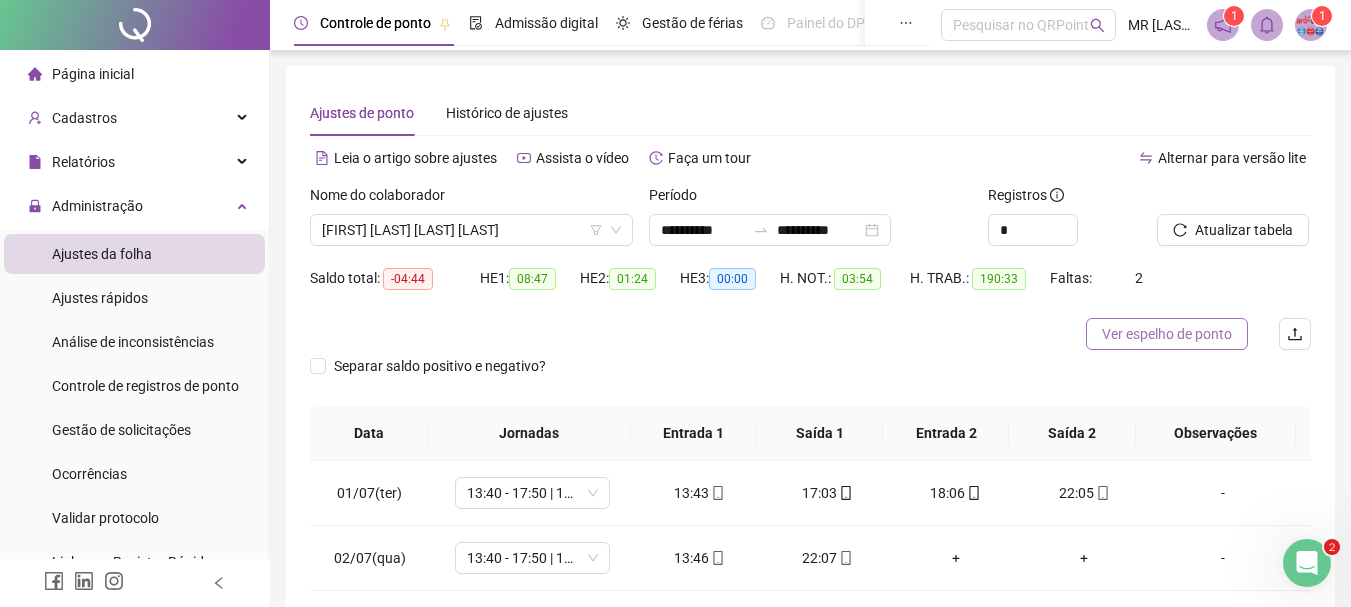click on "Ver espelho de ponto" at bounding box center [1167, 334] 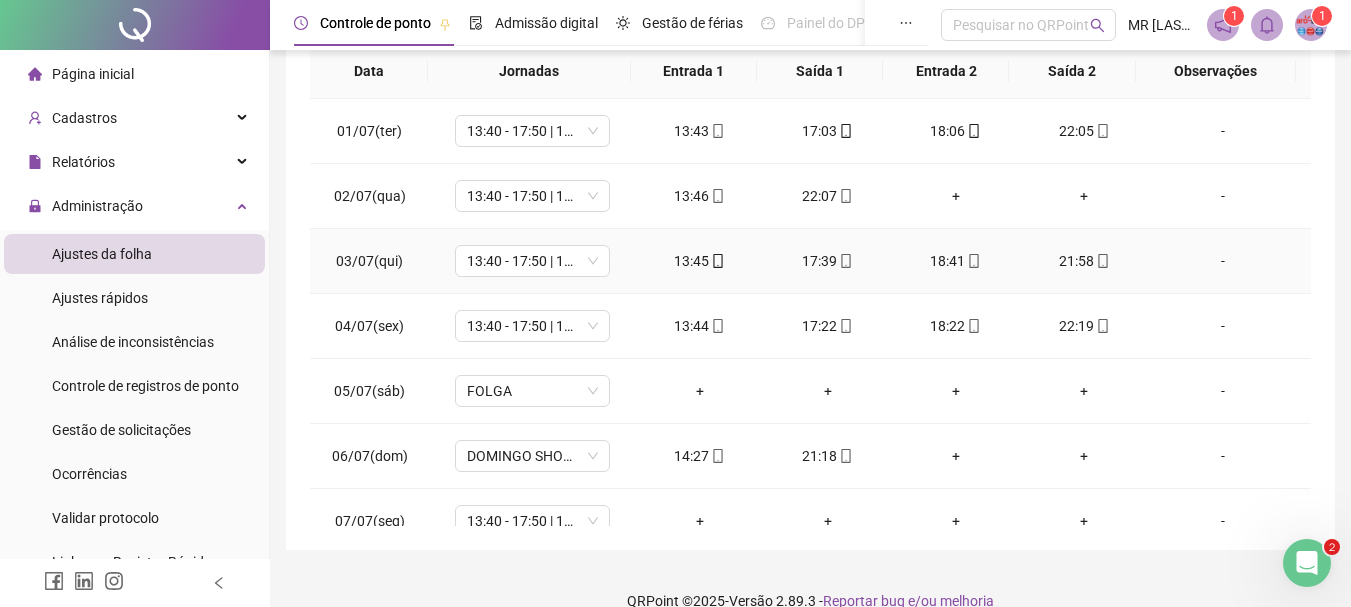 scroll, scrollTop: 391, scrollLeft: 0, axis: vertical 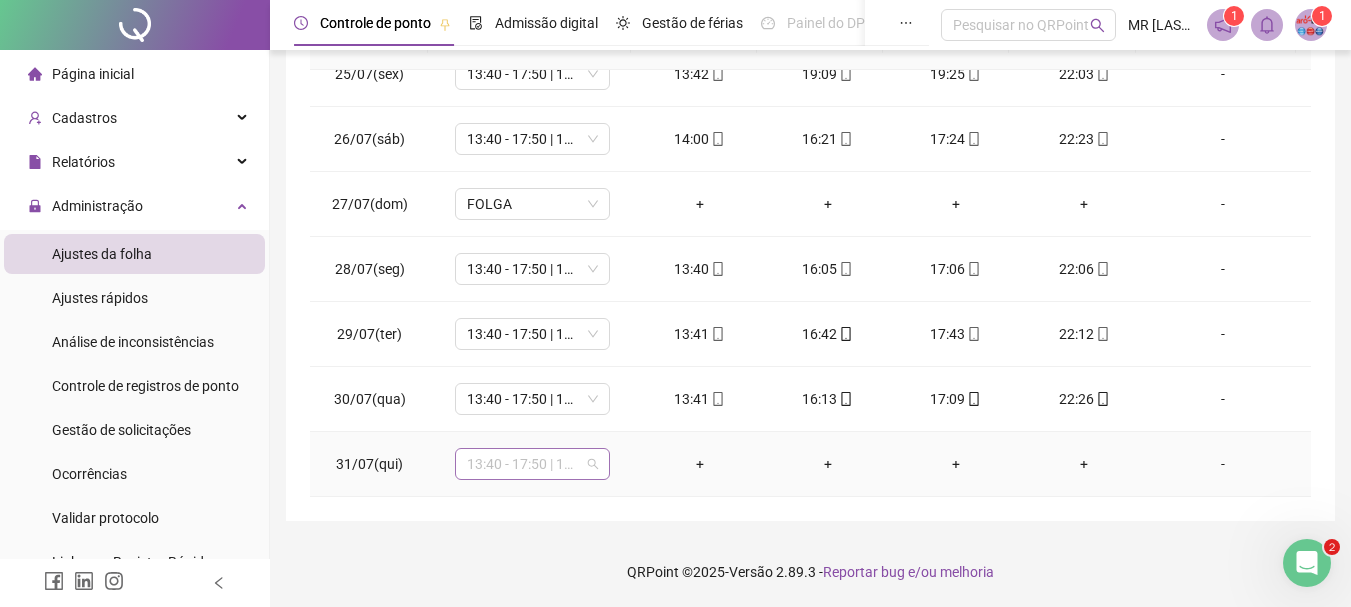 click on "13:40 - 17:50 | 18:50 - 22:00" at bounding box center [532, 464] 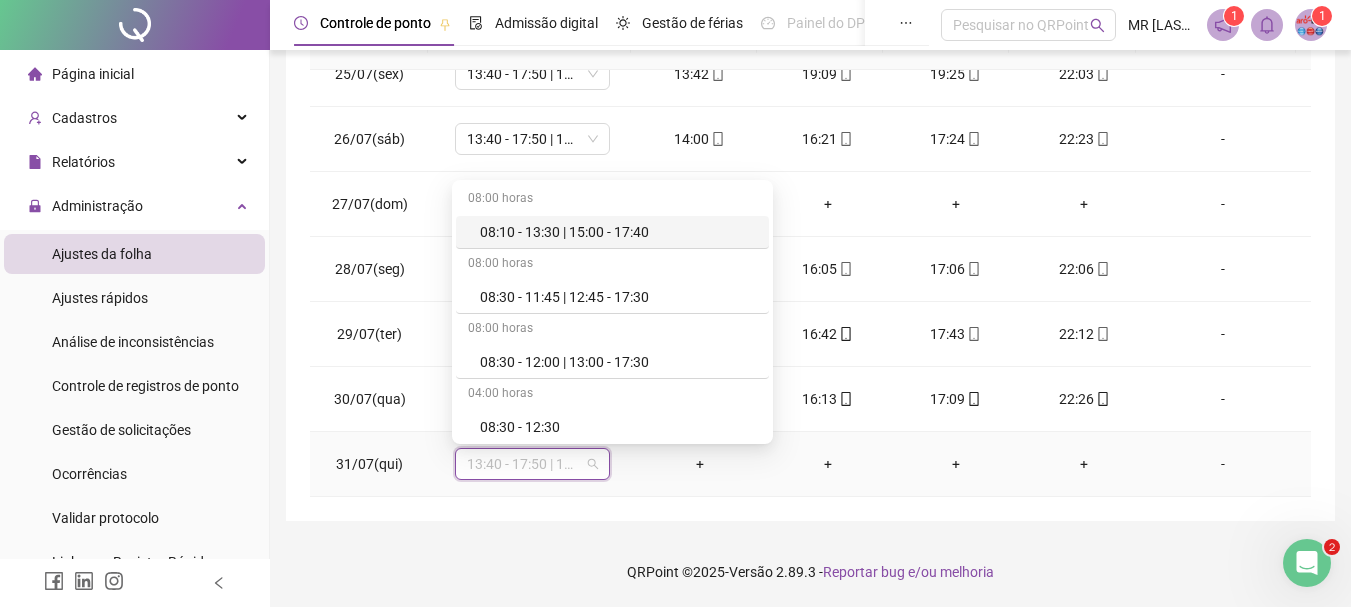 type on "*" 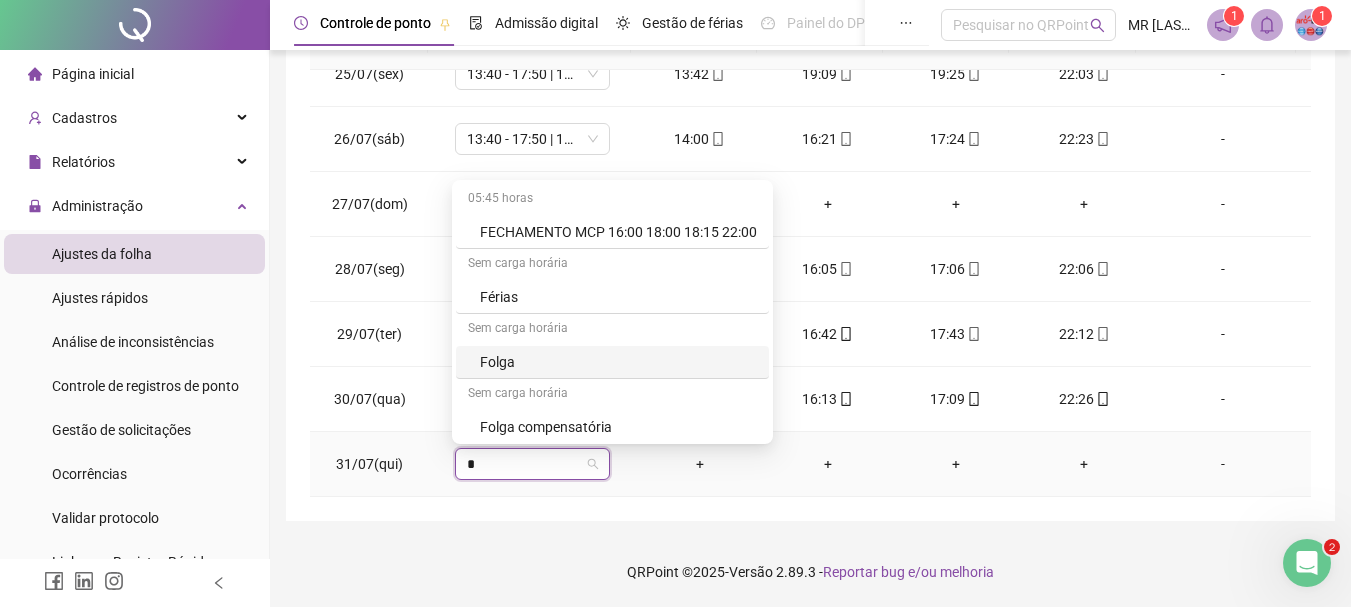 click on "Folga" at bounding box center (618, 362) 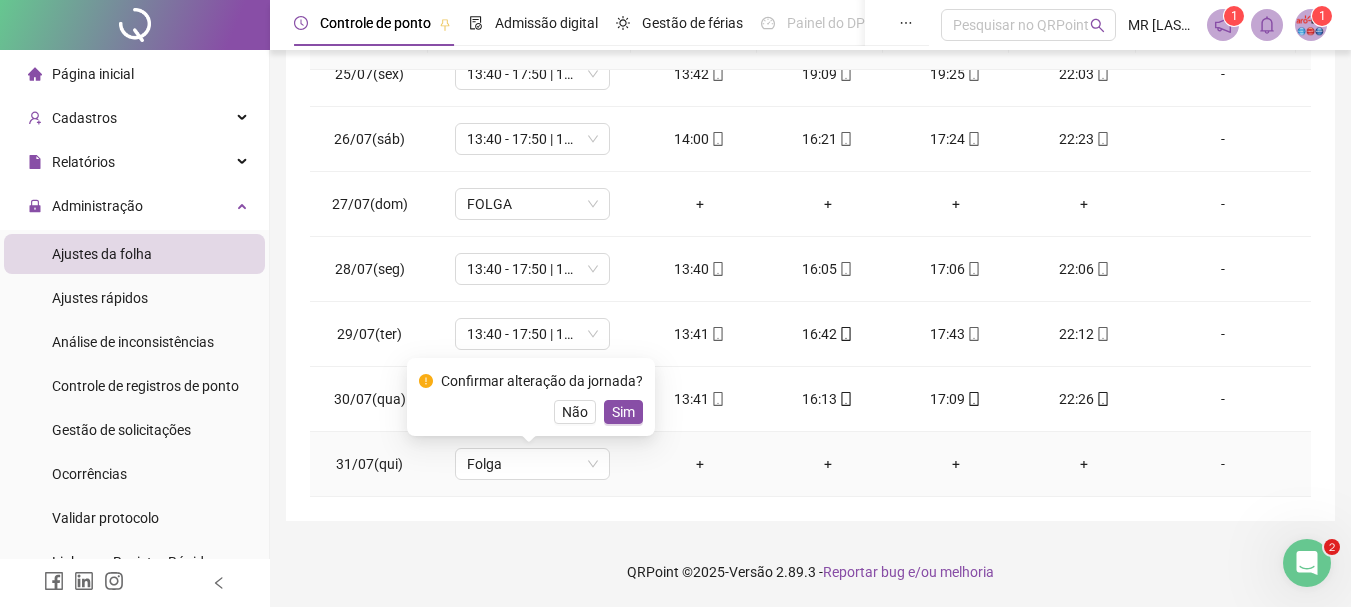 click on "Confirmar alteração da jornada? Não Sim" at bounding box center (531, 397) 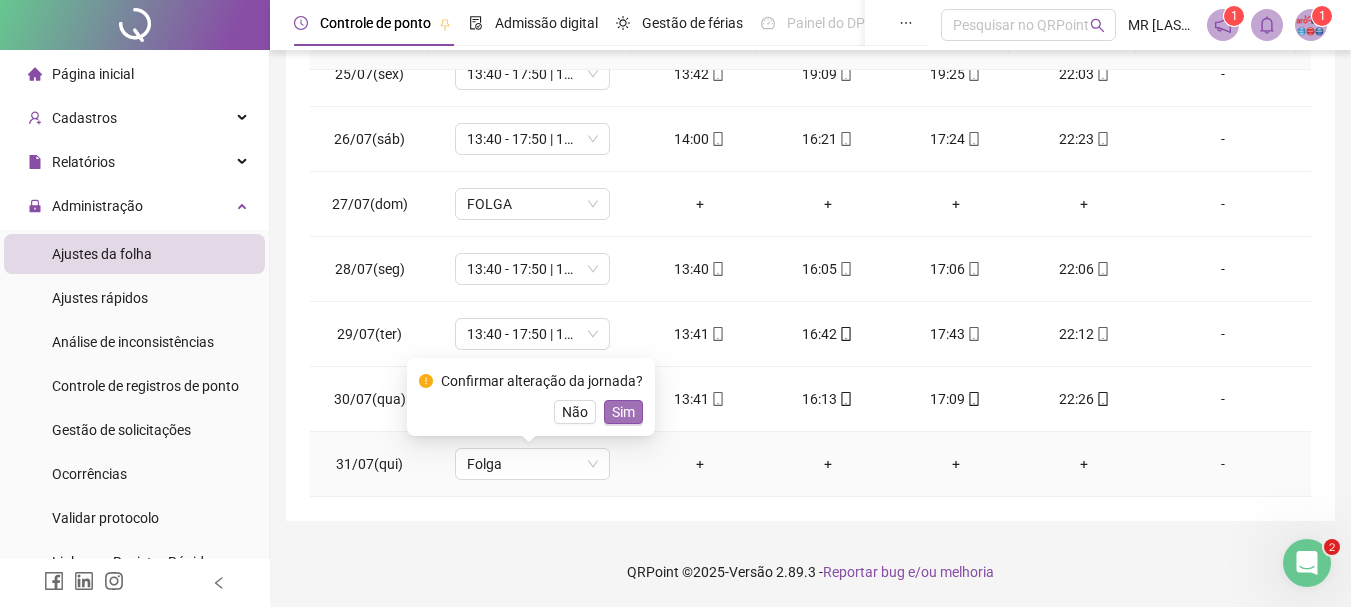 click on "Sim" at bounding box center (623, 412) 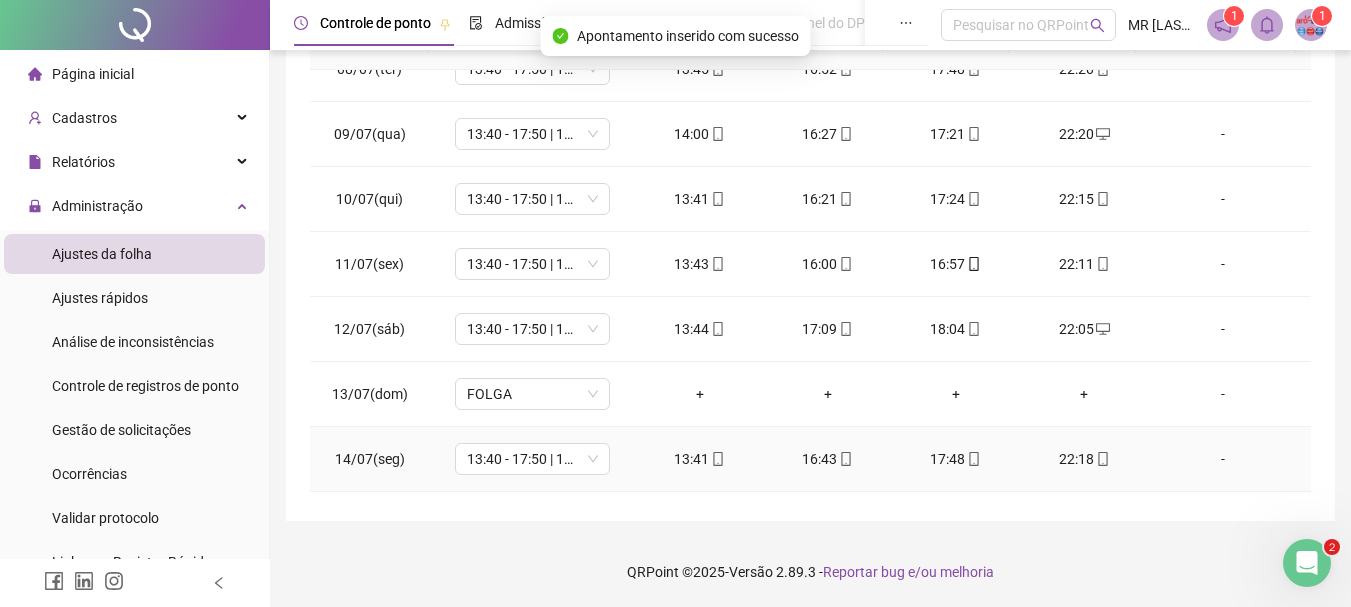 scroll, scrollTop: 0, scrollLeft: 0, axis: both 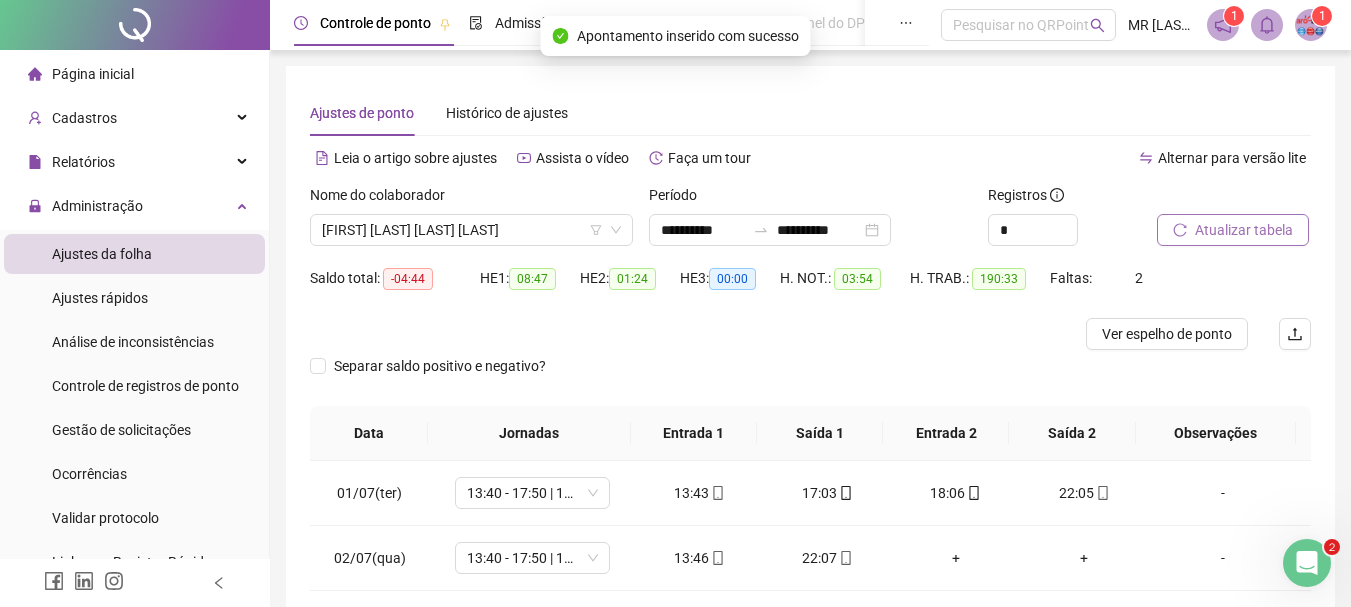 click on "Atualizar tabela" at bounding box center (1244, 230) 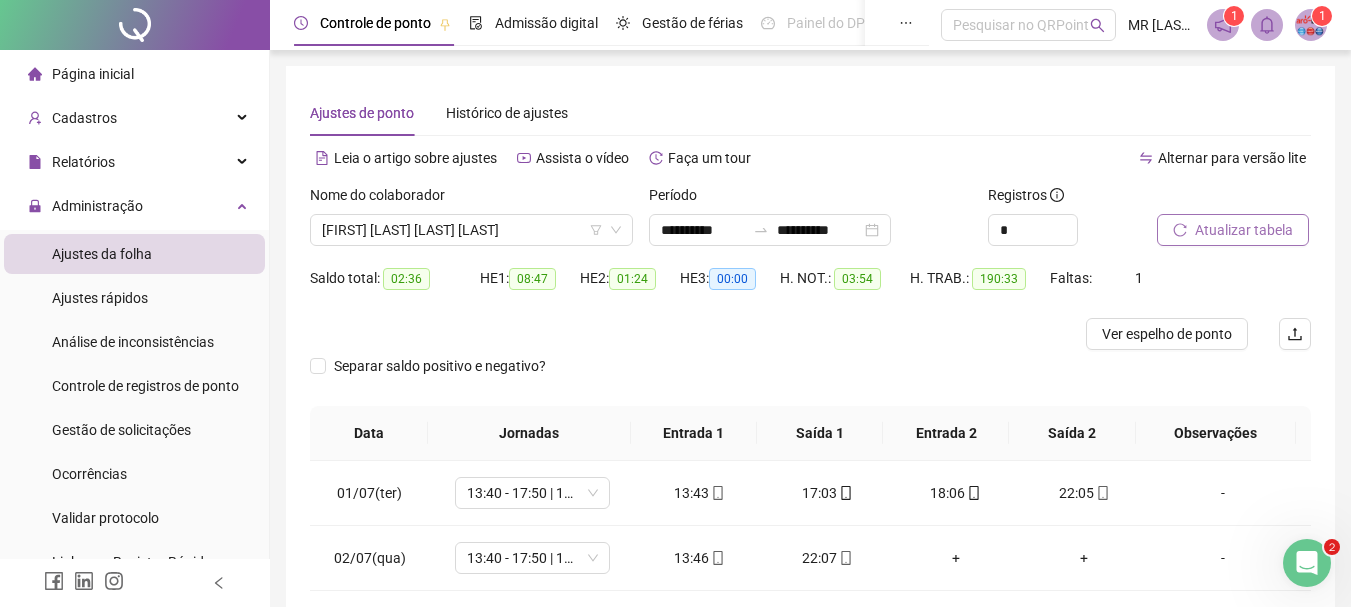 click on "Atualizar tabela" at bounding box center [1244, 230] 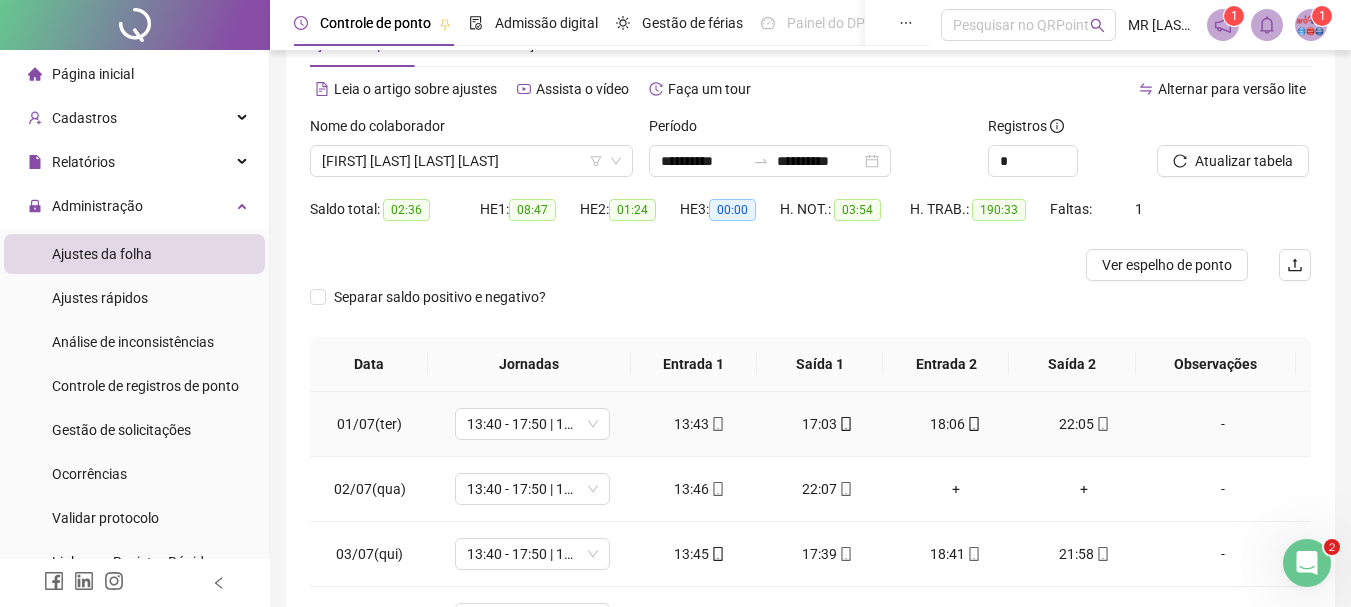 scroll, scrollTop: 200, scrollLeft: 0, axis: vertical 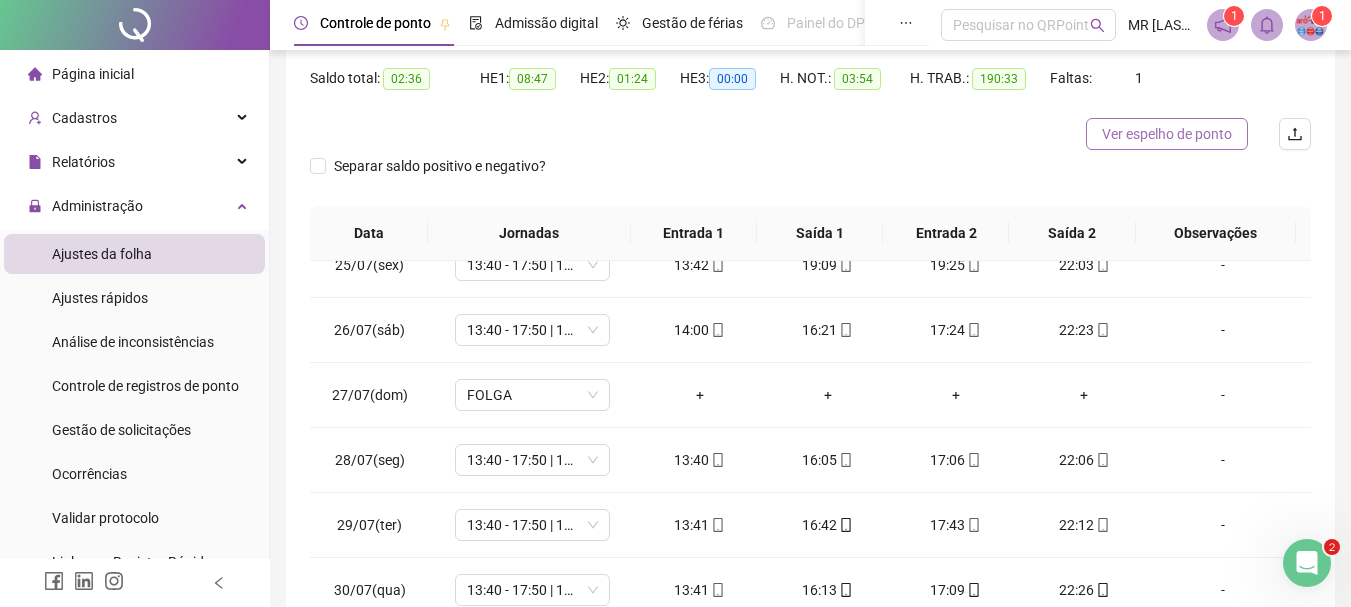 click on "Ver espelho de ponto" at bounding box center [1167, 134] 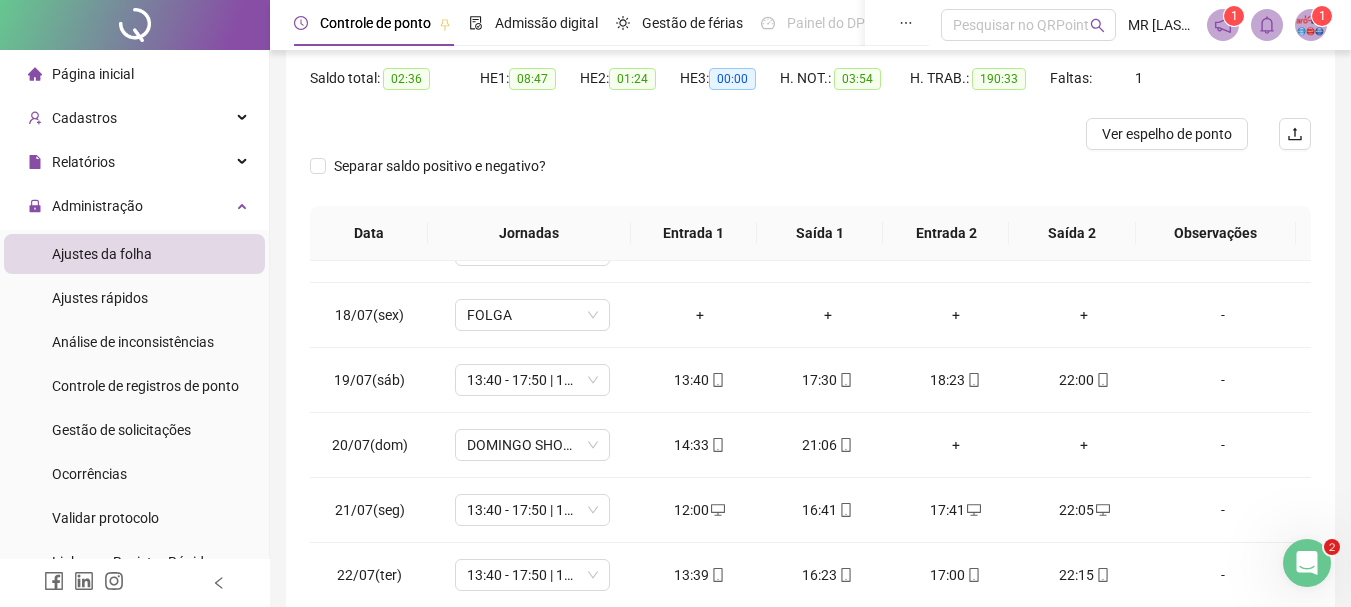 scroll, scrollTop: 988, scrollLeft: 0, axis: vertical 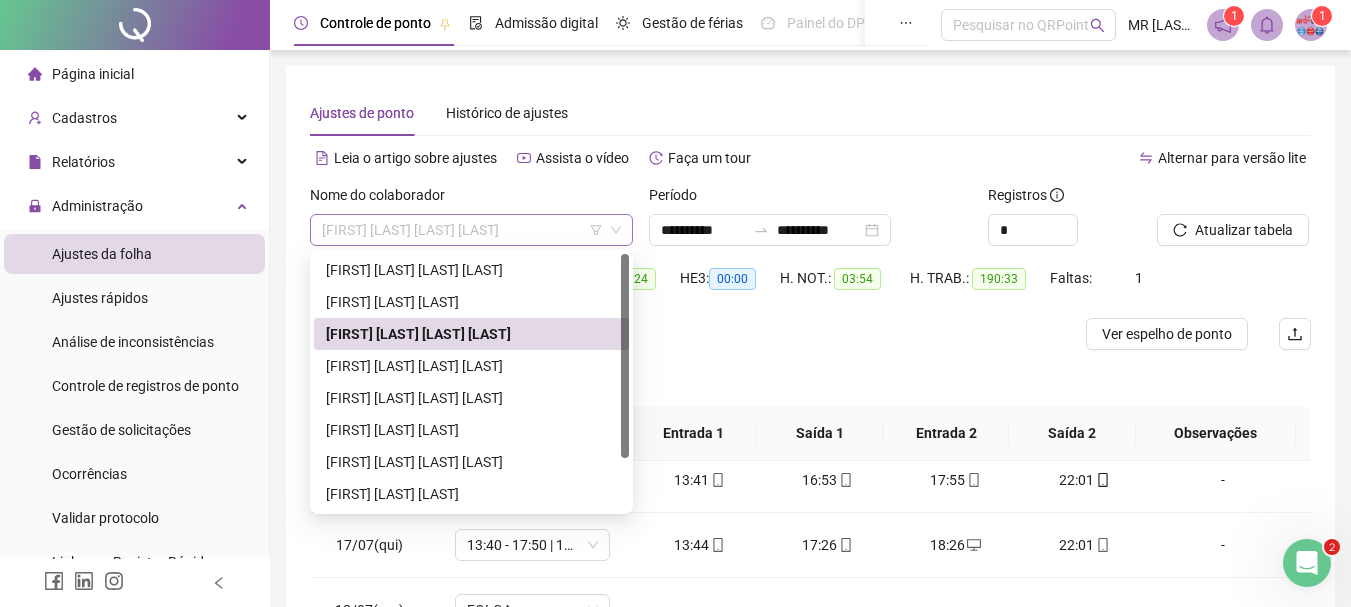 click on "[FIRST] [LAST] [LAST] [LAST]" at bounding box center (471, 230) 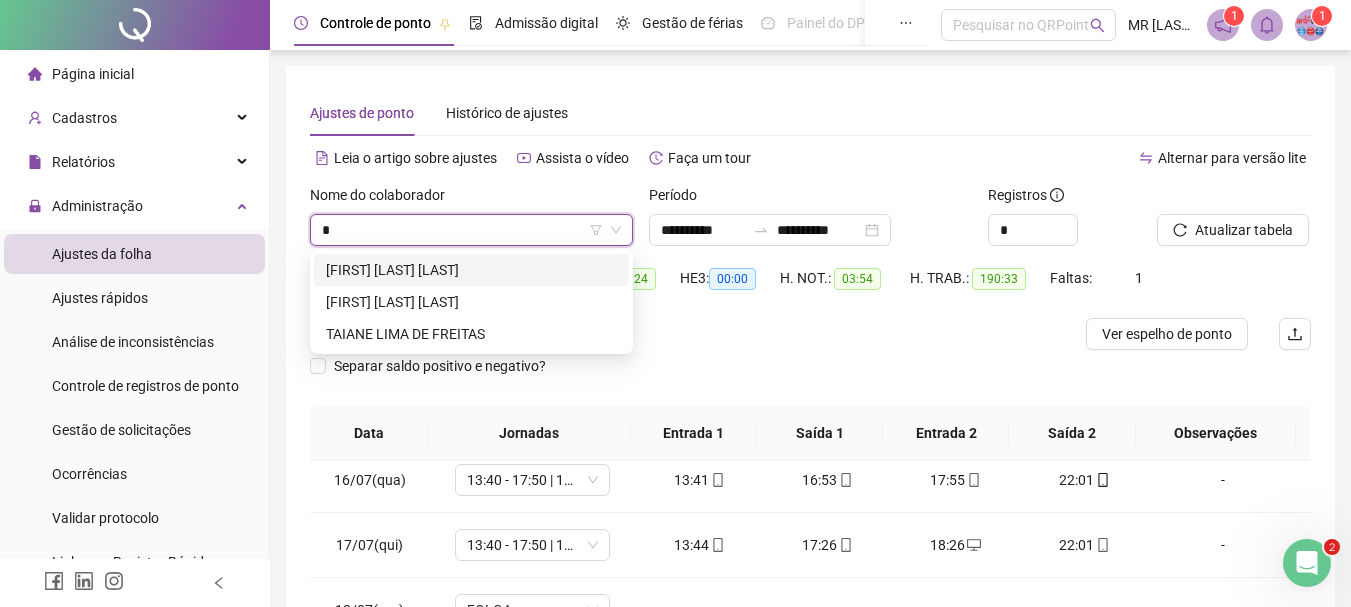 type on "*" 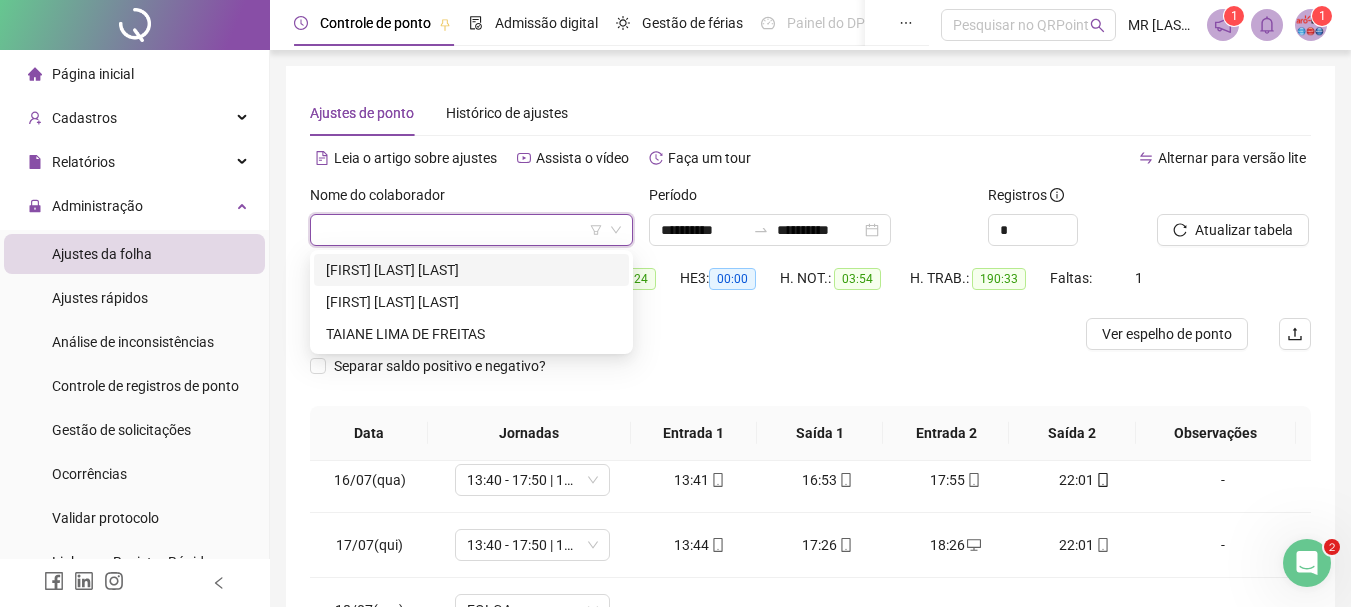 click on "1" at bounding box center [1311, 25] 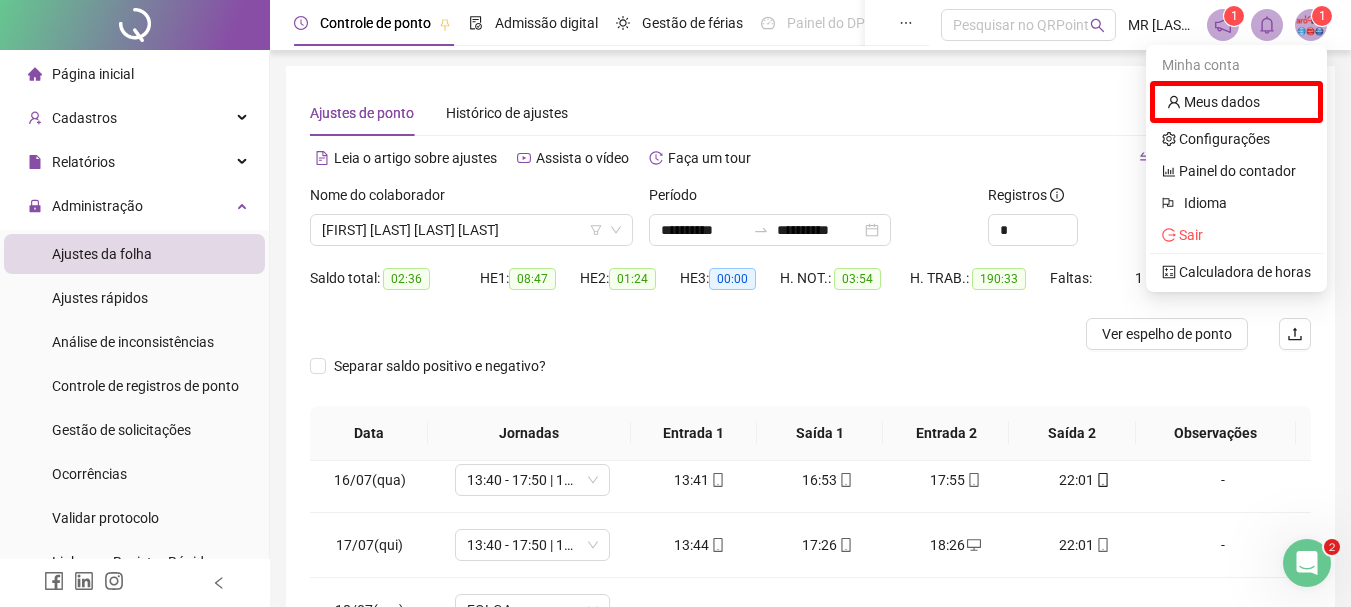 click at bounding box center [1311, 25] 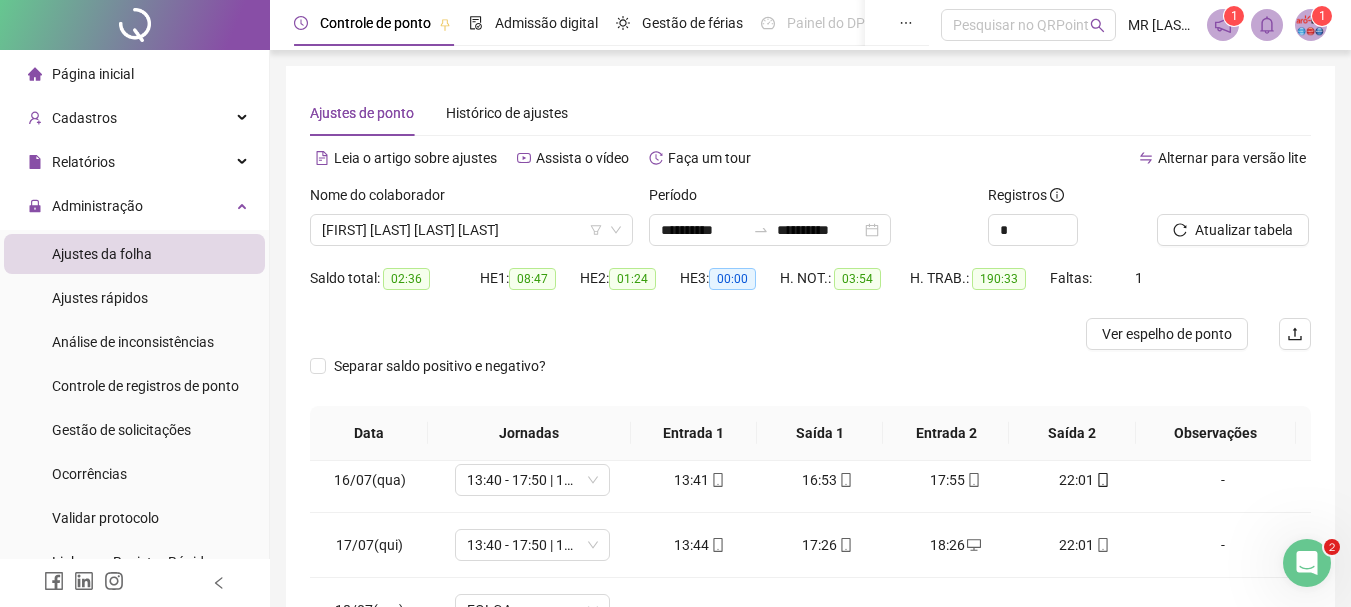 click at bounding box center [1311, 25] 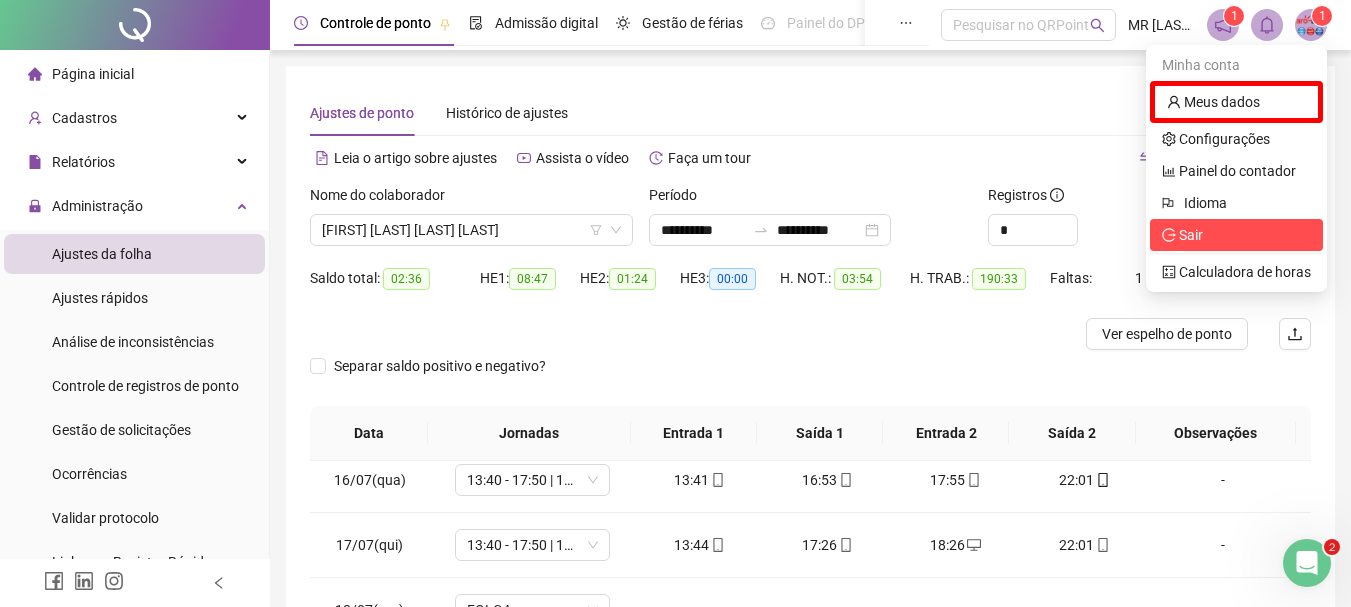 click on "Sair" at bounding box center [1236, 235] 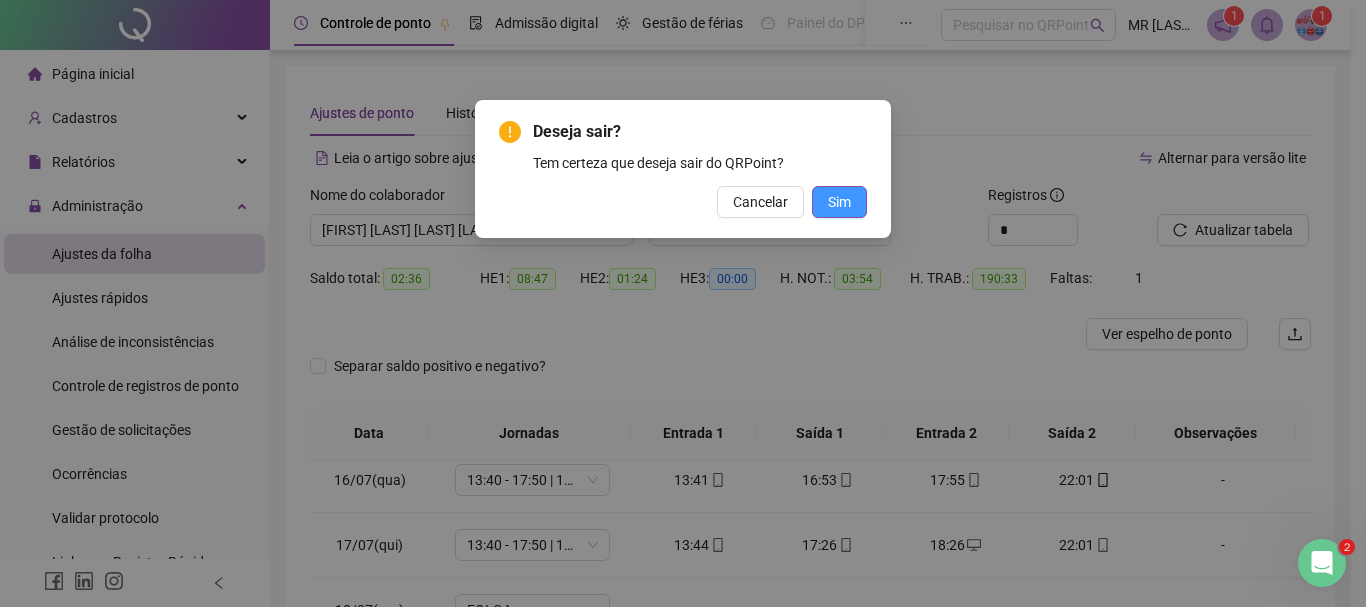 click on "Sim" at bounding box center [839, 202] 